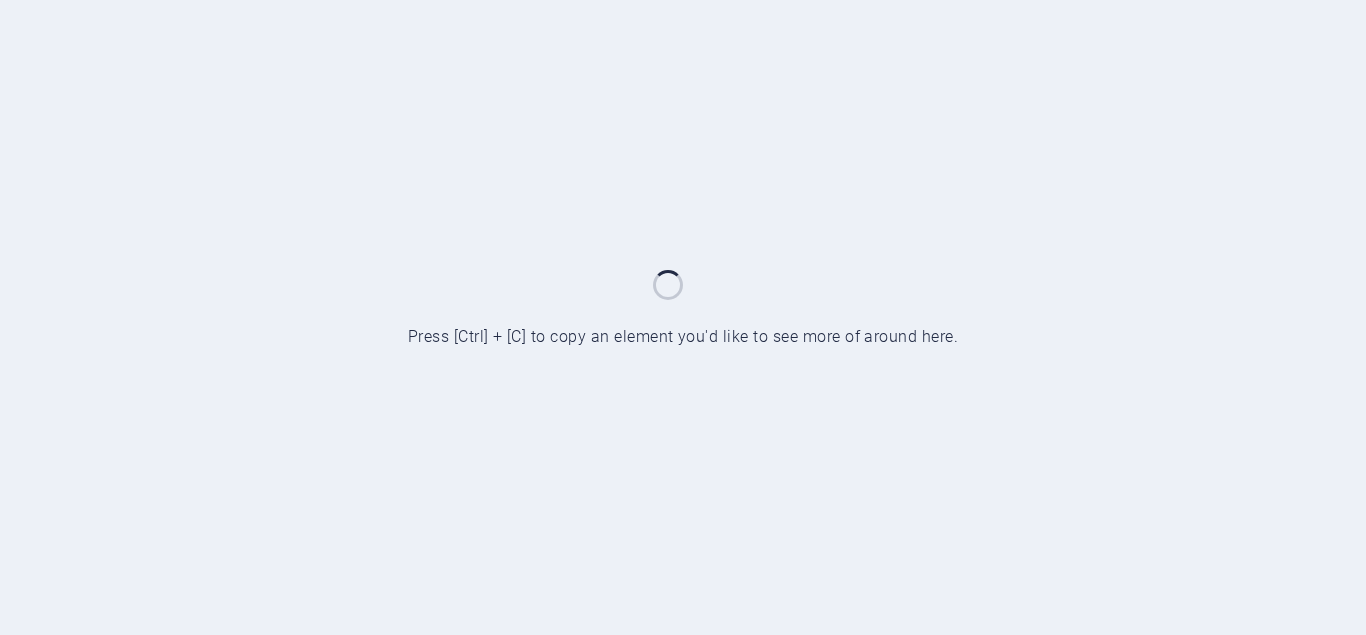 scroll, scrollTop: 0, scrollLeft: 0, axis: both 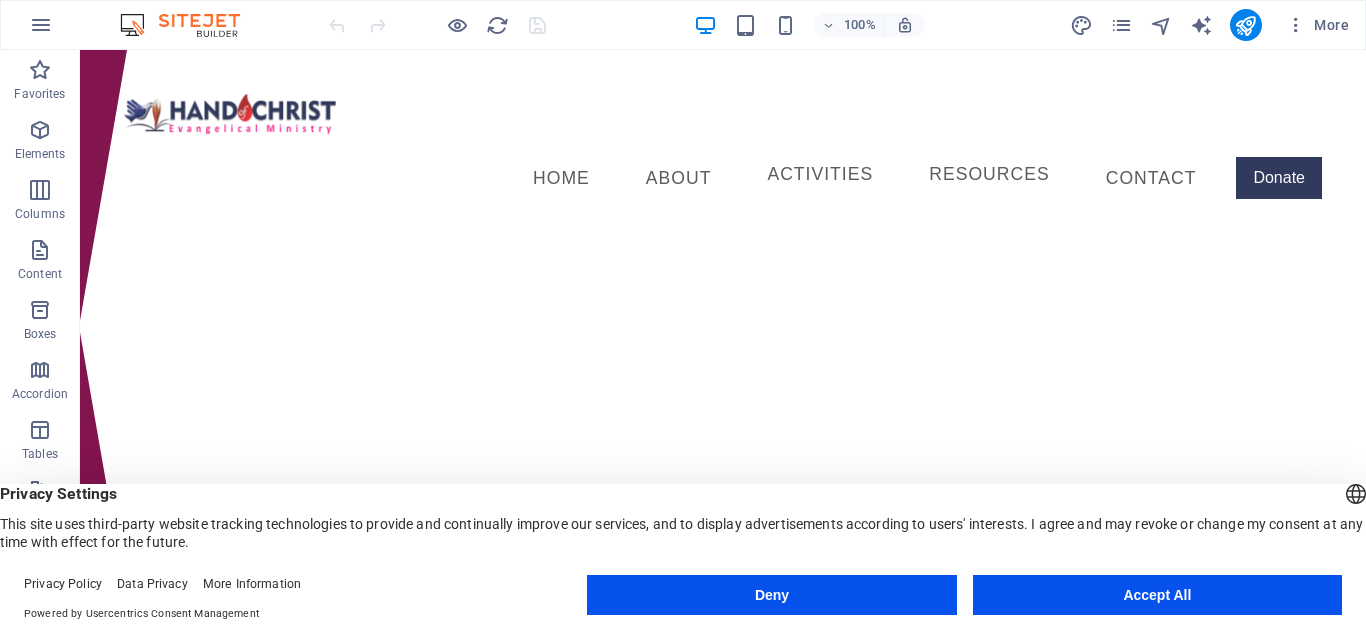 click on "Accept All" at bounding box center [1157, 595] 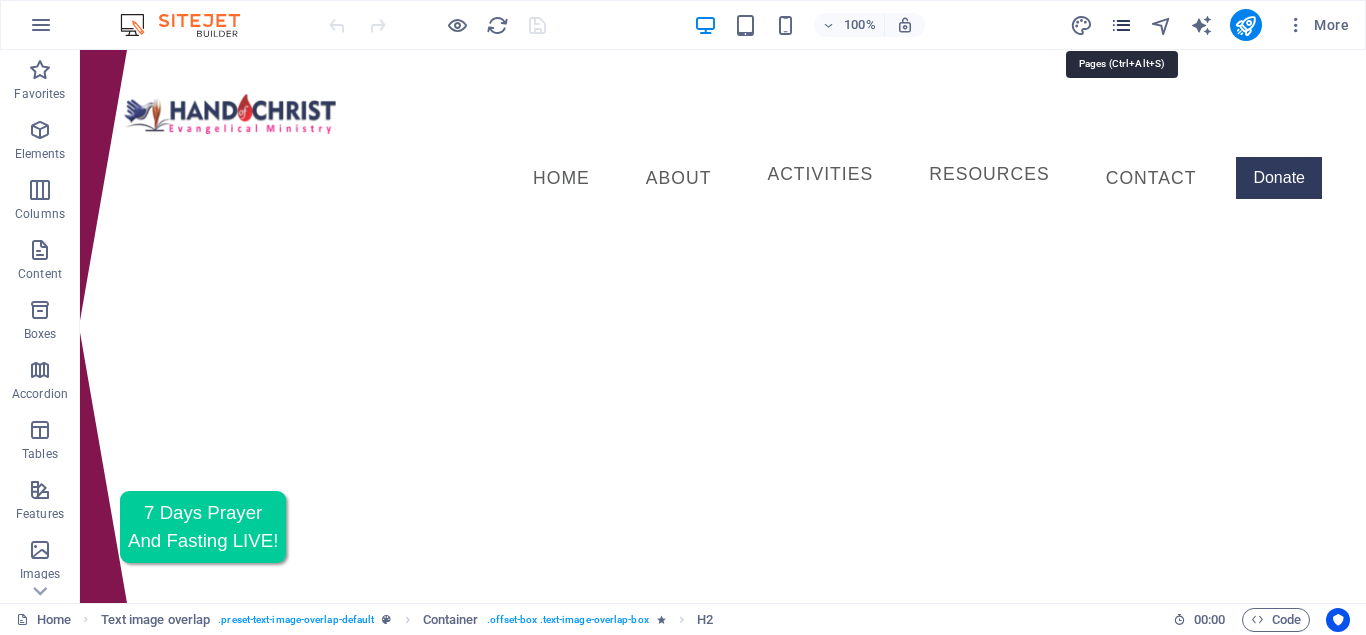 drag, startPoint x: 1126, startPoint y: 20, endPoint x: 1013, endPoint y: 33, distance: 113.74533 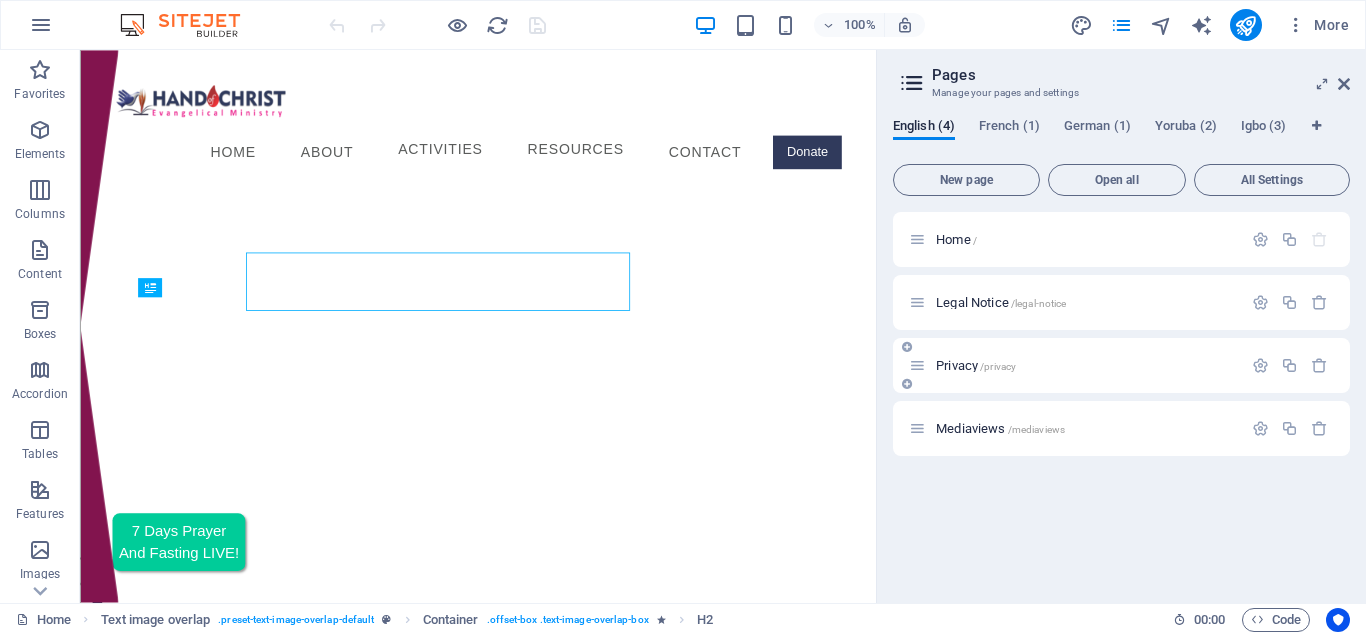 scroll, scrollTop: 548, scrollLeft: 0, axis: vertical 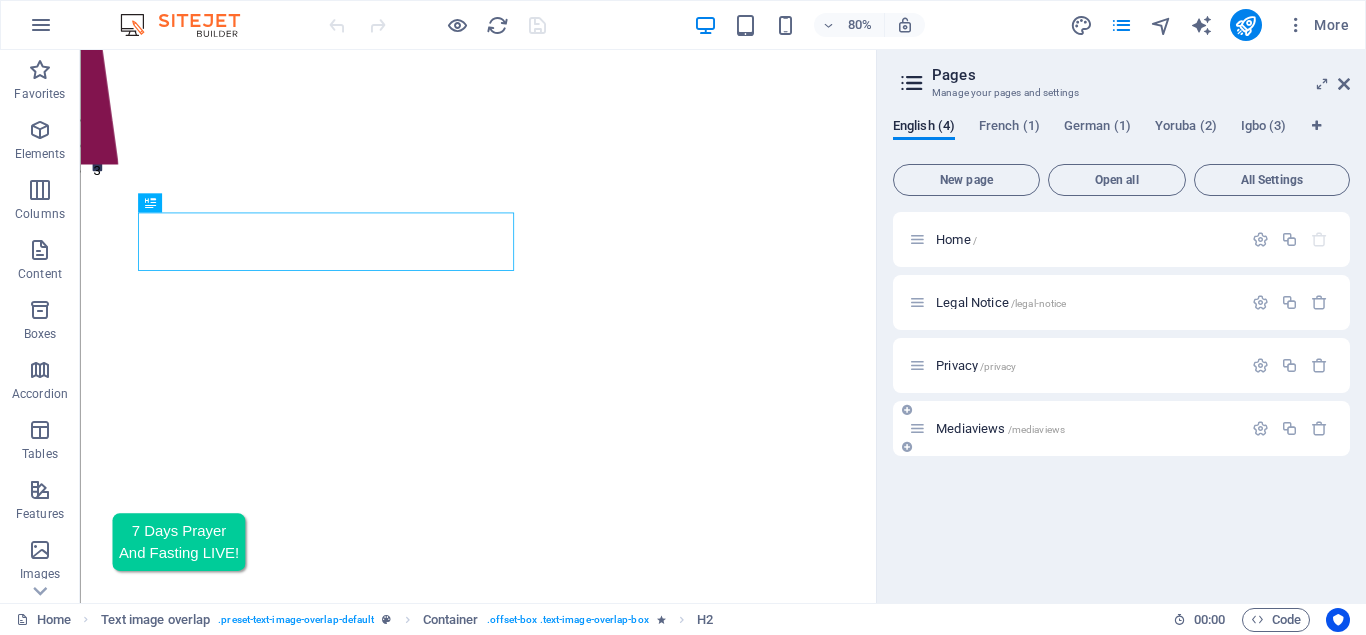 click on "Mediaviews /mediaviews" at bounding box center [1000, 428] 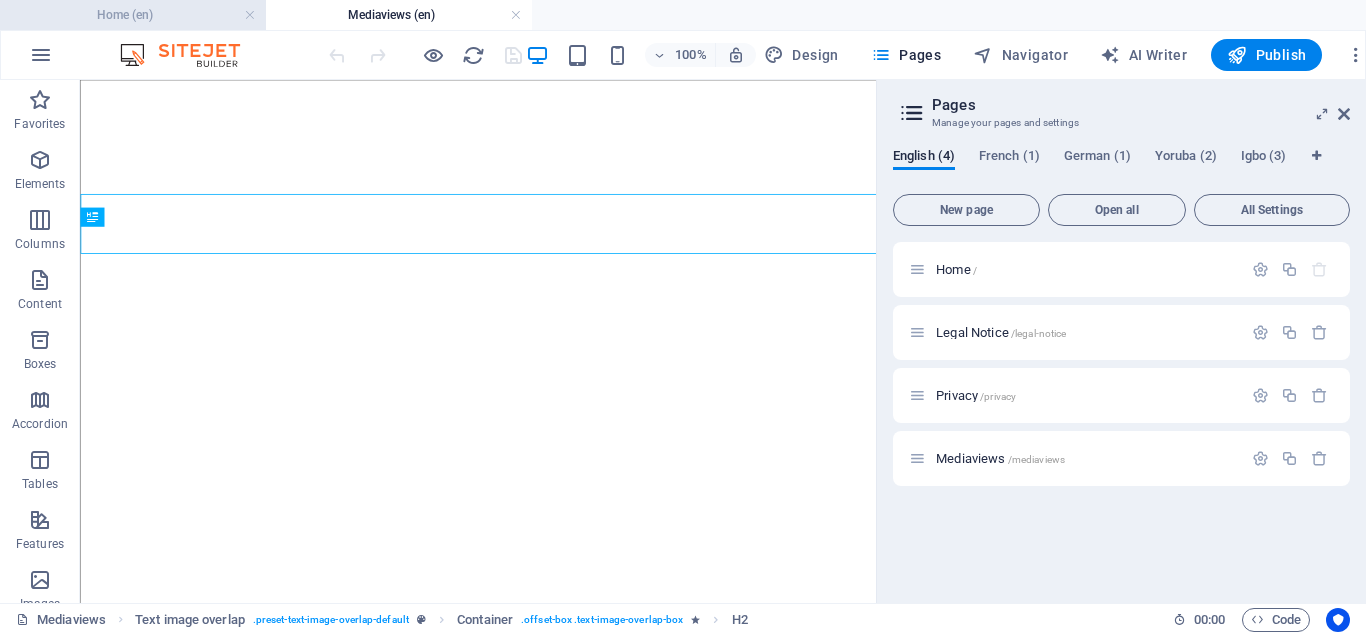 click on "Home (en)" at bounding box center (133, 15) 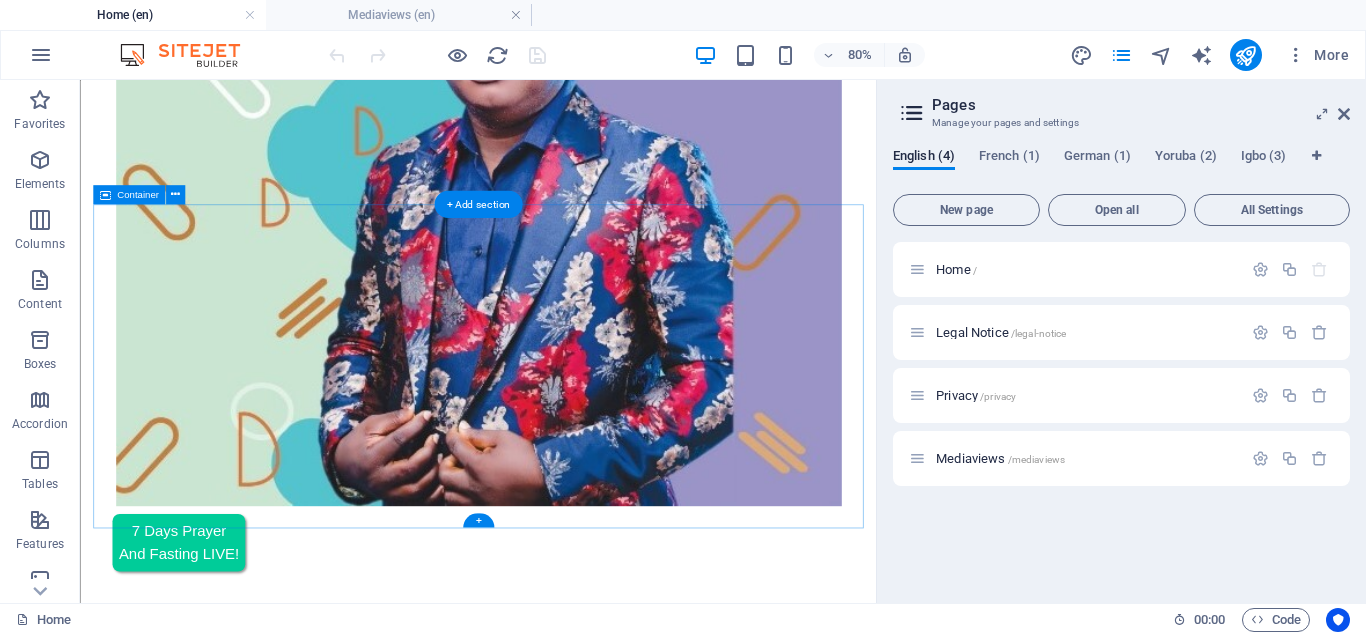 scroll, scrollTop: 3317, scrollLeft: 0, axis: vertical 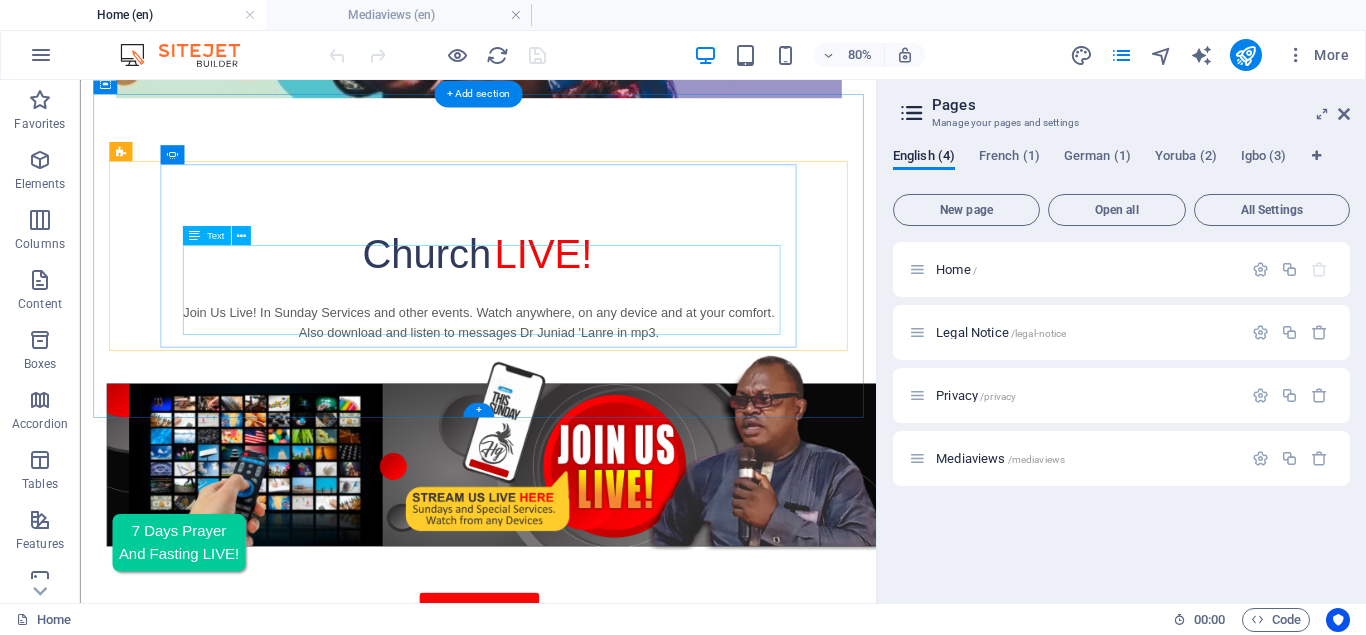 click on "Lorem ipsum dolor sit amet, consectetur adipisicing elit. Id, ipsum, quibusdam, temporibus harum culpa unde voluptatem possimus qui molestiae expedita ad aut necessitatibus vel incidunt placeat velit soluta a consectetur laborum illum nobis distinctio nisi facilis! Officiis, illum, aut, quasi dolorem laudantium fuga porro amet provident voluptatibus dicta mollitia neque!" at bounding box center (-989, 4281) 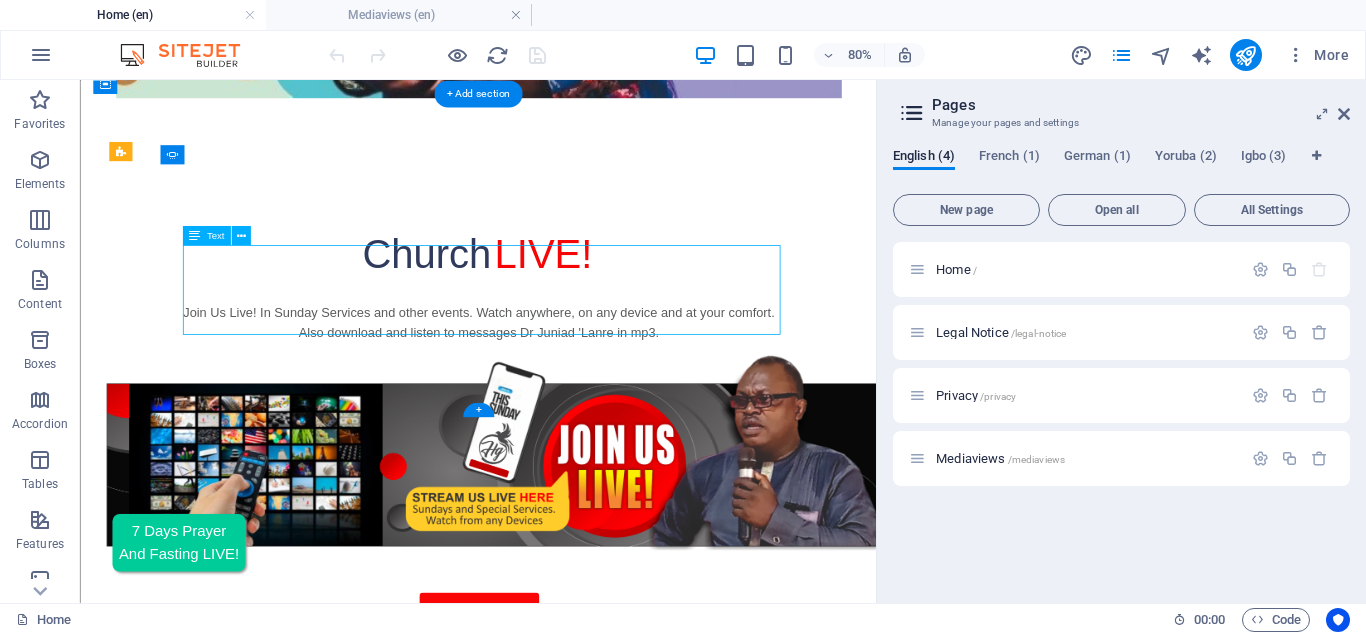 click on "Lorem ipsum dolor sit amet, consectetur adipisicing elit. Id, ipsum, quibusdam, temporibus harum culpa unde voluptatem possimus qui molestiae expedita ad aut necessitatibus vel incidunt placeat velit soluta a consectetur laborum illum nobis distinctio nisi facilis! Officiis, illum, aut, quasi dolorem laudantium fuga porro amet provident voluptatibus dicta mollitia neque!" at bounding box center [-989, 4281] 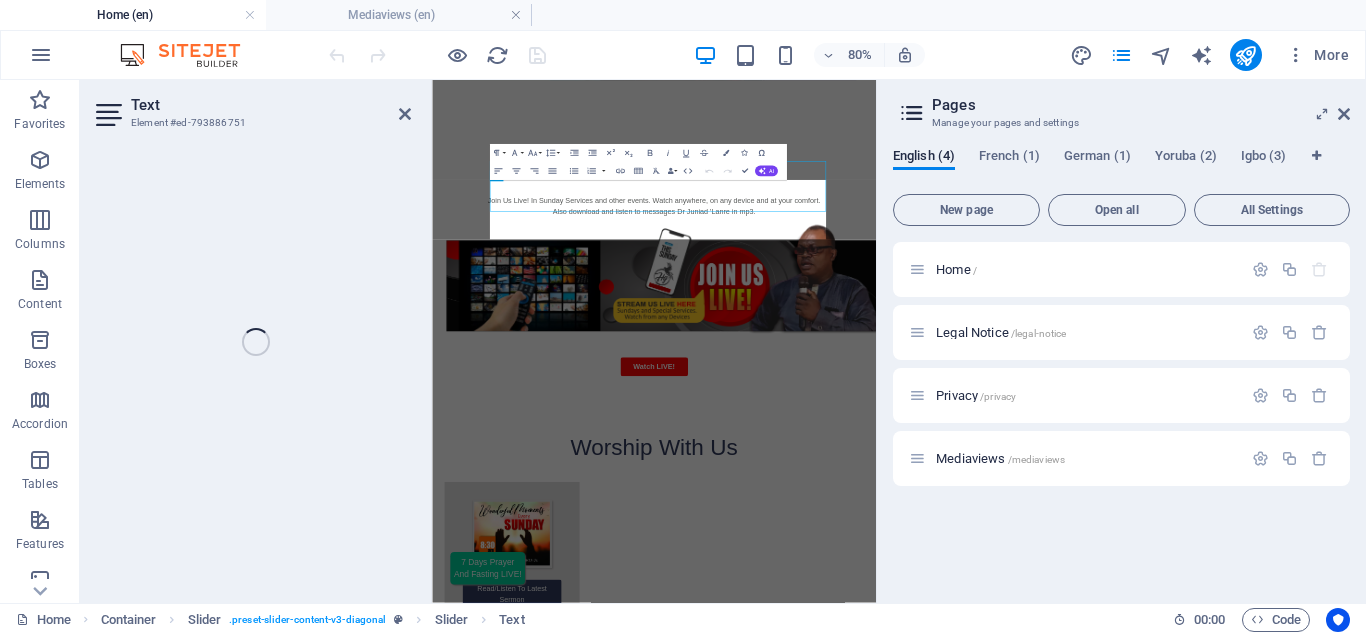 scroll, scrollTop: 3342, scrollLeft: 0, axis: vertical 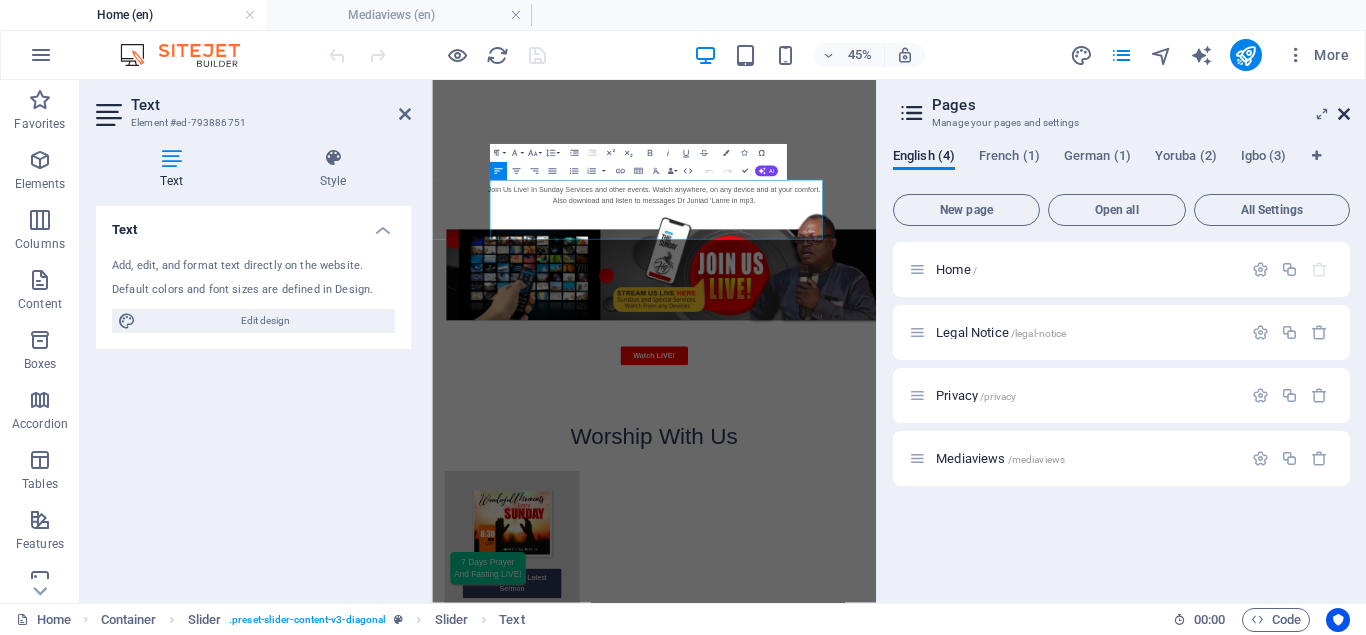 drag, startPoint x: 1347, startPoint y: 110, endPoint x: 516, endPoint y: 126, distance: 831.154 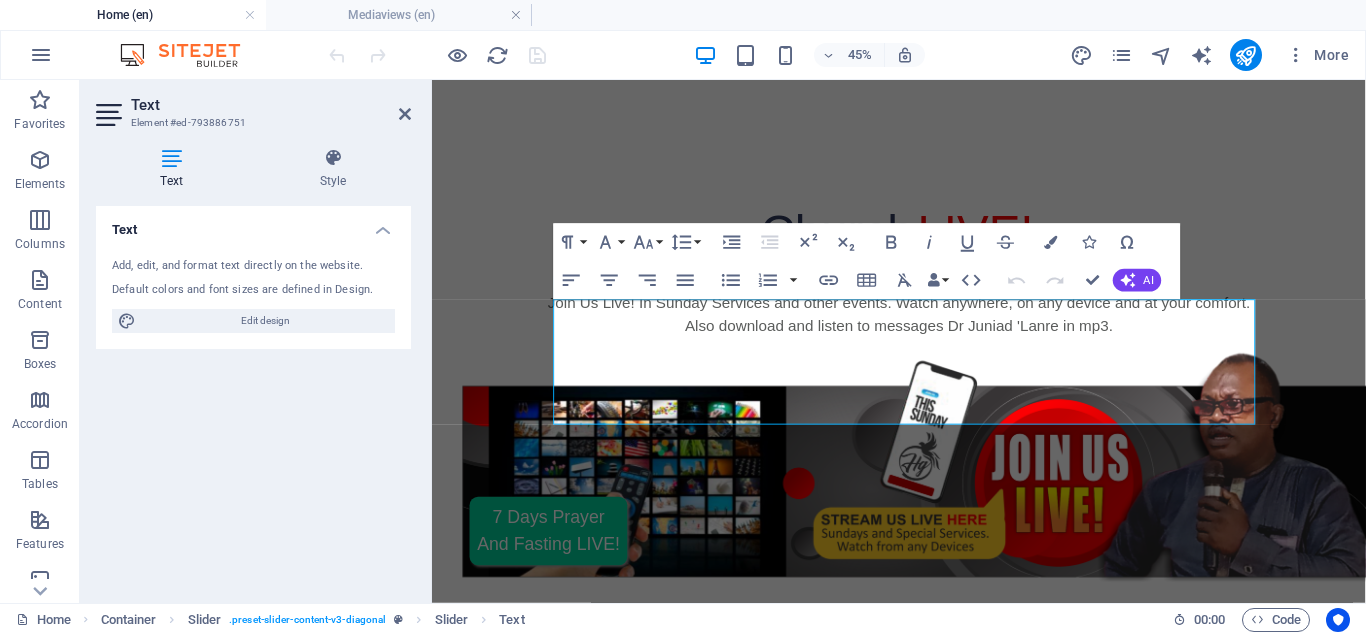 scroll, scrollTop: 3330, scrollLeft: 0, axis: vertical 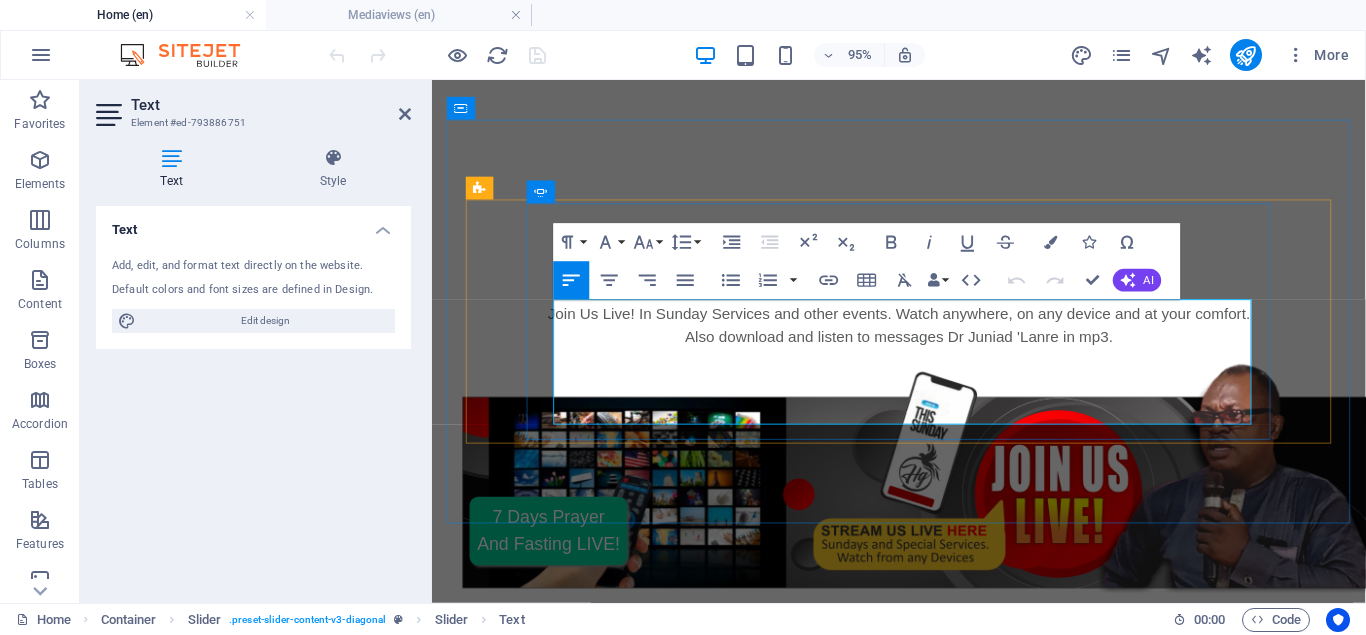 drag, startPoint x: 1085, startPoint y: 408, endPoint x: 580, endPoint y: 331, distance: 510.83658 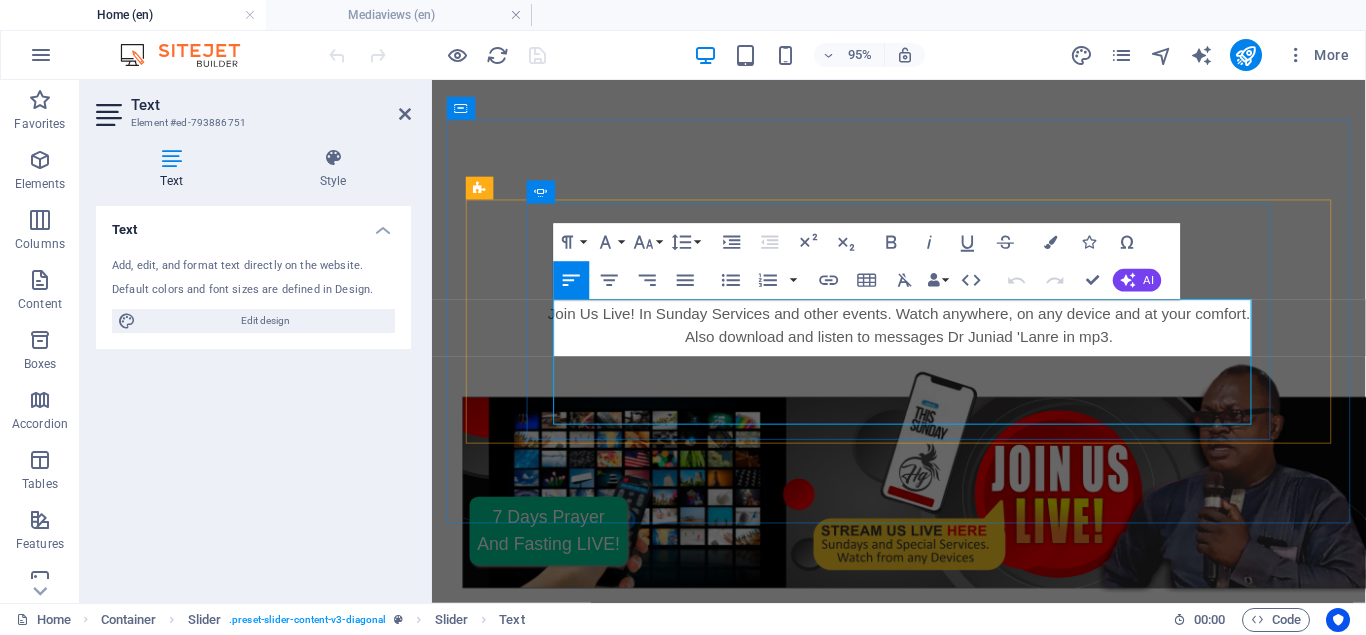 type 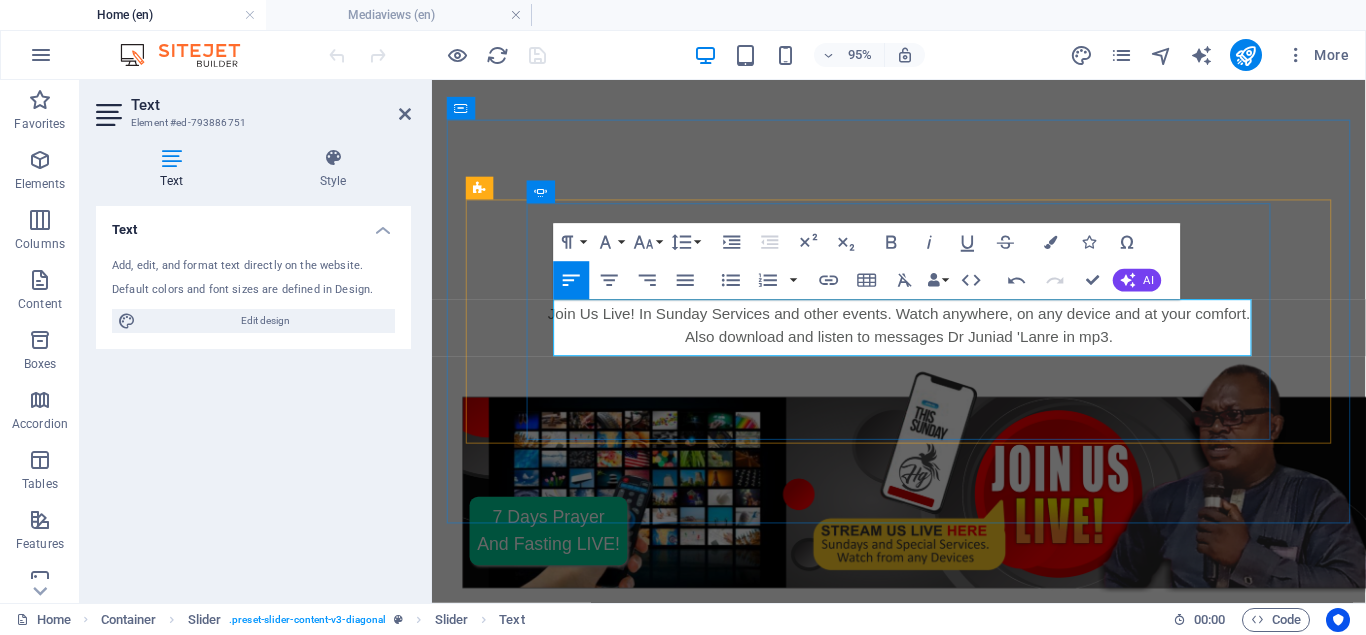 drag, startPoint x: 689, startPoint y: 332, endPoint x: 700, endPoint y: 331, distance: 11.045361 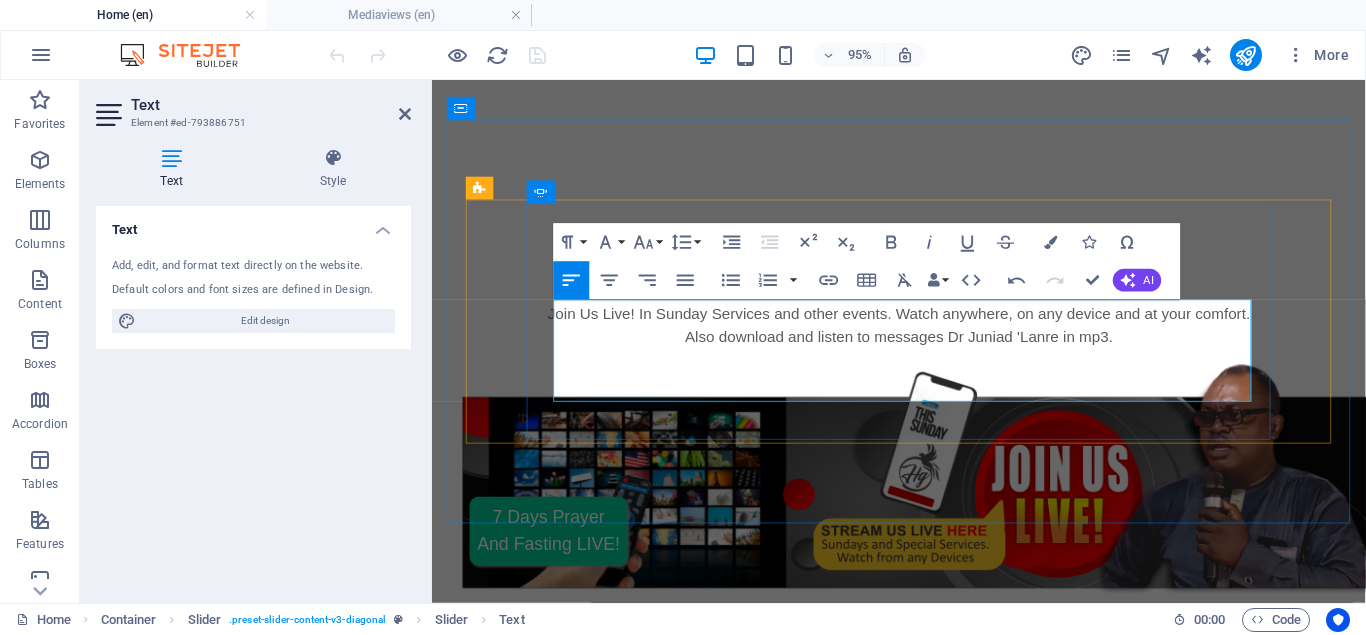 click on "I glorify God for His goodness over my life and family, I came across Dr [NAME]'s messaged on YouTube this year February. I was sharing my situation with my stister and she share the link with me. After listening to the message I deciided ti call Pastor" at bounding box center [-619, 4242] 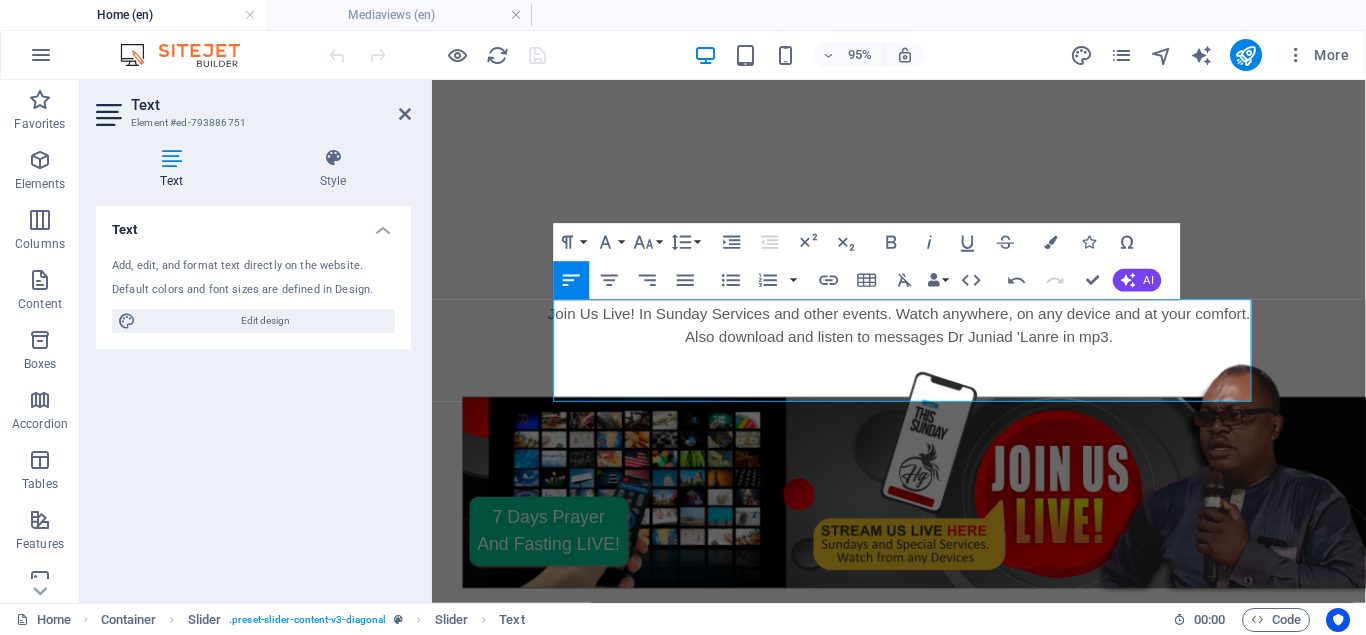 click on "message ," 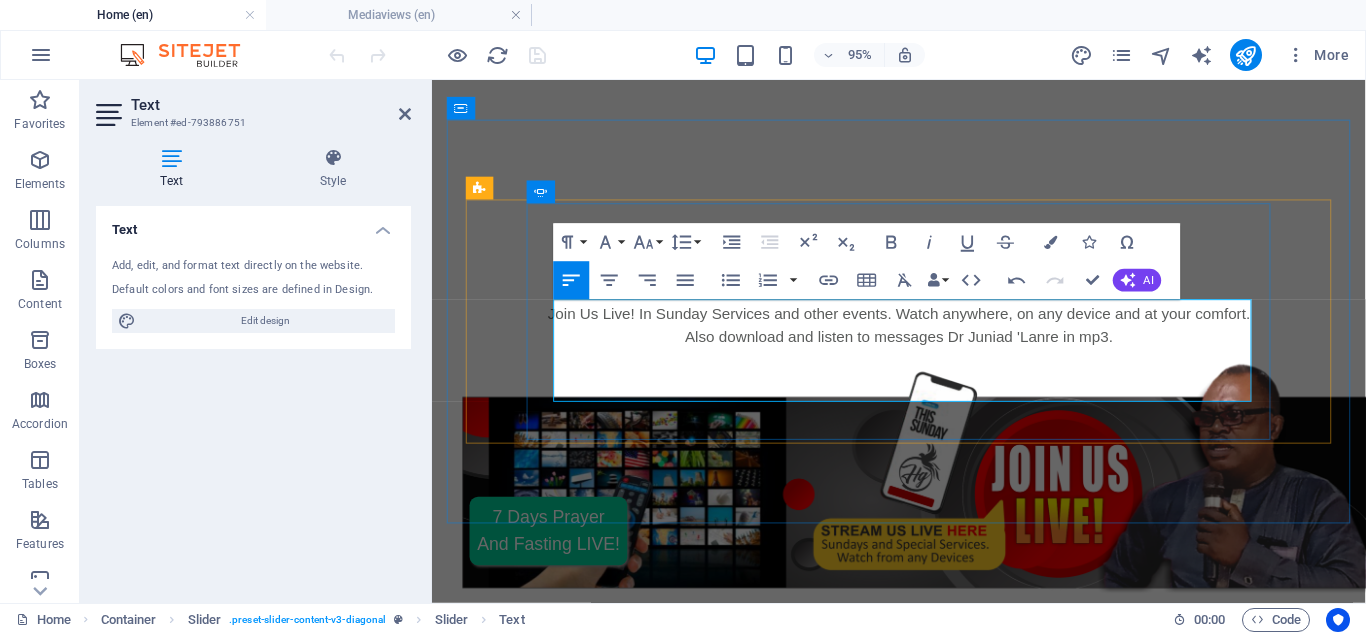 click on "I glorify God for His goodness over my life and family, I came across Dr [PERSON]'s messaged on YouTube this year February. I was sharing my situation with my stister and she share the link with me. After listening to the message, I deciided ti call Pastor" at bounding box center (-619, 4242) 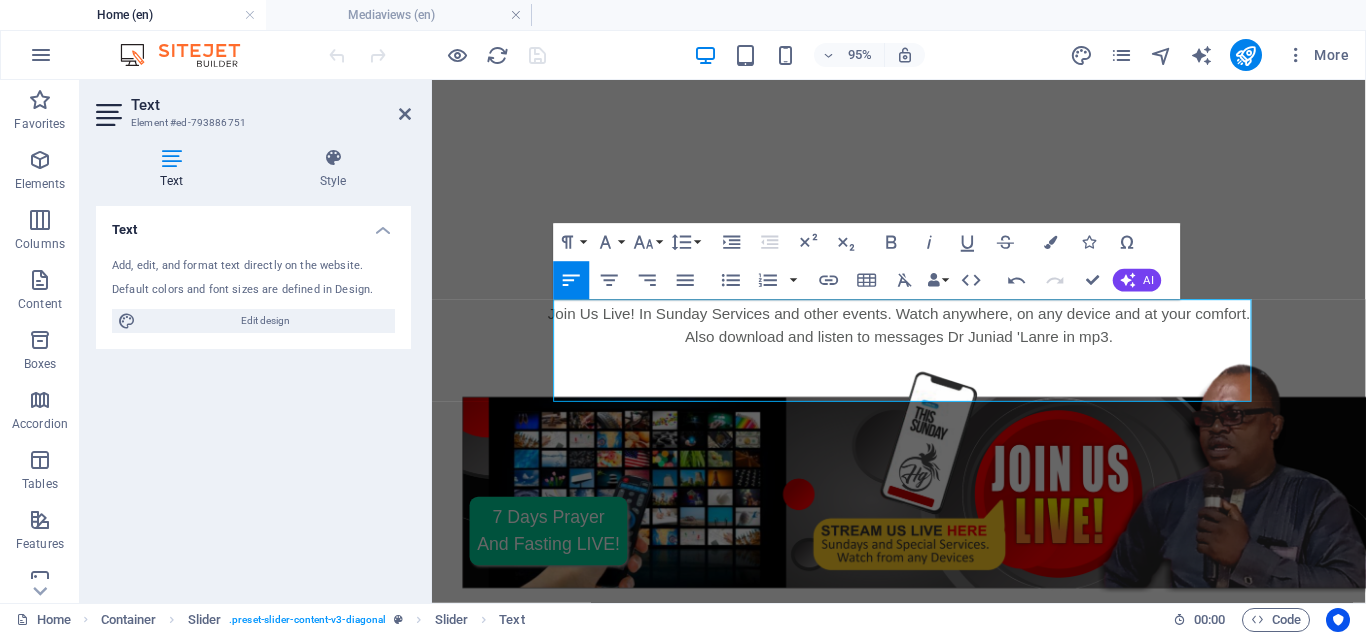 click on "dec id ed" 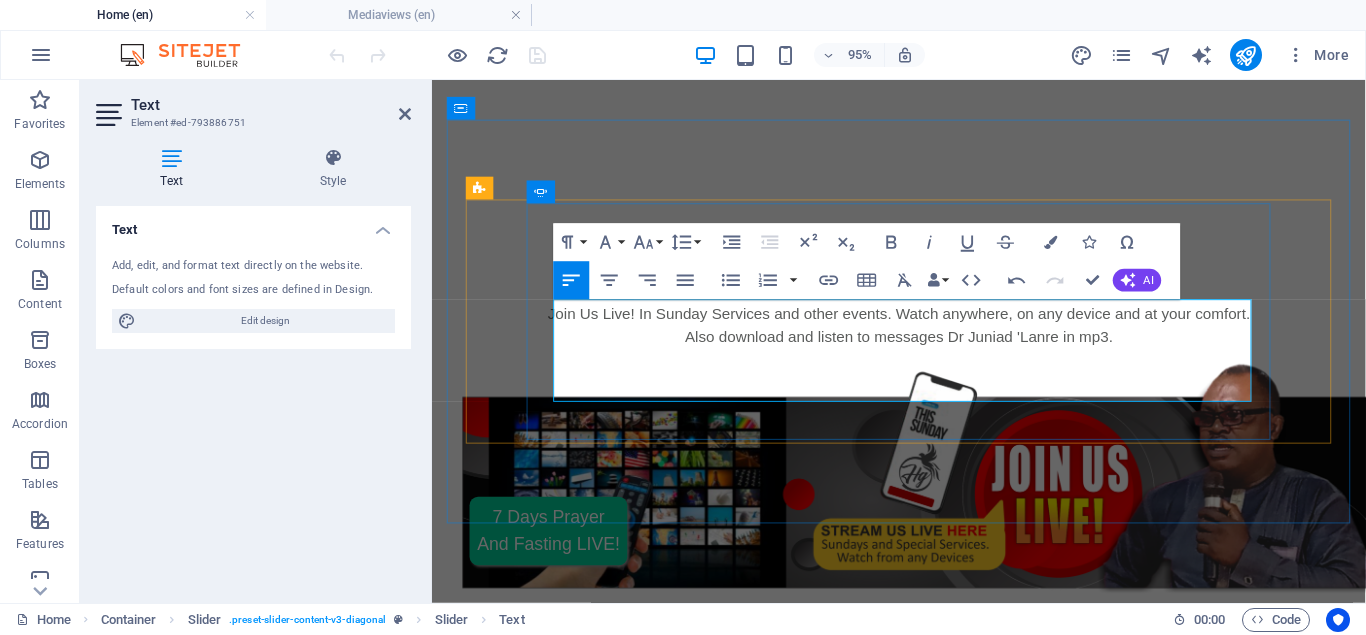 click on "I glorify God for His goodness over my life and family, I came across Dr [PERSON]'s messaged on YouTube this year February. I was sharing my situation with my stister and she share the link with me. After listening to the message, I decided ti call Pastor" at bounding box center [-619, 4242] 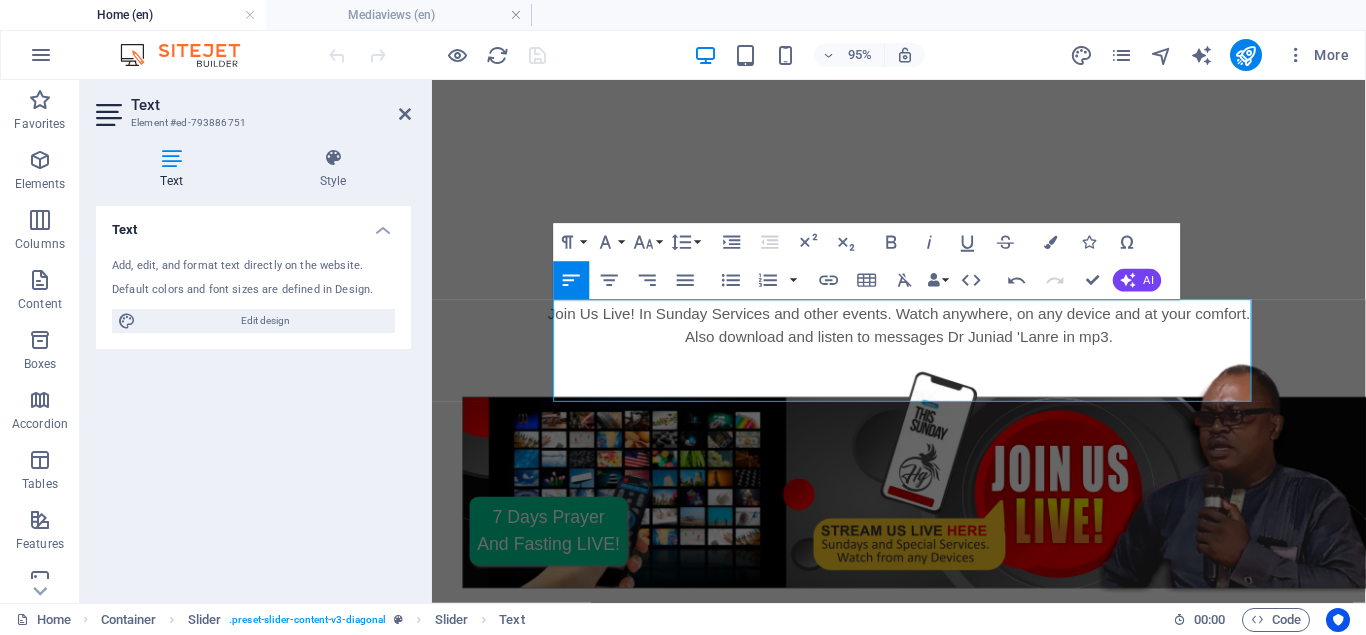 click on "to" 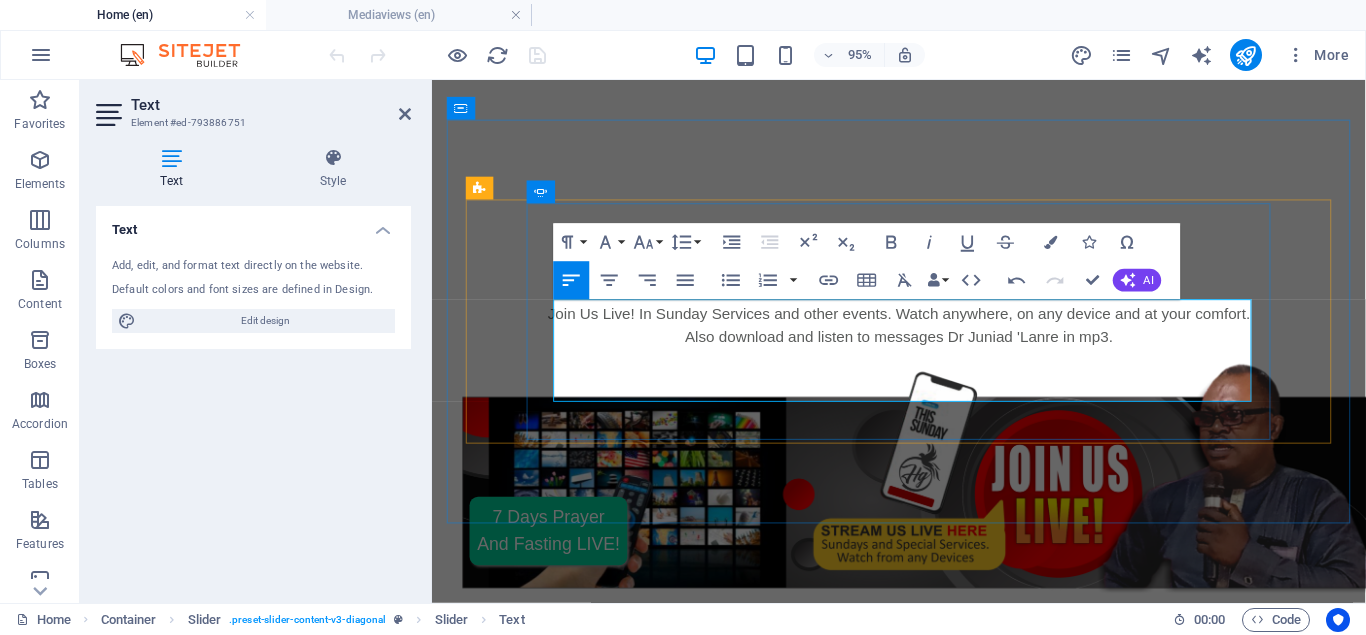 click on "I glorify God for His goodness over my life and family, I came across [PERSON]'s messaged on YouTube this year [MONTH]. I was sharing my situation with my stister and she share the link with me. After listening to the message, I decided to call Pastor" at bounding box center (-619, 4242) 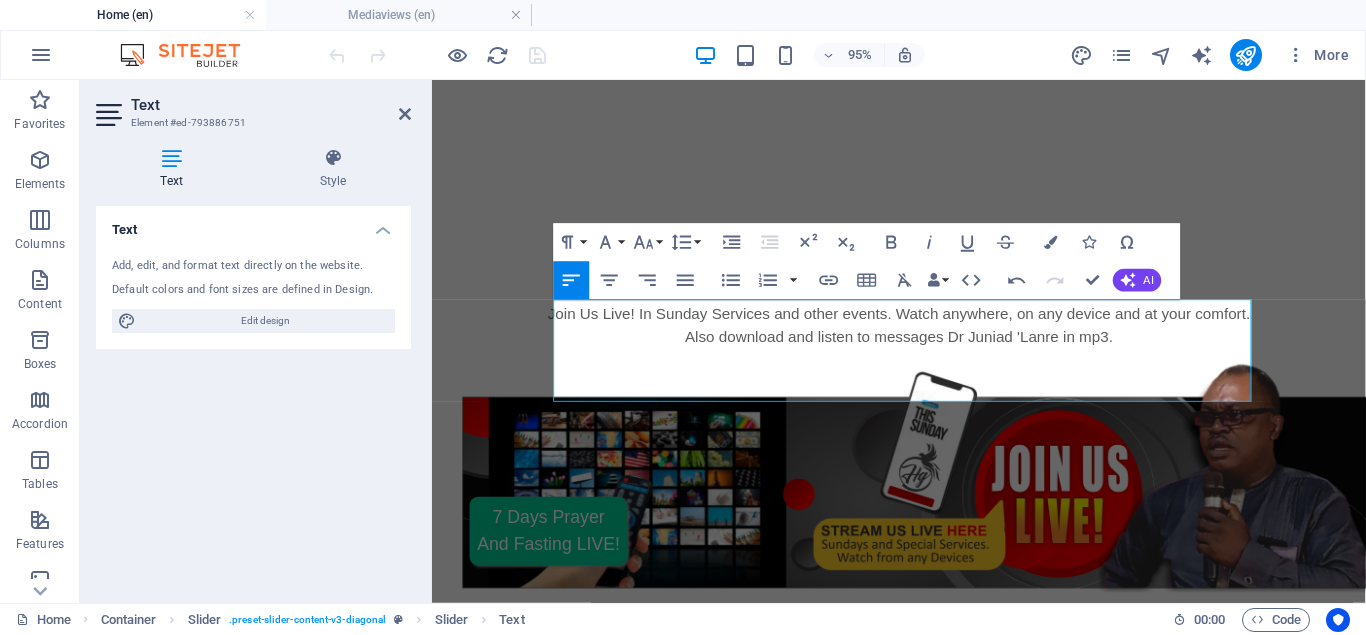 click on "sister" 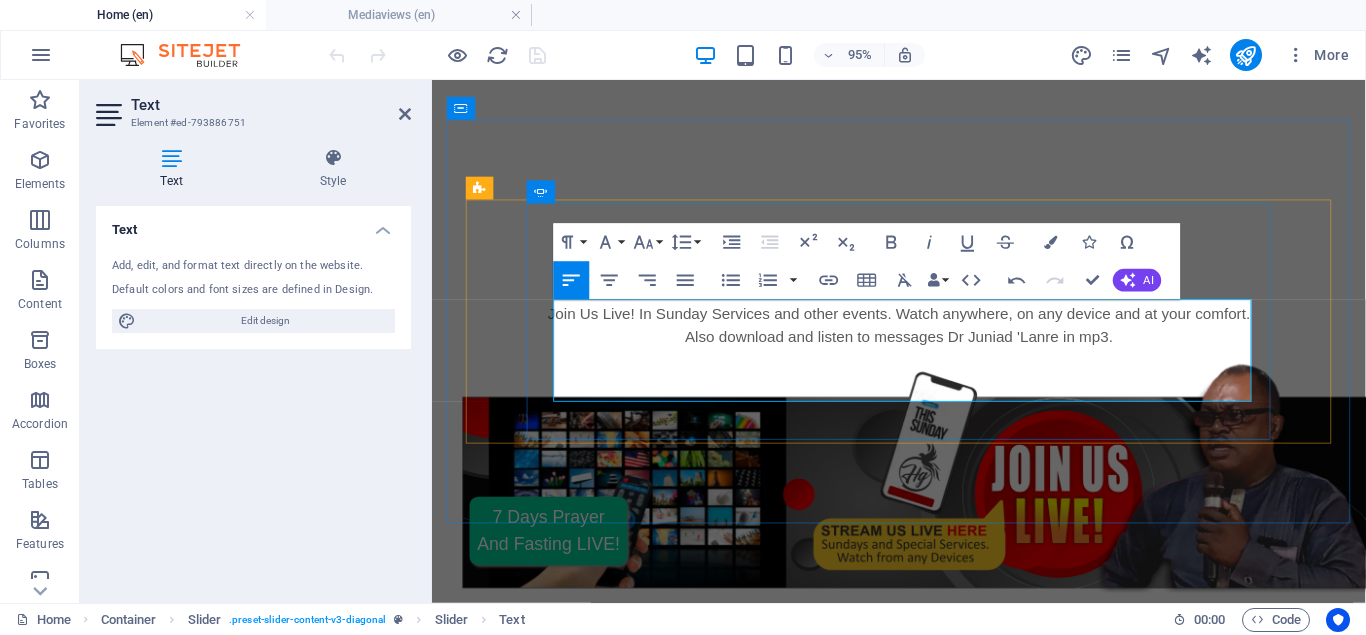 click on "I glorify God for His goodness over my life and family, I came across Dr [PERSON]'s messaged on YouTube this year February. I was sharing my situation with my sister and she share the link with me. After listening to the message, I decided to call Pastor and we had a beatiiful" at bounding box center (-619, 4254) 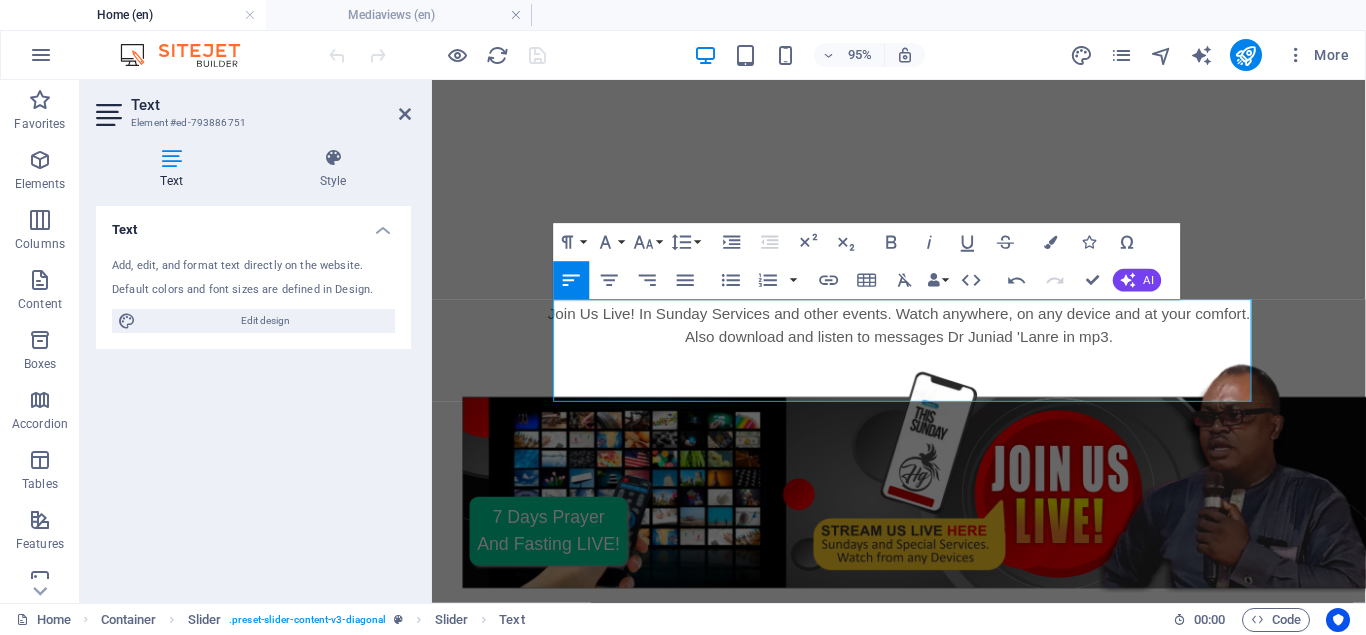 click on ",  and" 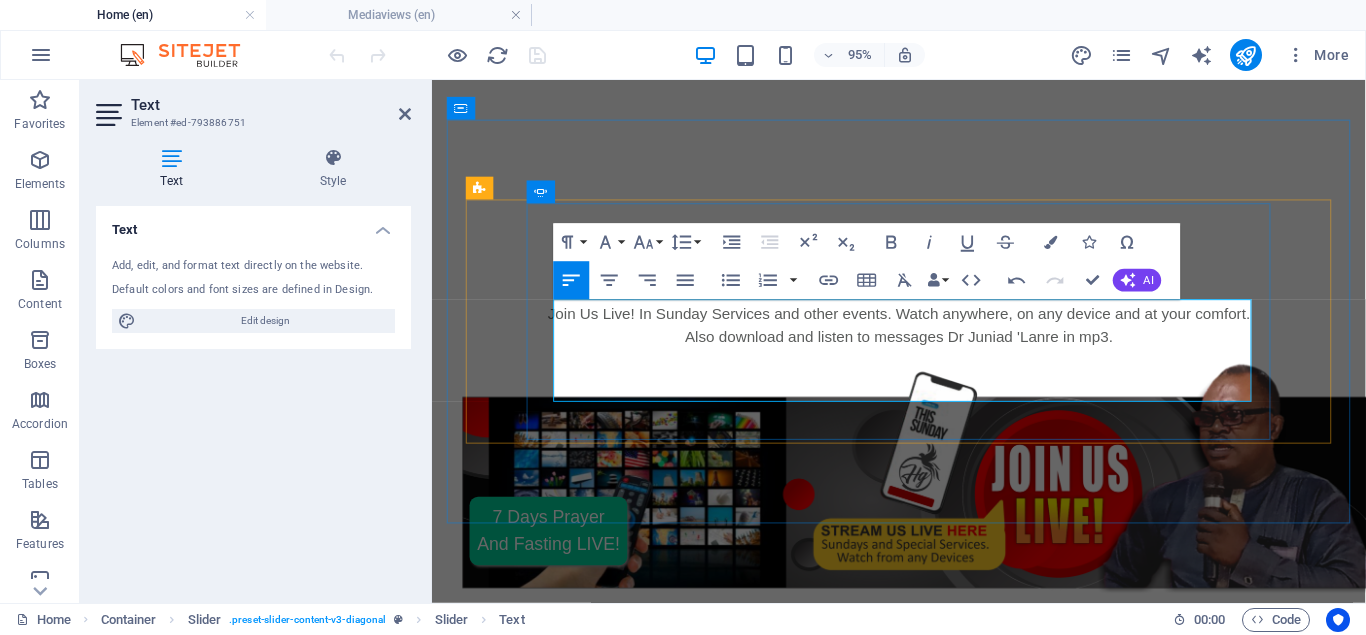 click on "I glorify God for His goodness over my life and family, I came across Dr [LAST]'s messaged on YouTube this year February. I was sharing my situation with my sister, and she share the link with me. After listening to the message, I decided to call Pastor and we had a beatiiful" at bounding box center [-619, 4242] 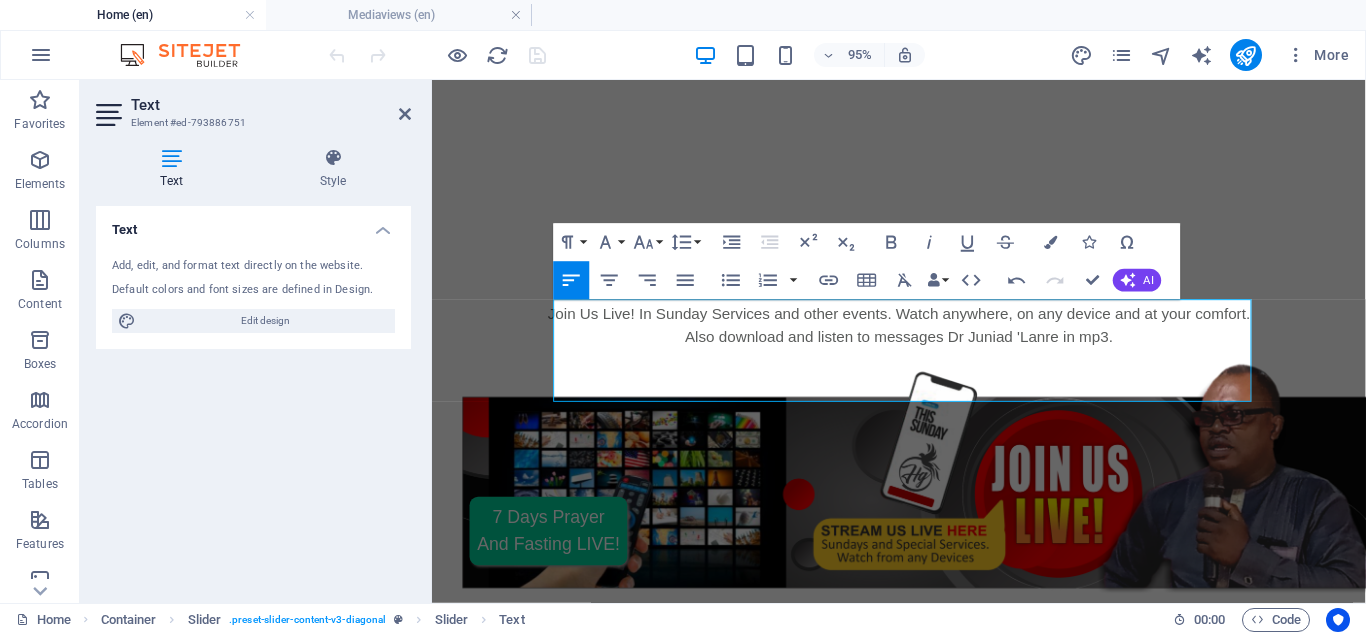 click on ",  and" 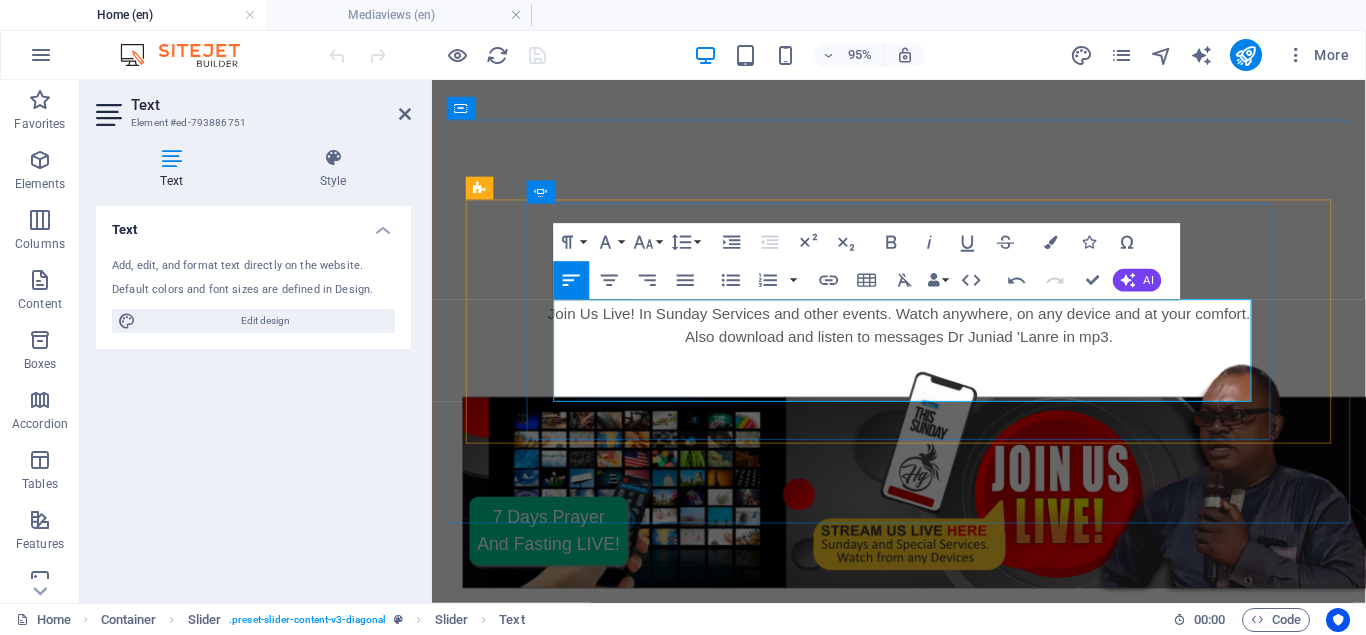 click on "I glorify God for His goodness over my life and family, I came across [PERSON]'s messaged on YouTube this year [MONTH]. I was sharing my situation with my sister, and she share the link with me. After listening to the message, I decided to call Pastor, and we had a beatiiful" at bounding box center (-619, 4242) 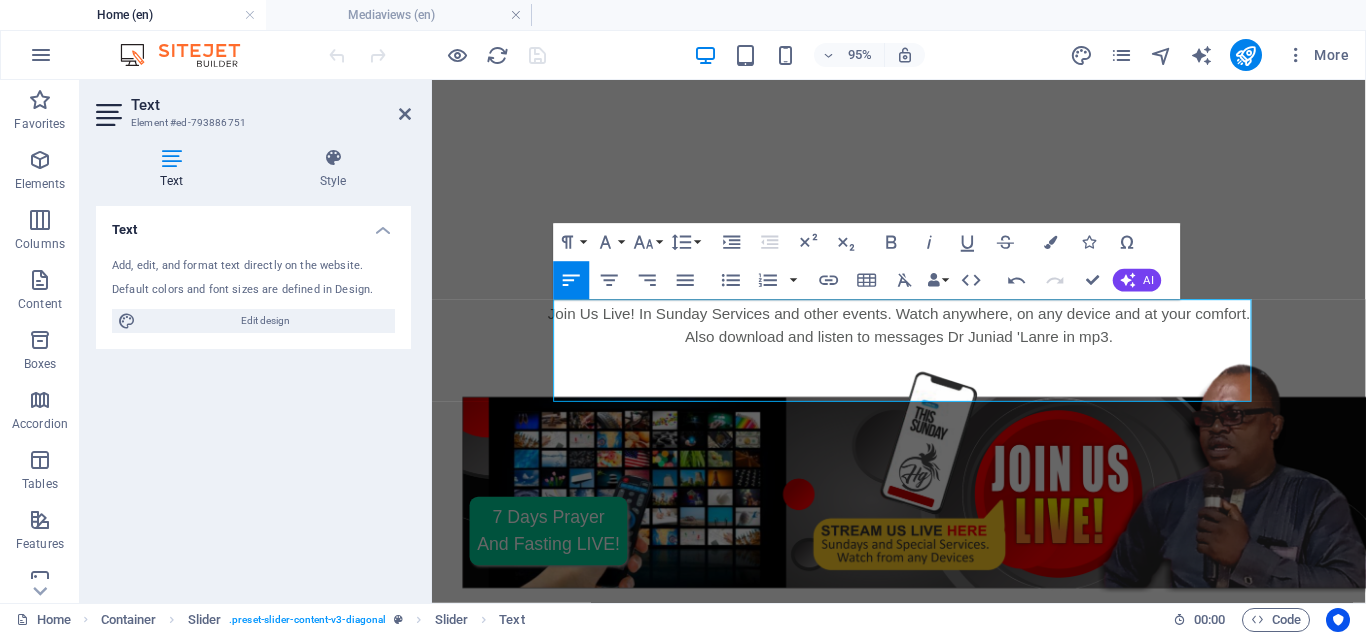 click on "bea ut iful" 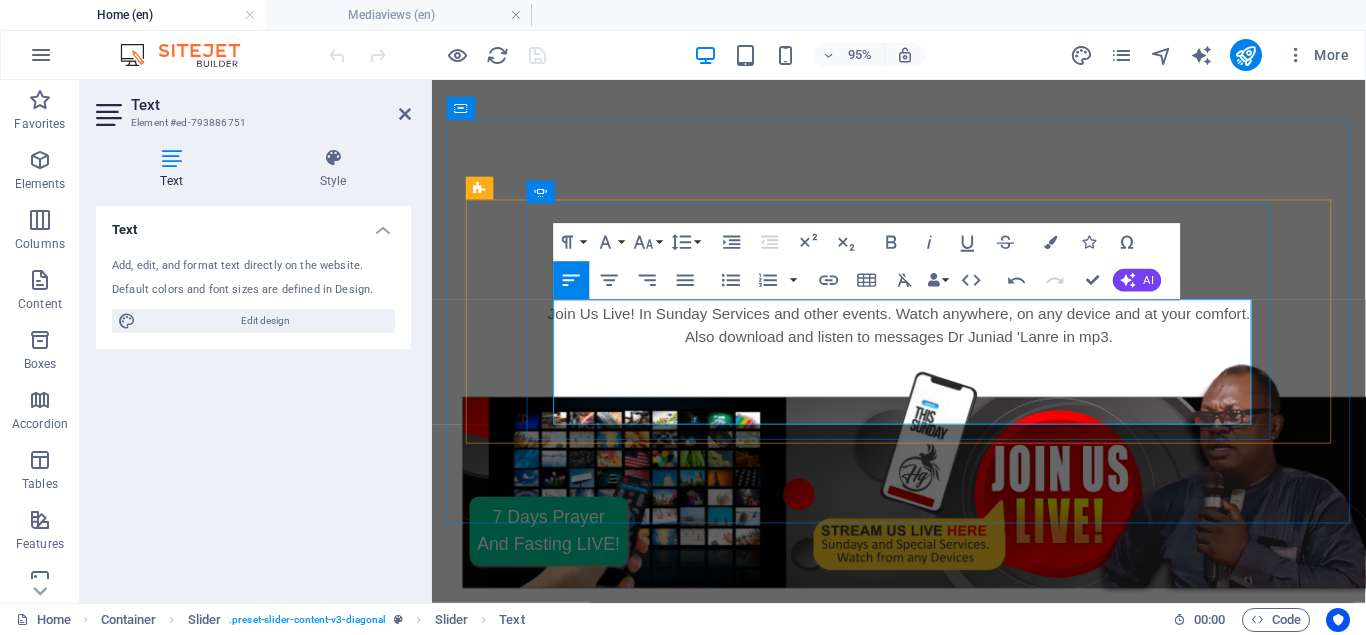 click on "I glorify God for His goodness over my life and family, I came across Dr [PERSON]s messaged on YouTube this year February. I was sharing my situation with my sister, and she share the link with me. After listening to the message, I decided to call Pastor, and we had a beautiful time taking and  noticably" at bounding box center (-619, 4254) 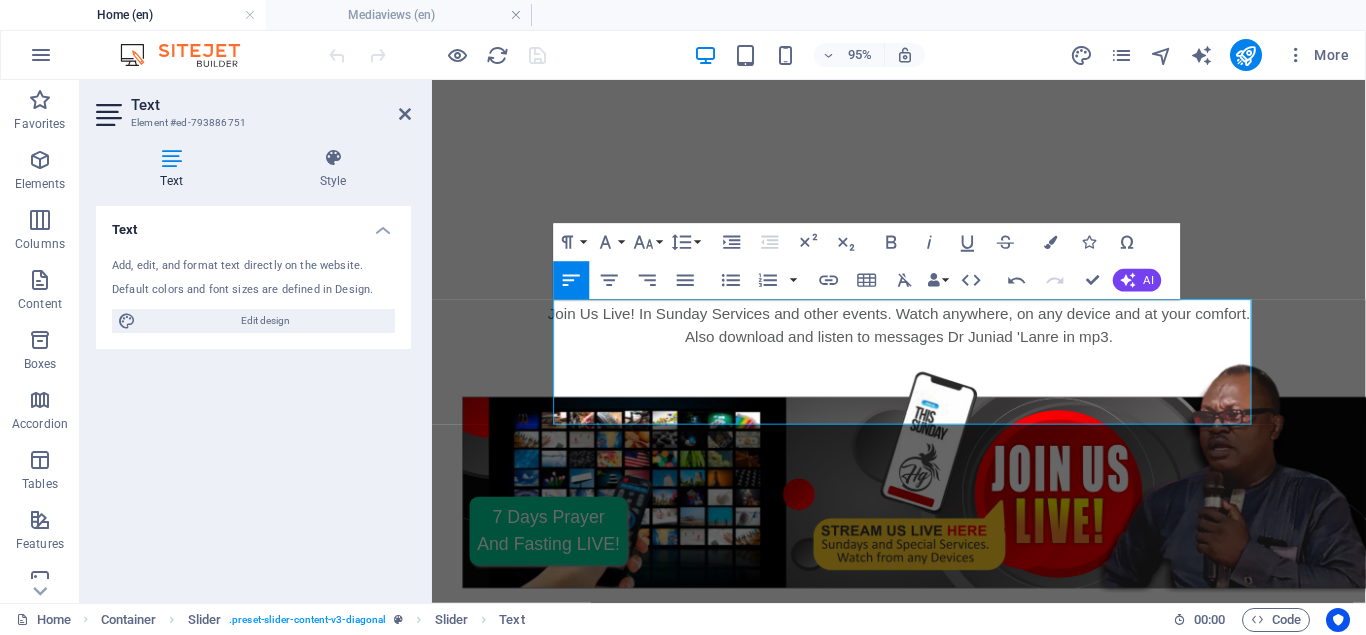click on "e" 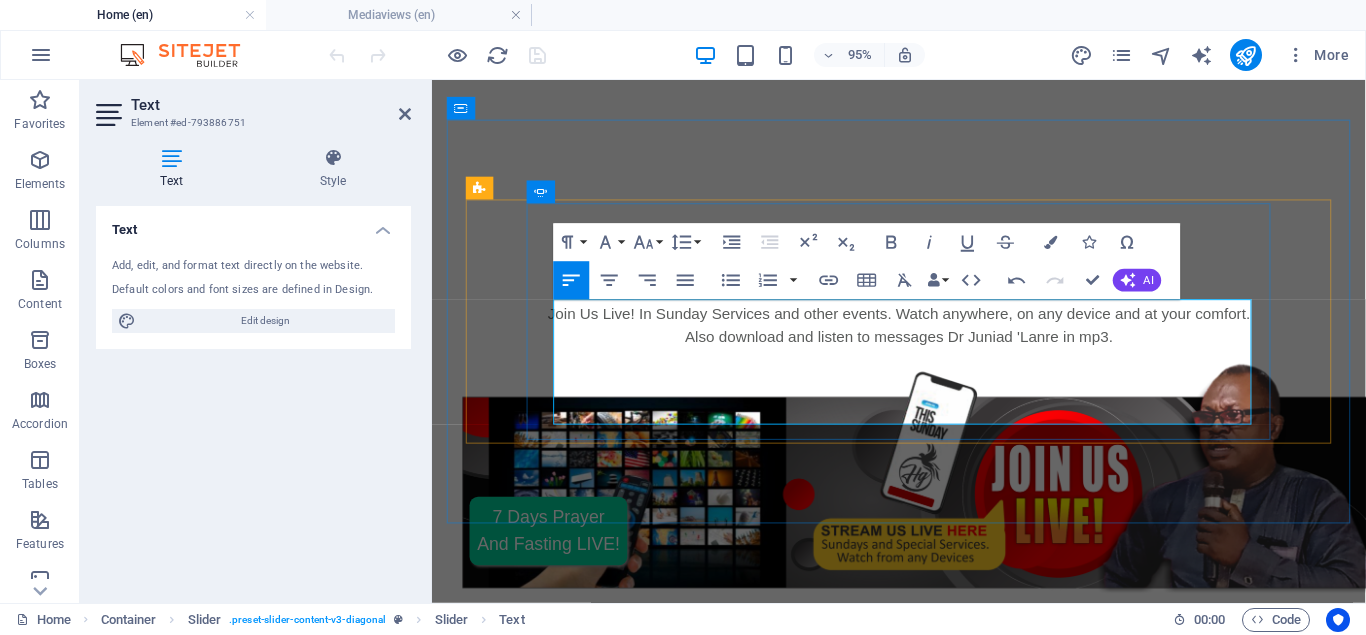 click on "I glorify God for His goodness over my life and family, I came across Dr [PERSON]s messaged on YouTube this year February. I was sharing my situation with my sister, and she share the link with me. After listening to the message, I decided to call Pastor, and we had a beautiful time taking and  noticeably" at bounding box center (-619, 4254) 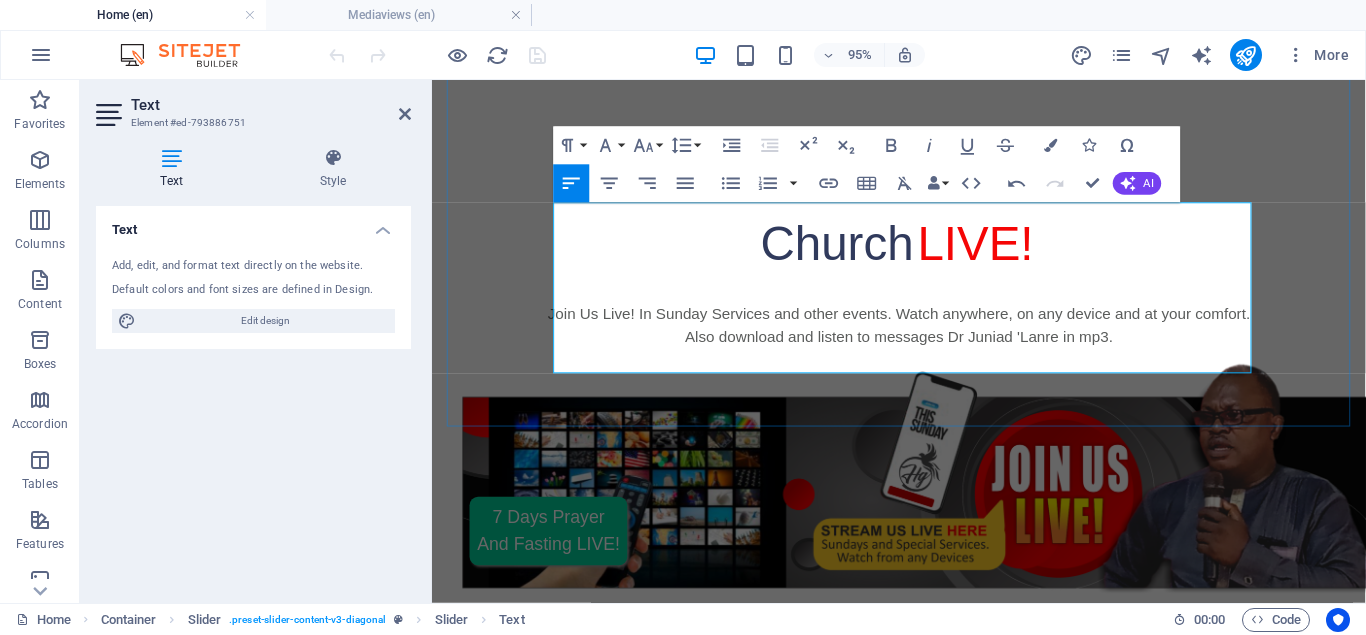 scroll, scrollTop: 3432, scrollLeft: 0, axis: vertical 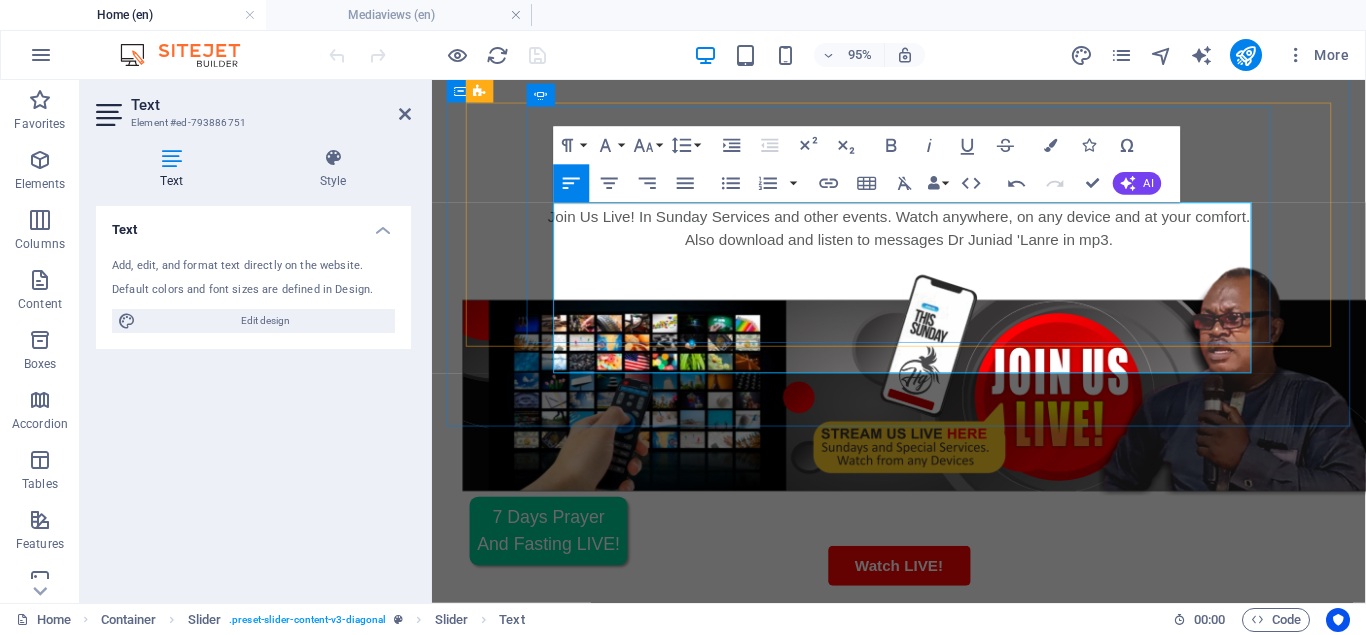 click on "I glorify God for His goodness over my life and family, I came across Dr [PERSON]'s messaged on YouTube this year February. I was sharing my situation with my sister, and she share the link with me. After listening to the message, I decided to call Pastor, and we had a beautiful time taking and  noticeably, with all that we discussed pastor never judged me, this is the first time I will be free to pour out my heart to anyone. Today, every of Pastor [PERSON]'s  counsel and prayer with has  brought me" at bounding box center [-619, 4176] 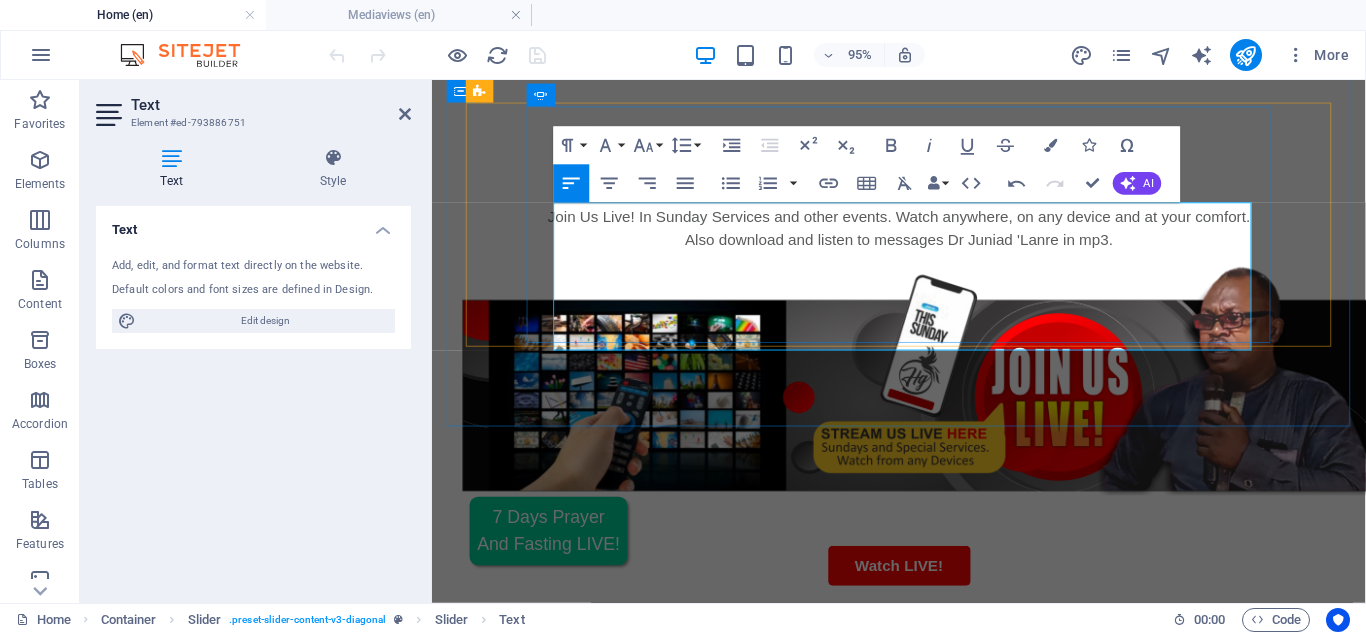 click on "I glorify God for His goodness over my life and family, I came across Dr Lanre's messaged on YouTube this year February. I was sharing my situation with my sister, and she share the link with me. After listening to the message, I decided to call Pastor, and we had a beautiful time taking and  noticeably, with all that we discussed pastor never judged me, this is the first time I will be free to pour out my heart to anyone. Today, every of Pastor Lanre's counsel and prayer with has  me" at bounding box center [-619, 4176] 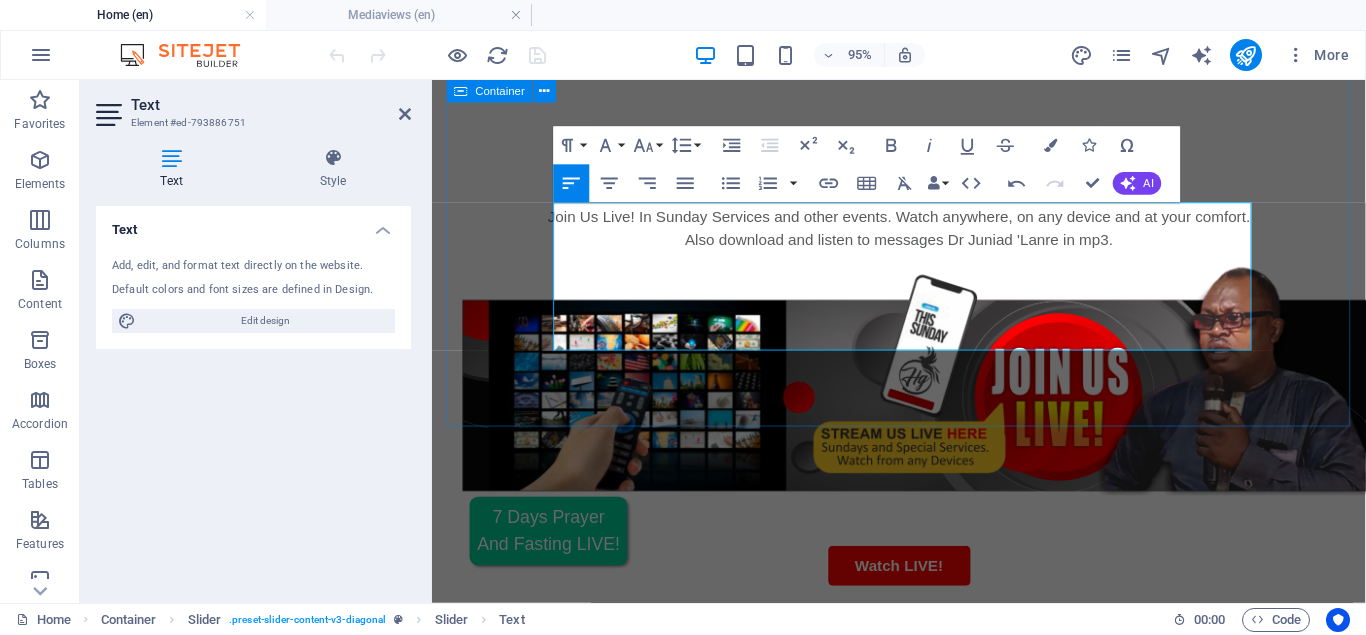 scroll, scrollTop: 9, scrollLeft: 0, axis: vertical 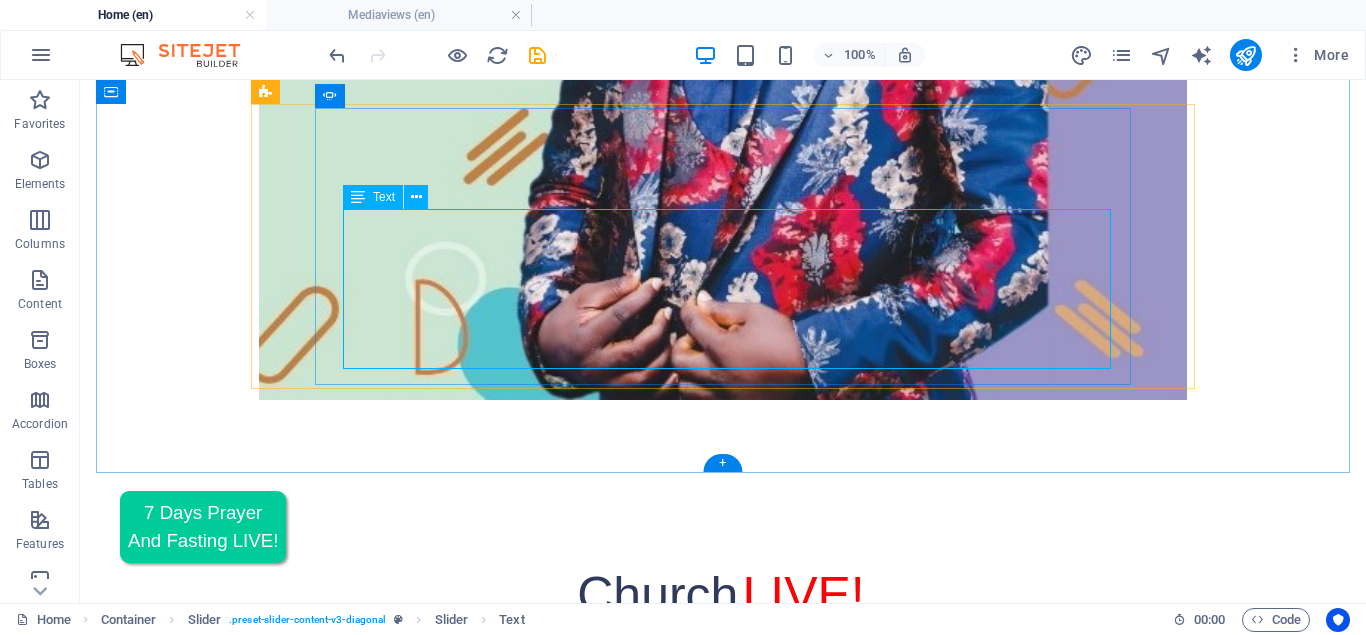 click on "I glorify God for His goodness over my life and family, I came across Dr Lanre's messaged on YouTube this year February. I was sharing my situation with my sister, and she share the link with me. After listening to the message, I decided to call Pastor, and we had a beautiful time taking and  noticeably, with all that we discussed pastor never judged me, this is the first time I will be free to pour out my heart to anyone. Today, every of Pastor Lanre's counsel and prayer with has me well for me and my fammily. Pastor the Lord shall continualy bless you sir." at bounding box center (-885, 4801) 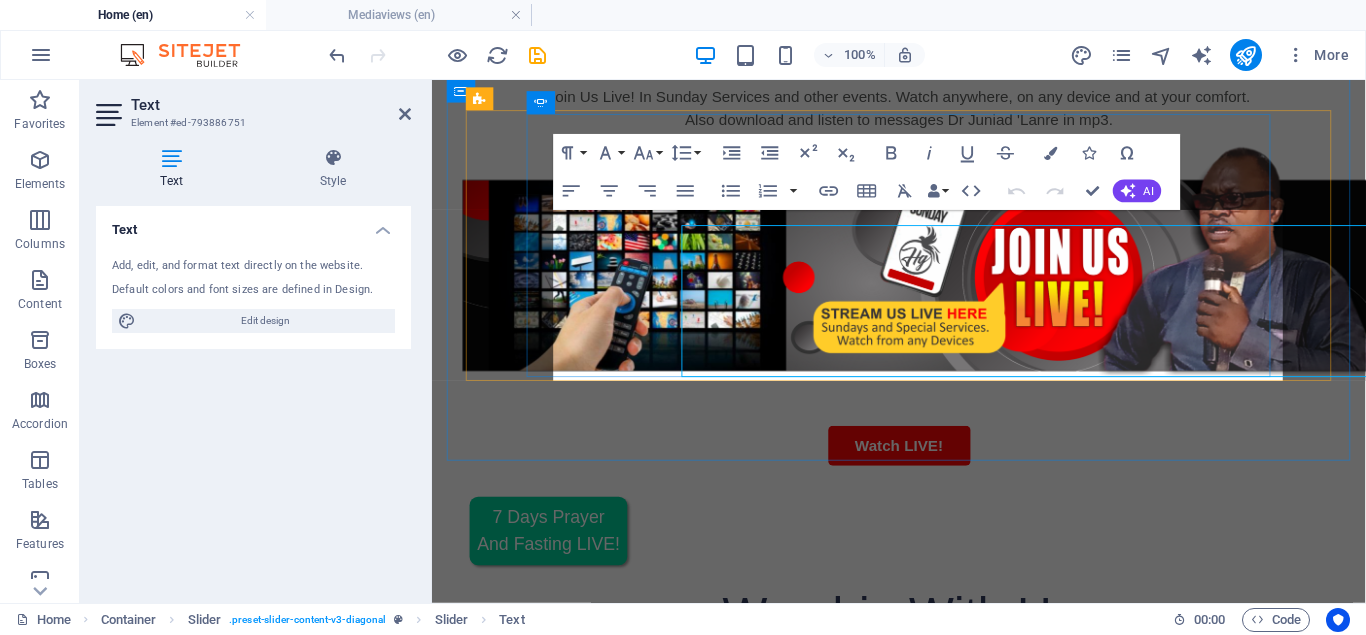scroll, scrollTop: 3424, scrollLeft: 0, axis: vertical 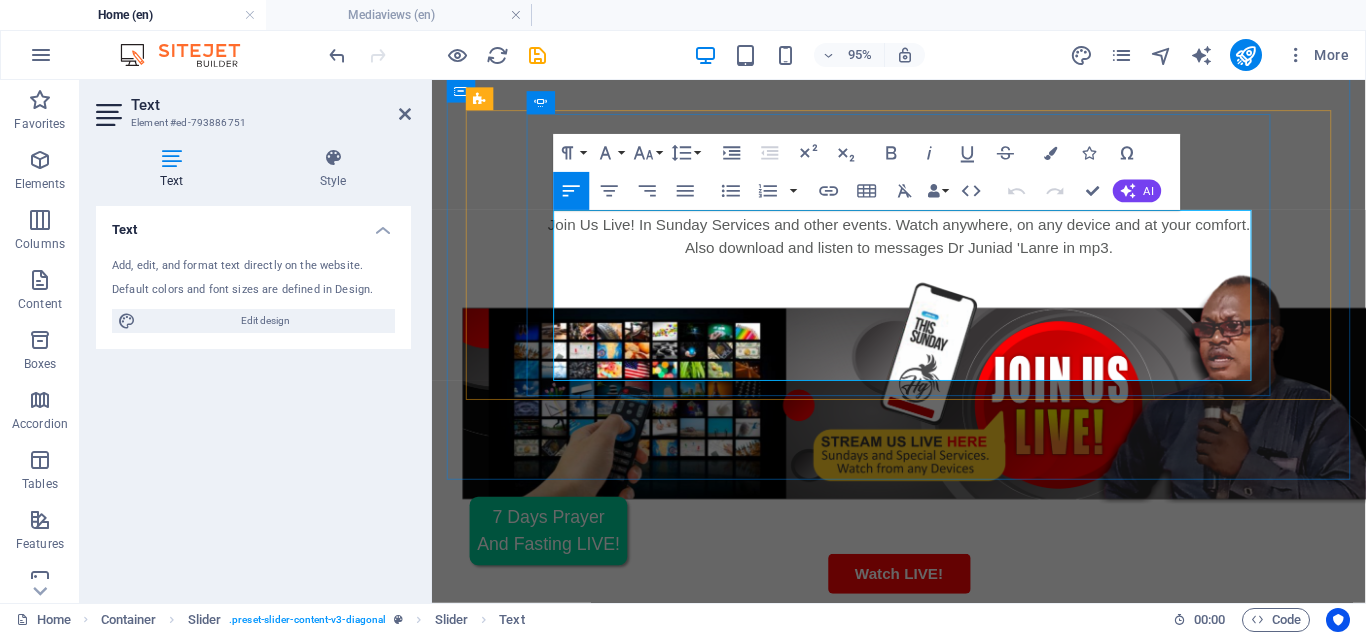 click on "I glorify God for His goodness over my life and family, I came across Dr Lanre's messaged on YouTube this year February. I was sharing my situation with my sister, and she share the link with me. After listening to the message, I decided to call Pastor, and we had a beautiful time taking and  noticeably, with all that we discussed pastor never judged me, this is the first time I will be free to pour out my heart to anyone. Today, every of Pastor Lanre's counsel and prayer with has me well for me and my fammily. Pastor the Lord shall continualy bless you sir." at bounding box center [-619, 4184] 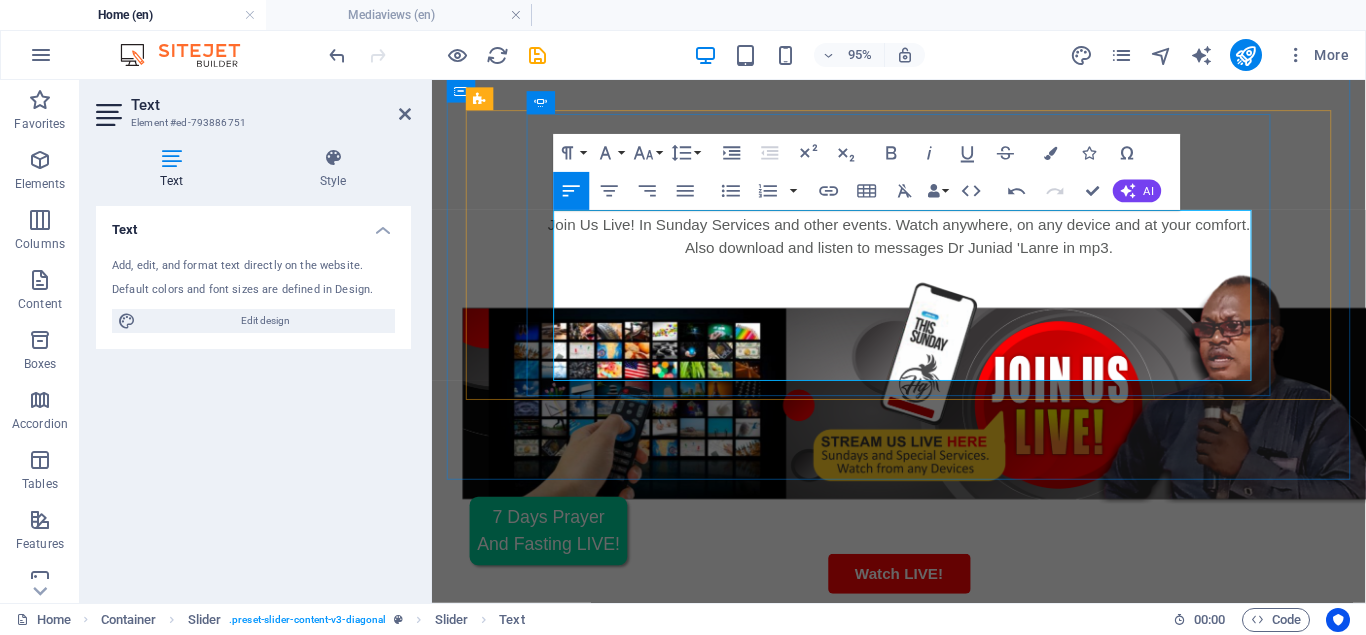drag, startPoint x: 1071, startPoint y: 358, endPoint x: 1184, endPoint y: 373, distance: 113.99123 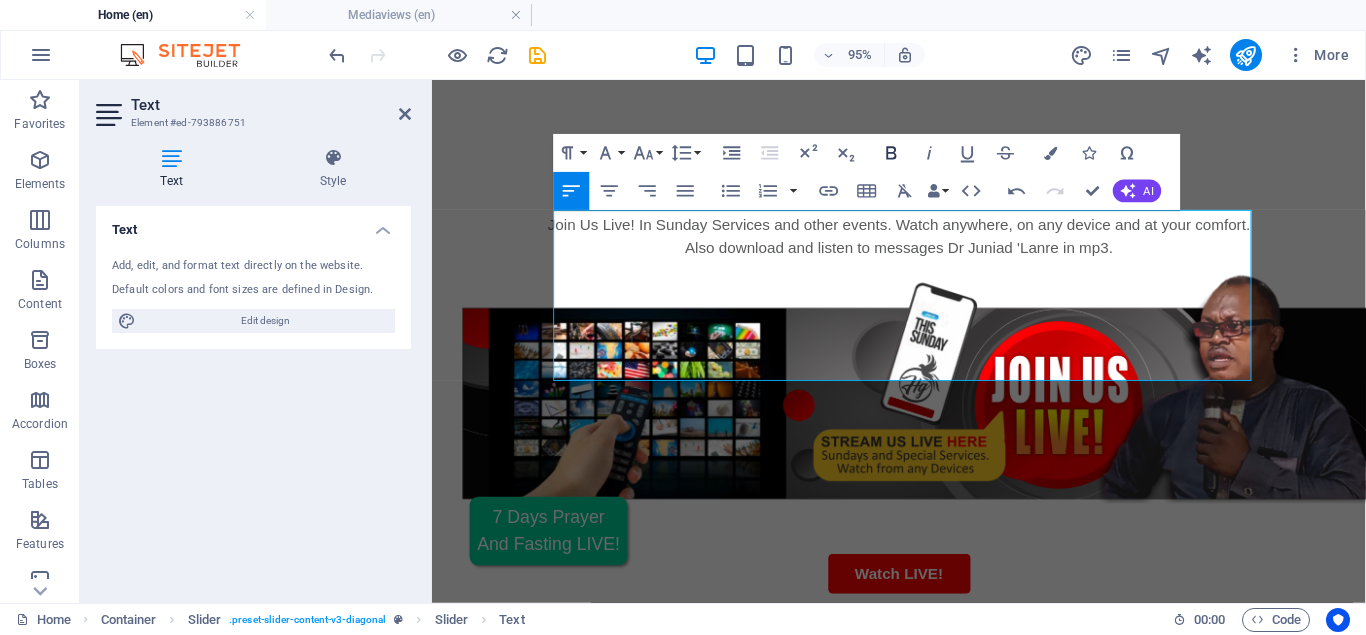 click 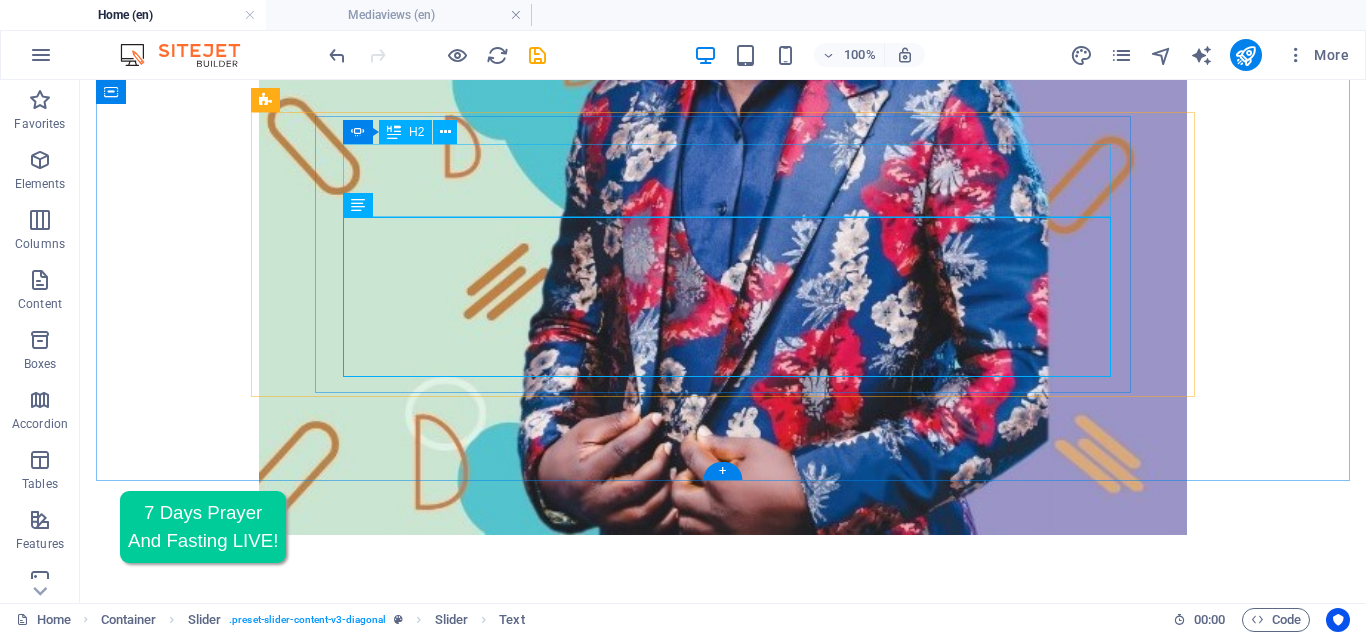 scroll, scrollTop: 3551, scrollLeft: 0, axis: vertical 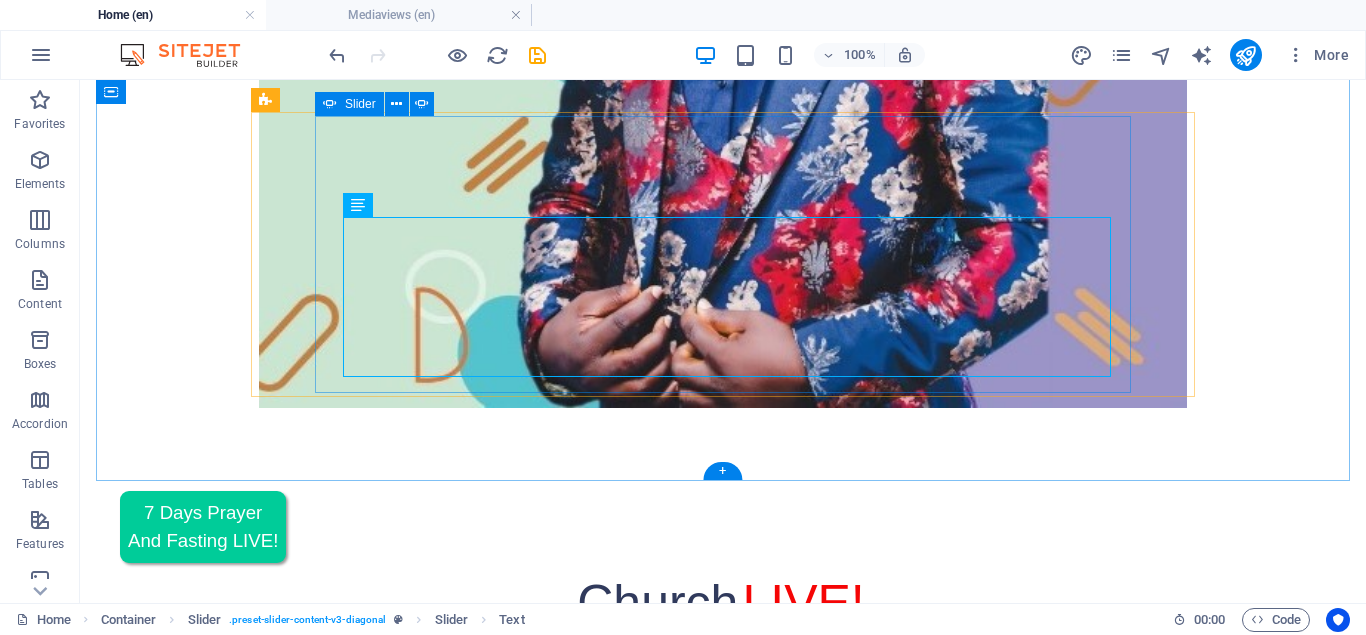 click at bounding box center [723, 4178] 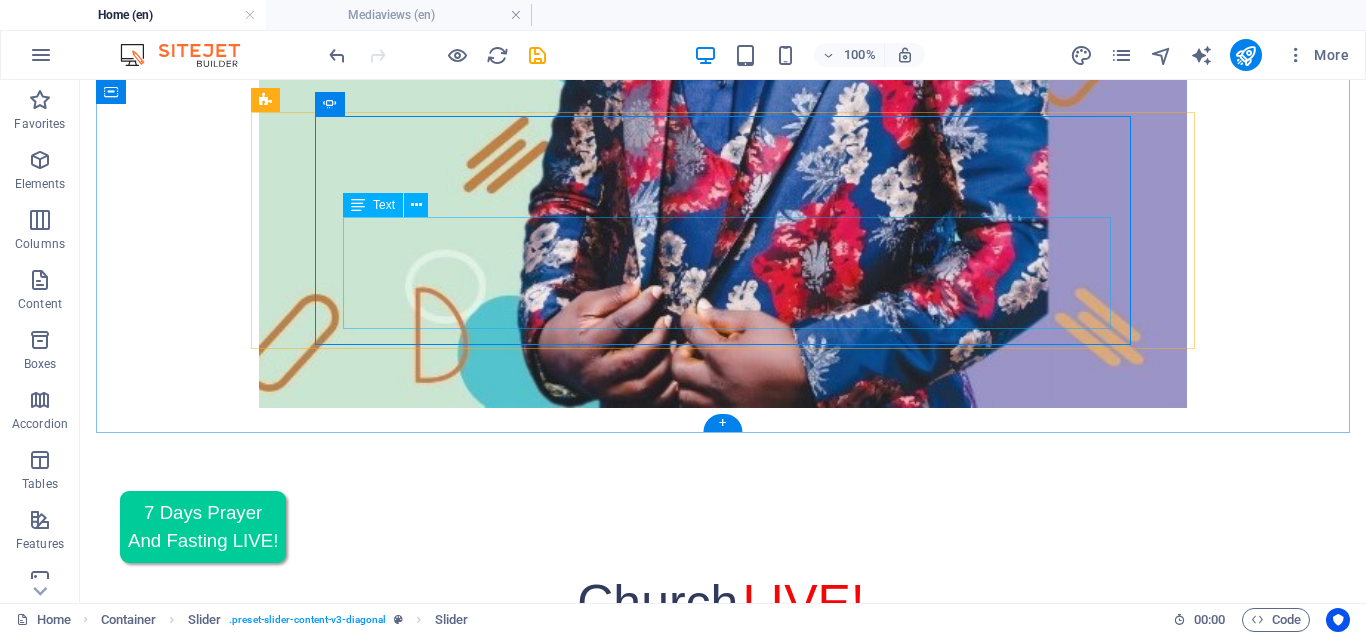 click on "Lorem ipsum dolor sit amet, consectetur adipisicing elit. Id, ipsum, quibusdam, temporibus harum culpa unde voluptatem possimus qui molestiae expedita ad aut necessitatibus vel incidunt placeat velit soluta a consectetur laborum illum nobis distinctio nisi facilis! Officiis, illum, aut, quasi dolorem laudantium fuga porro amet provident voluptatibus dicta mollitia neque!" at bounding box center (-85, 4568) 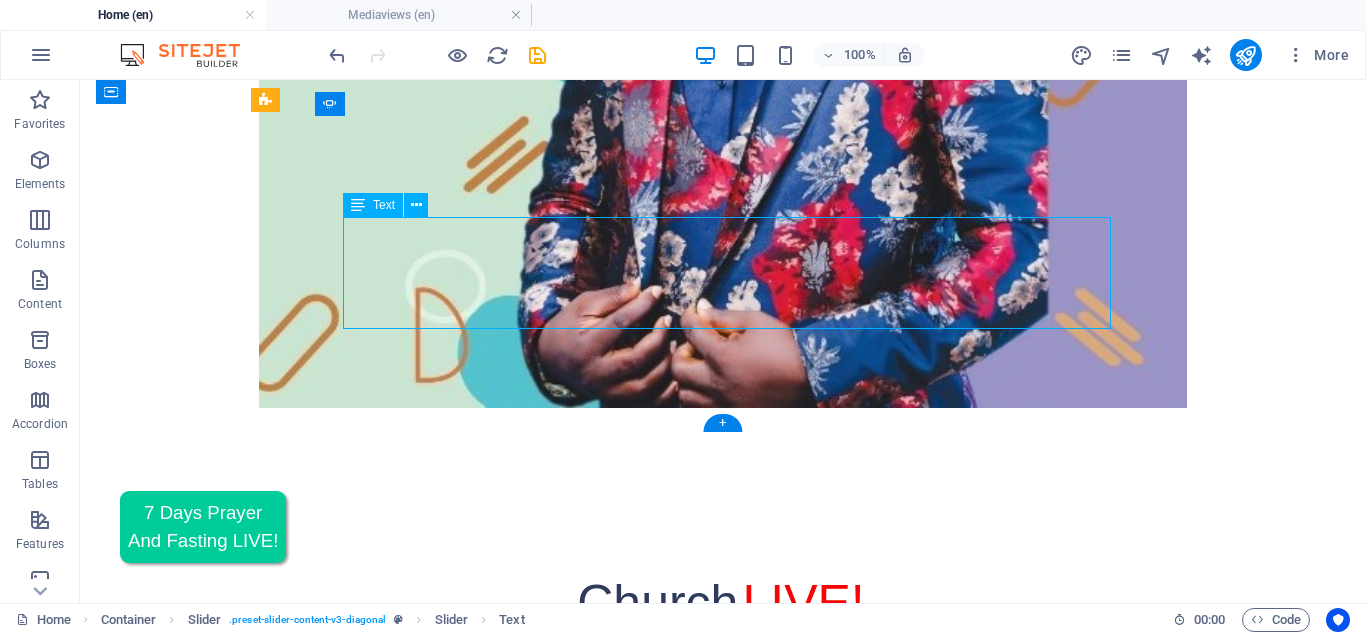 click on "Lorem ipsum dolor sit amet, consectetur adipisicing elit. Id, ipsum, quibusdam, temporibus harum culpa unde voluptatem possimus qui molestiae expedita ad aut necessitatibus vel incidunt placeat velit soluta a consectetur laborum illum nobis distinctio nisi facilis! Officiis, illum, aut, quasi dolorem laudantium fuga porro amet provident voluptatibus dicta mollitia neque!" at bounding box center [-85, 4568] 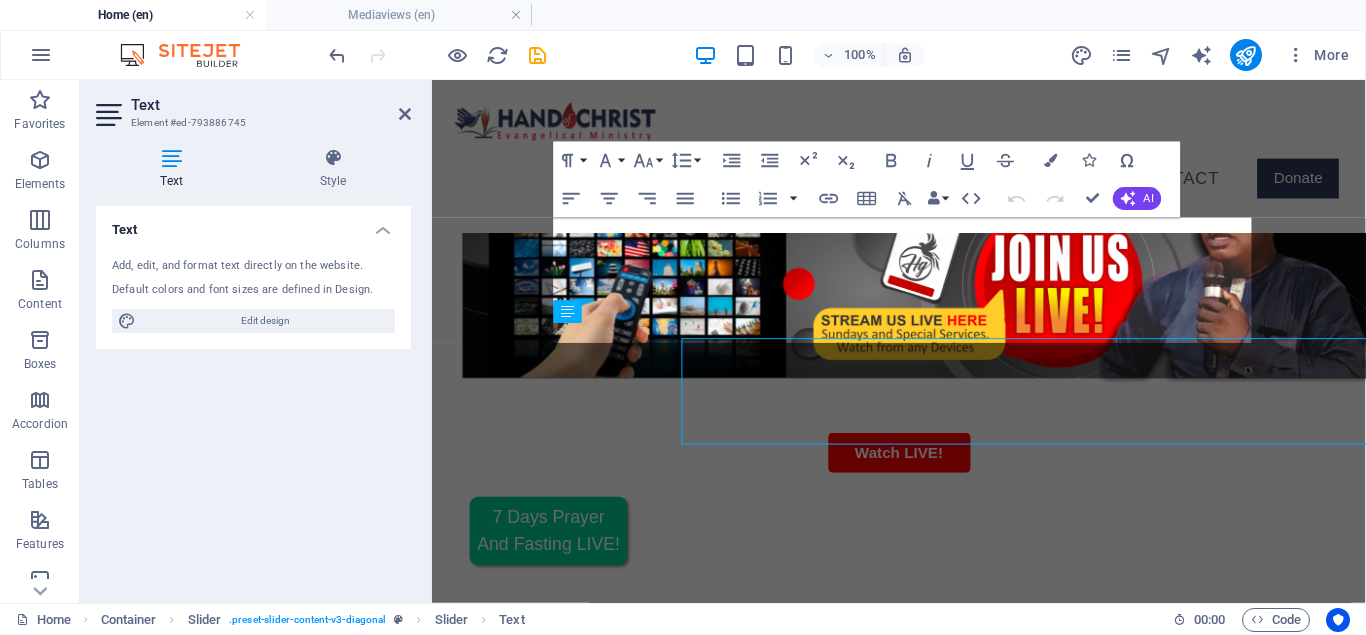 scroll, scrollTop: 3416, scrollLeft: 0, axis: vertical 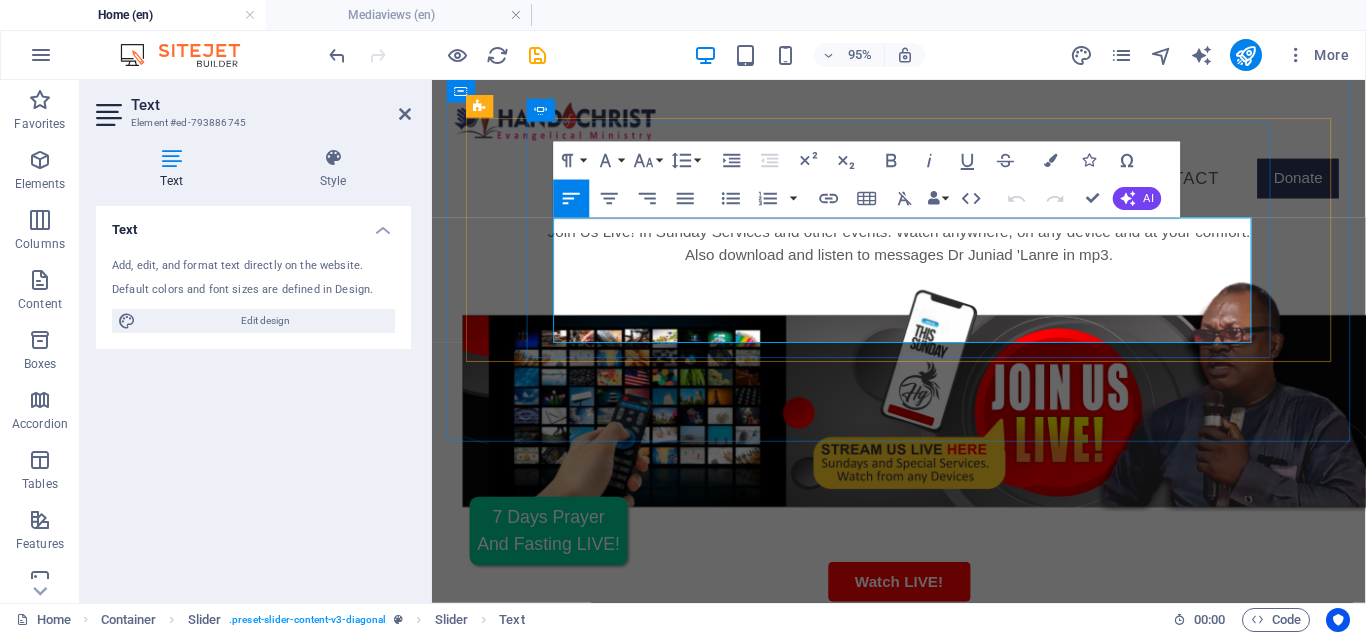 drag, startPoint x: 587, startPoint y: 243, endPoint x: 573, endPoint y: 243, distance: 14 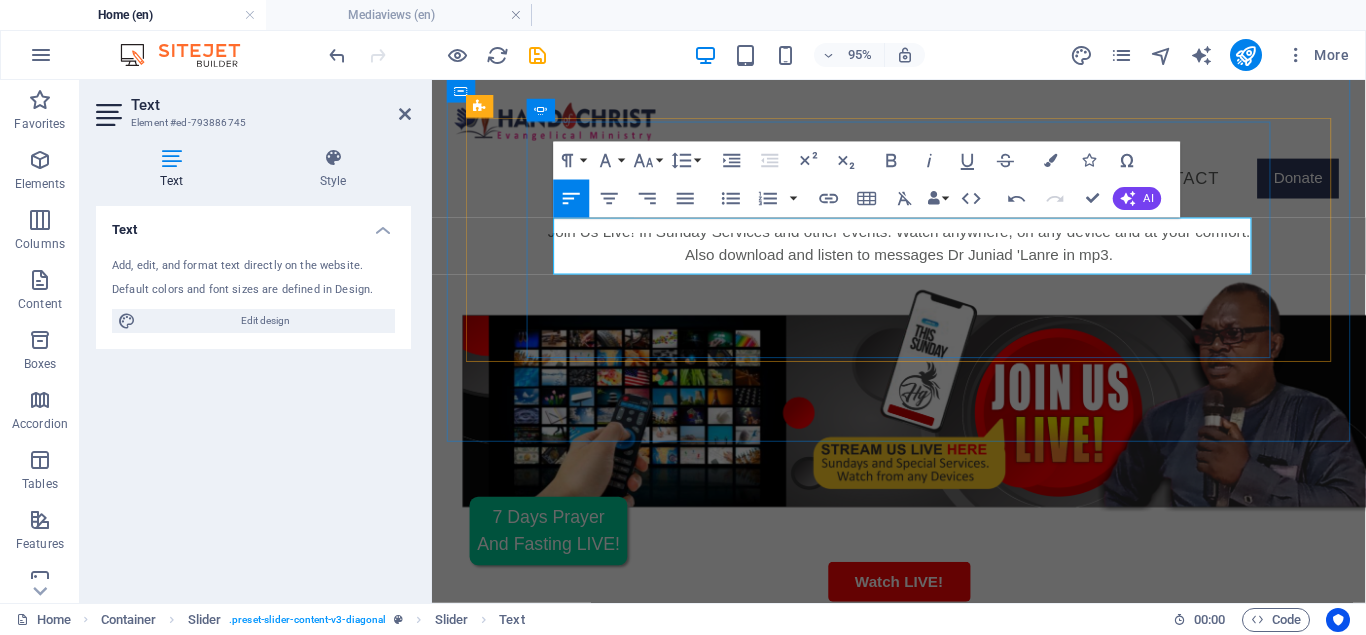 click on "I just want appreaciate" at bounding box center [148, 3914] 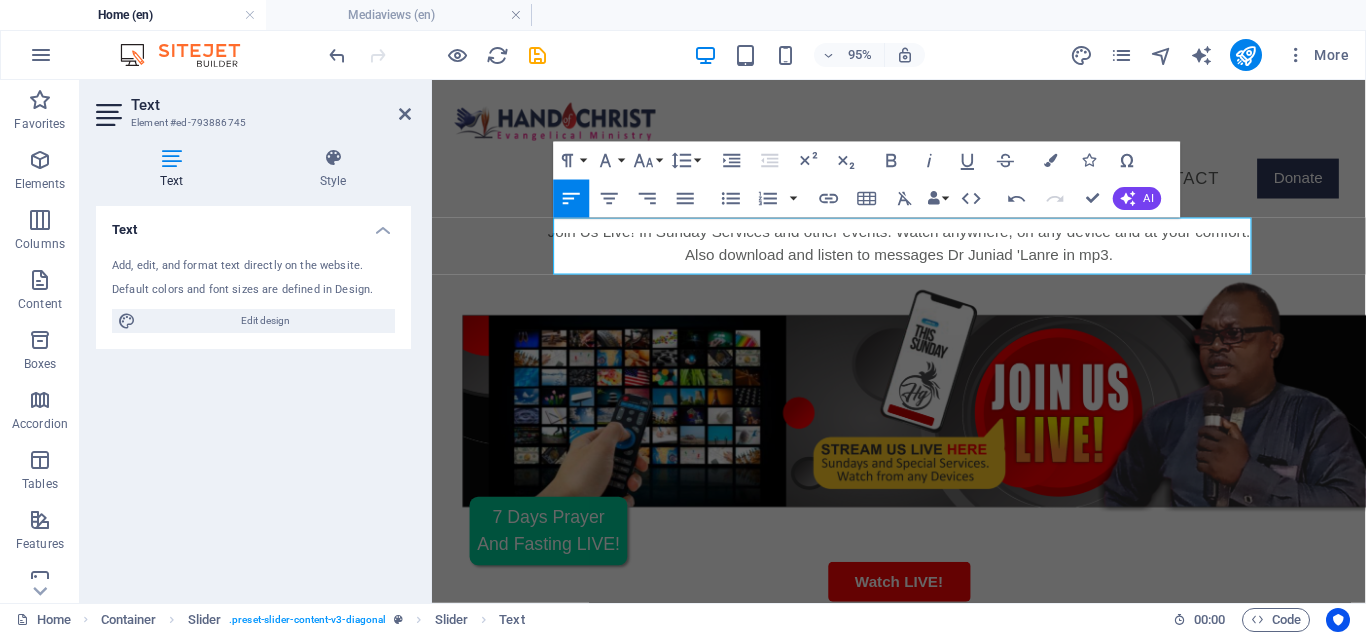 click on "ec" 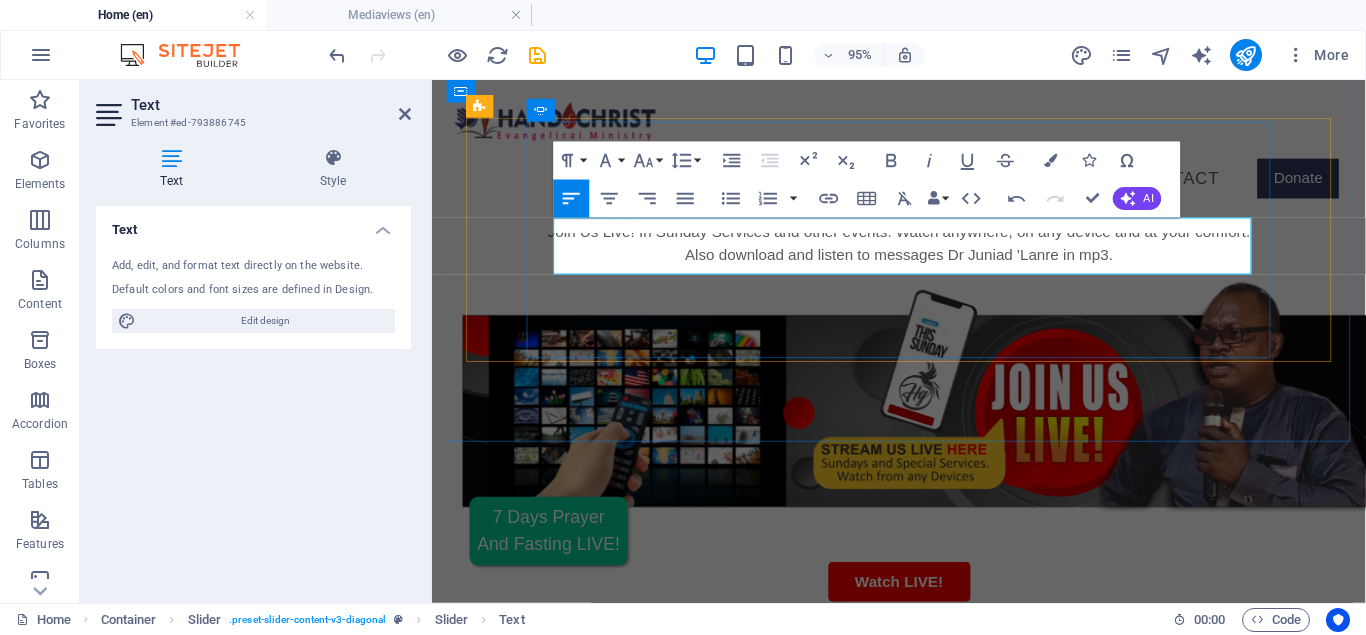 click on "I just want appreciate" at bounding box center (148, 3914) 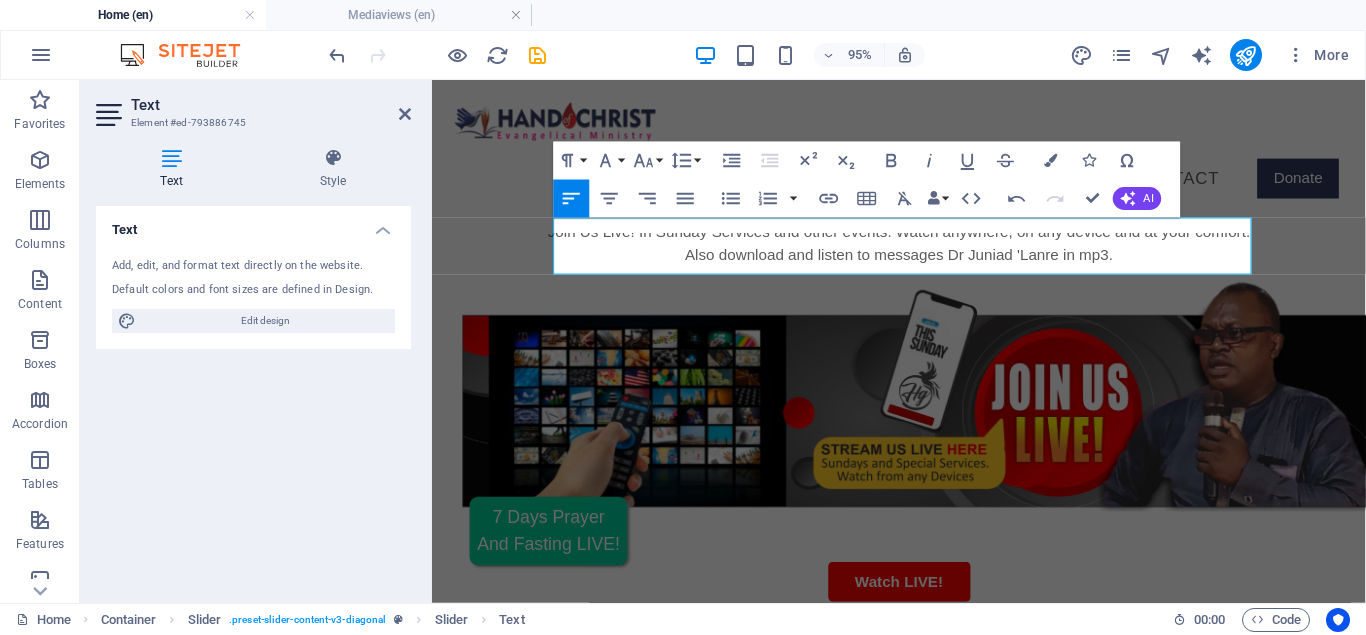 click on "to" 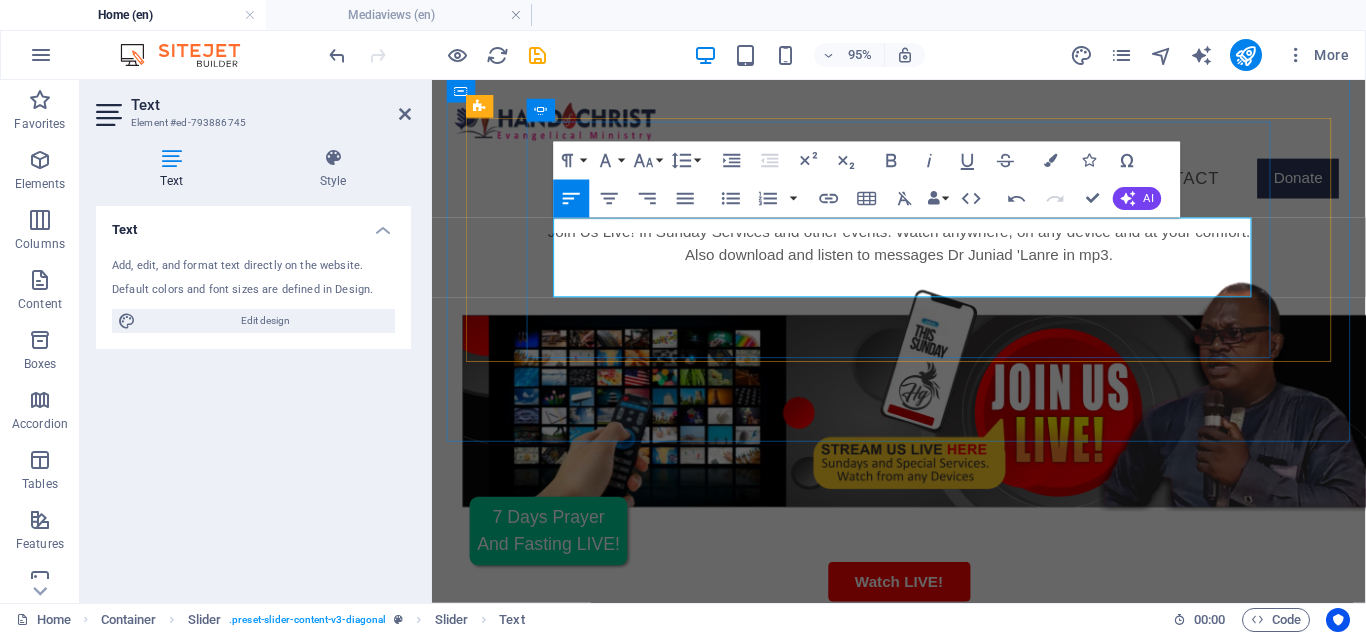 click on "I just want to appreciate the Loord for His servant over this church and that I also attended this church. I came in to this church as yong boy" at bounding box center (148, 3926) 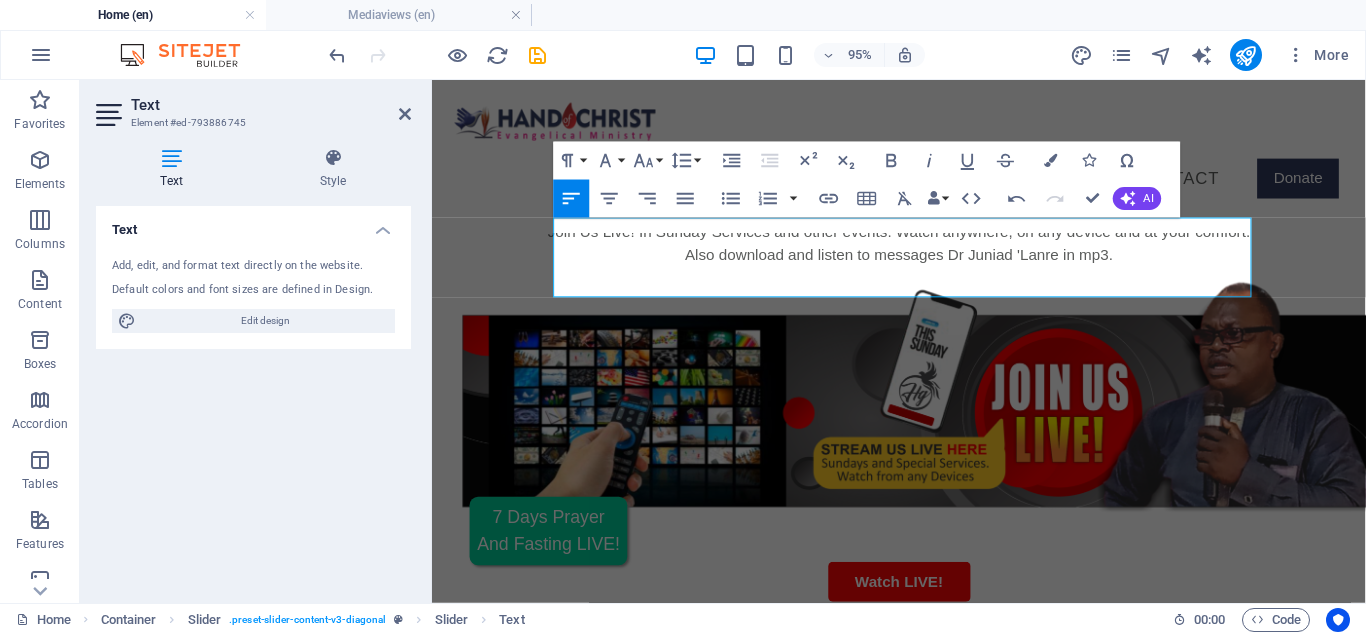 click on "Possible missing article found. a  young Ignore" 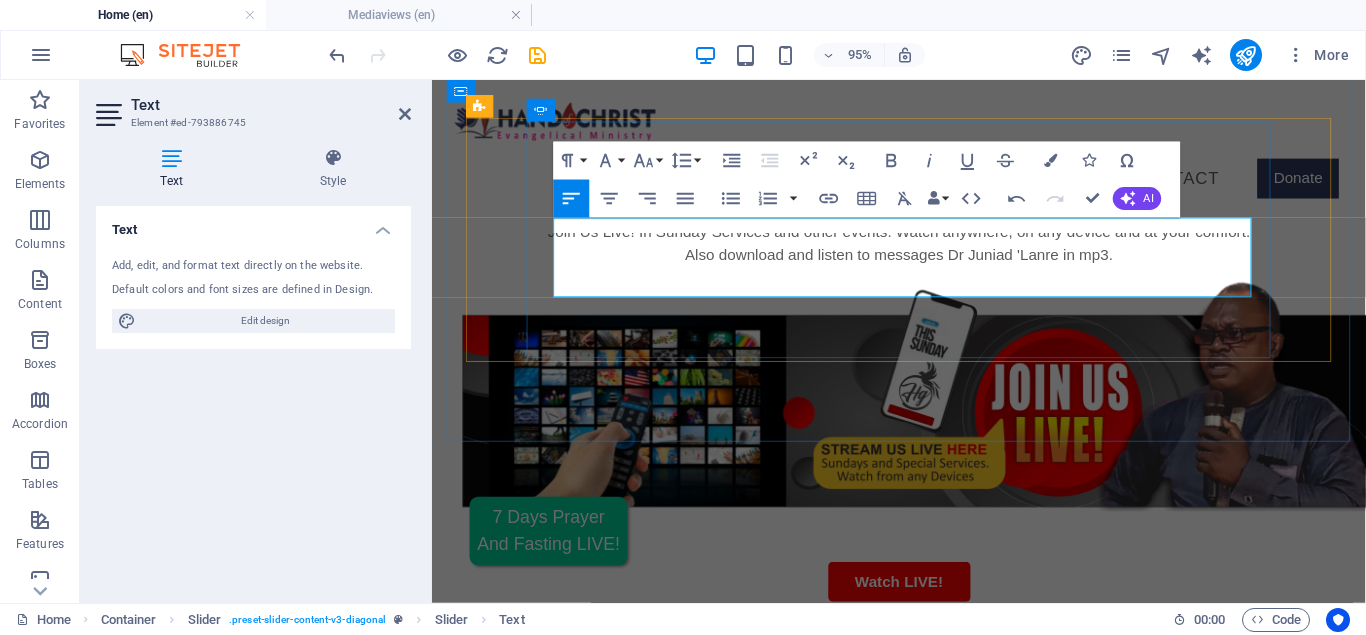 click on "I just want to appreciate the Loord for His servant over this church and that I also attended this church. I came to this church as a young boy" at bounding box center (148, 3926) 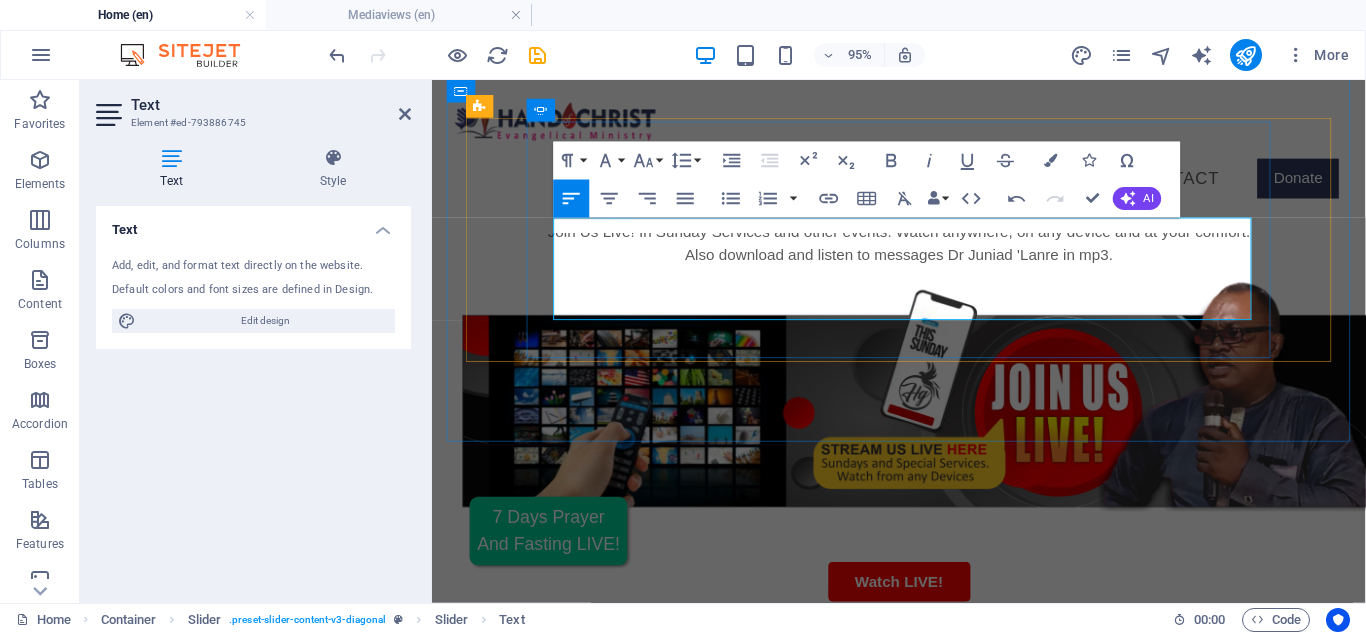 drag, startPoint x: 1190, startPoint y: 275, endPoint x: 1161, endPoint y: 281, distance: 29.614185 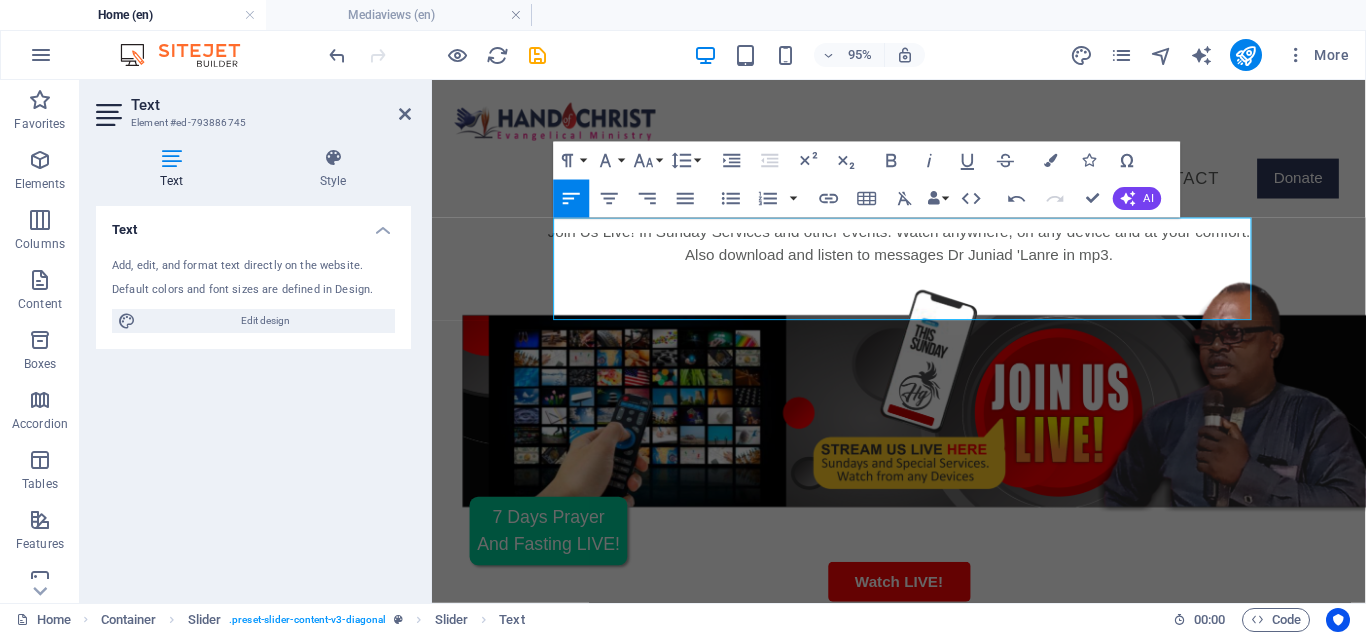 click on "Order of adverbs The adverb ‘always’ is usually put between ‘will’ and ‘ask’. will   always  ask Ignore" 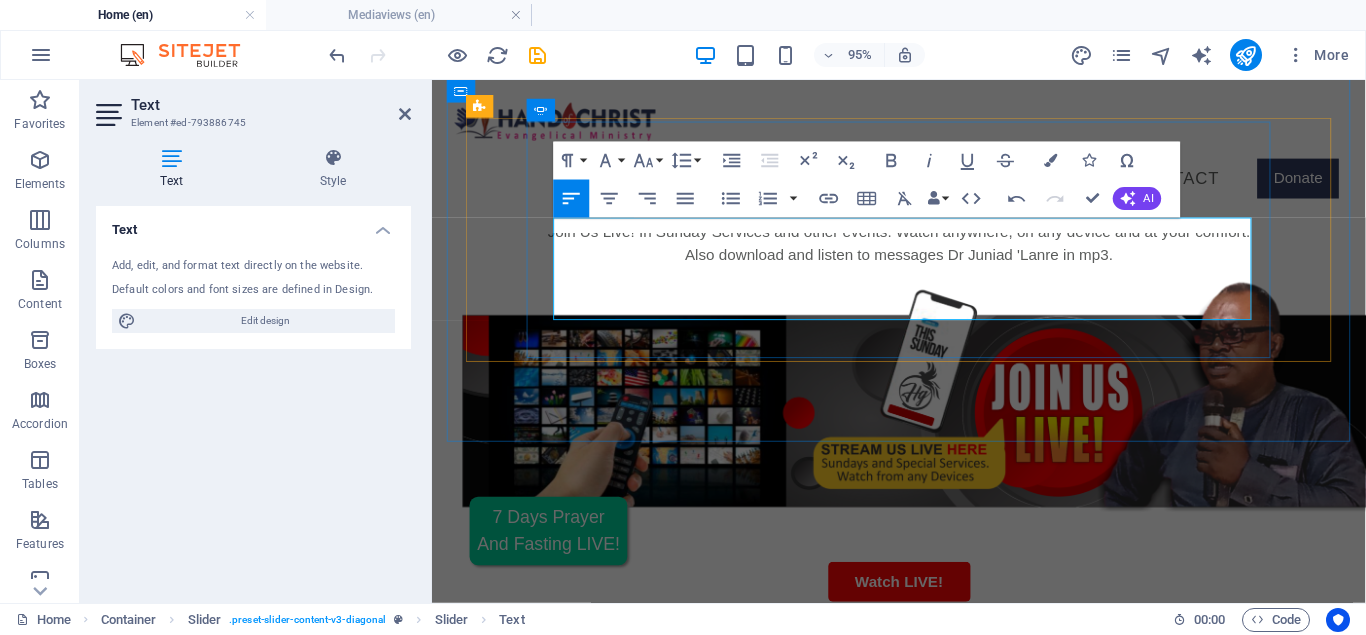 click on "I just want to appreciate the Loord for His servant over this church and that I also attended this church. I came to this church as a young boy, after 2 years I left secondary school. pastor will always ask me about my progress report." at bounding box center (148, 3938) 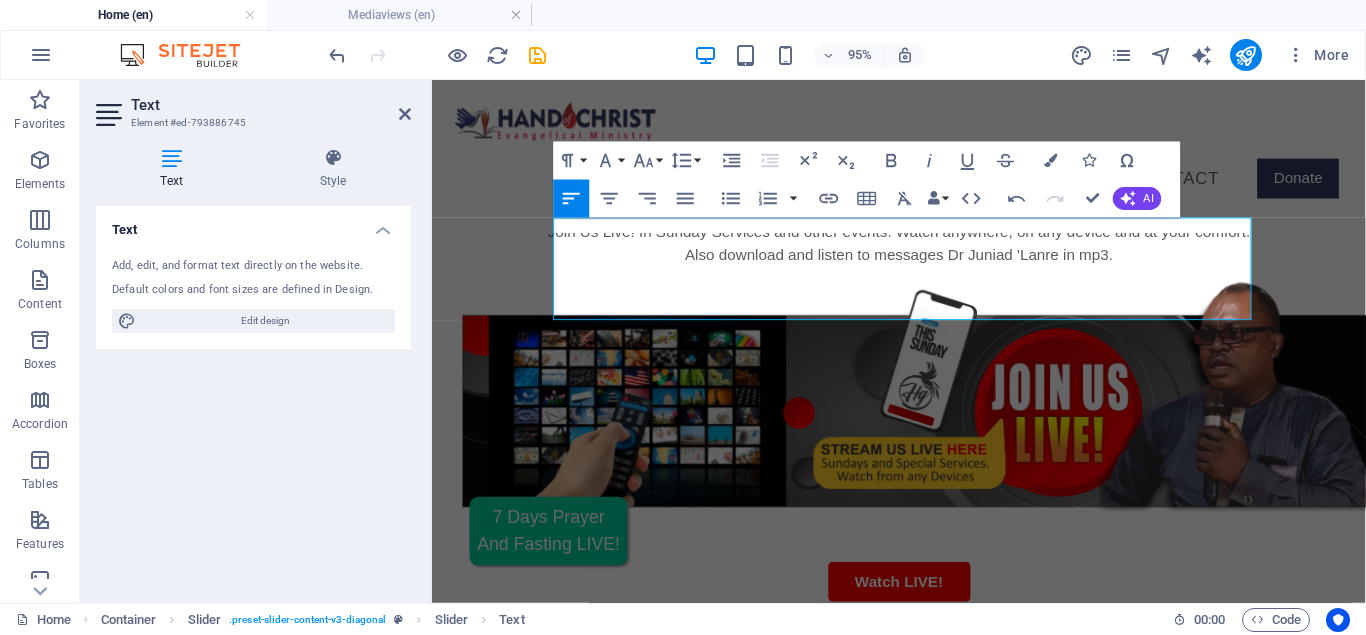 click on "P astor" 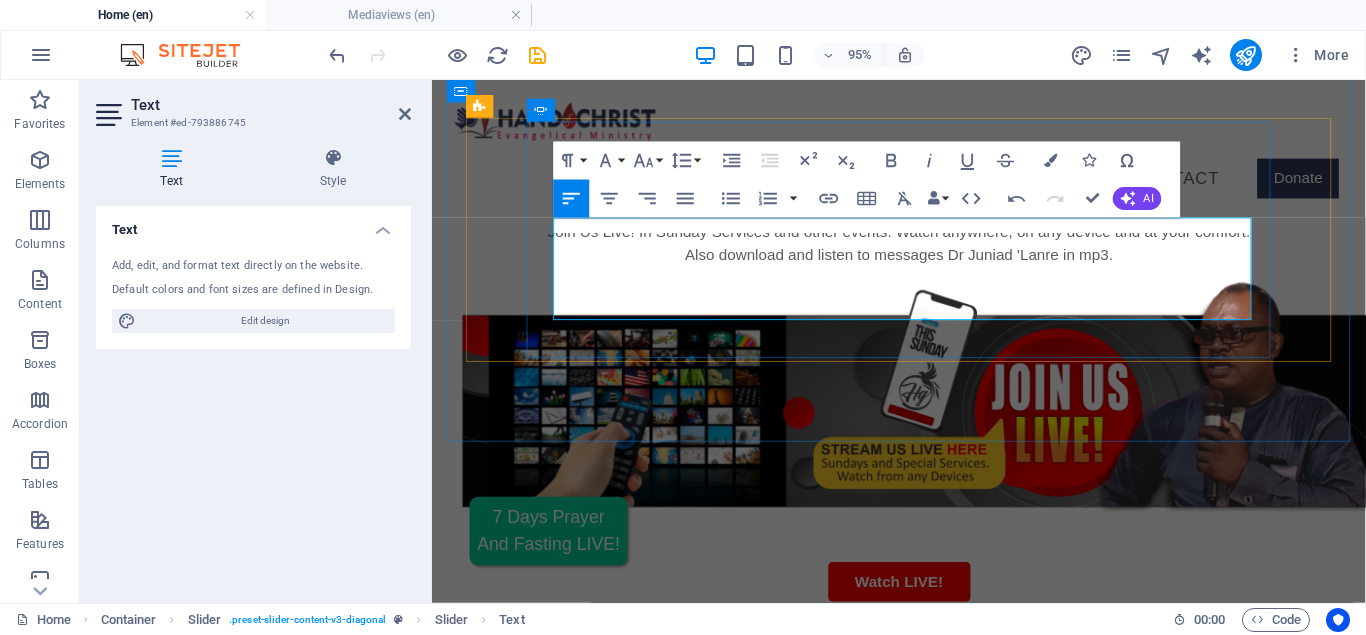click on "I just want to appreciate the Loord for His servant over this church and that I also attended this church. I came to this church as a young boy, after 2 years I left secondary school. Pastor will always ask me about my progress report." at bounding box center (148, 3938) 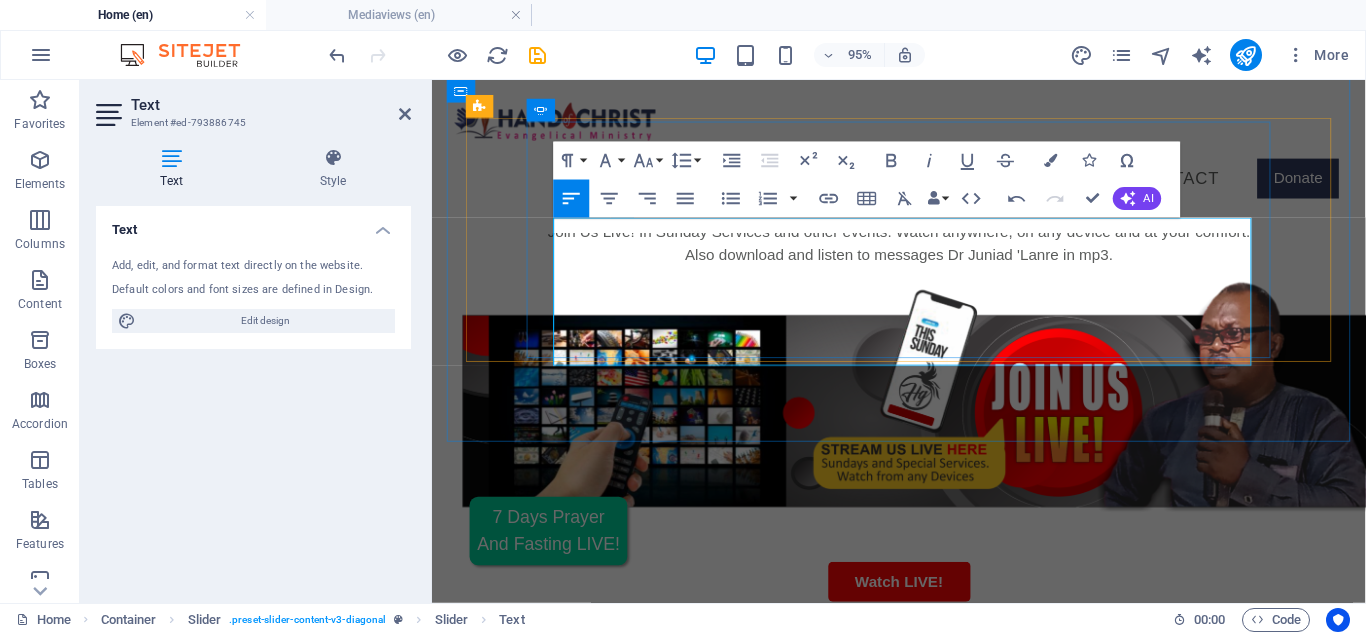 drag, startPoint x: 716, startPoint y: 344, endPoint x: 577, endPoint y: 358, distance: 139.70326 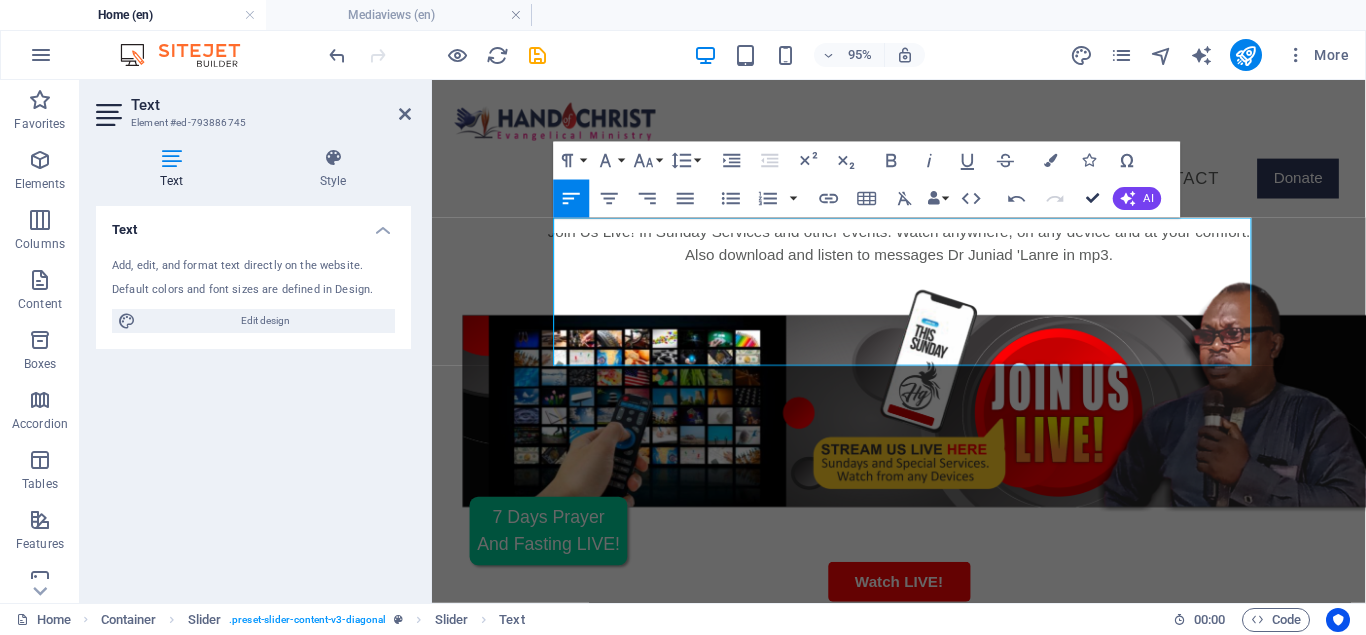 drag, startPoint x: 1096, startPoint y: 199, endPoint x: 1012, endPoint y: 125, distance: 111.94642 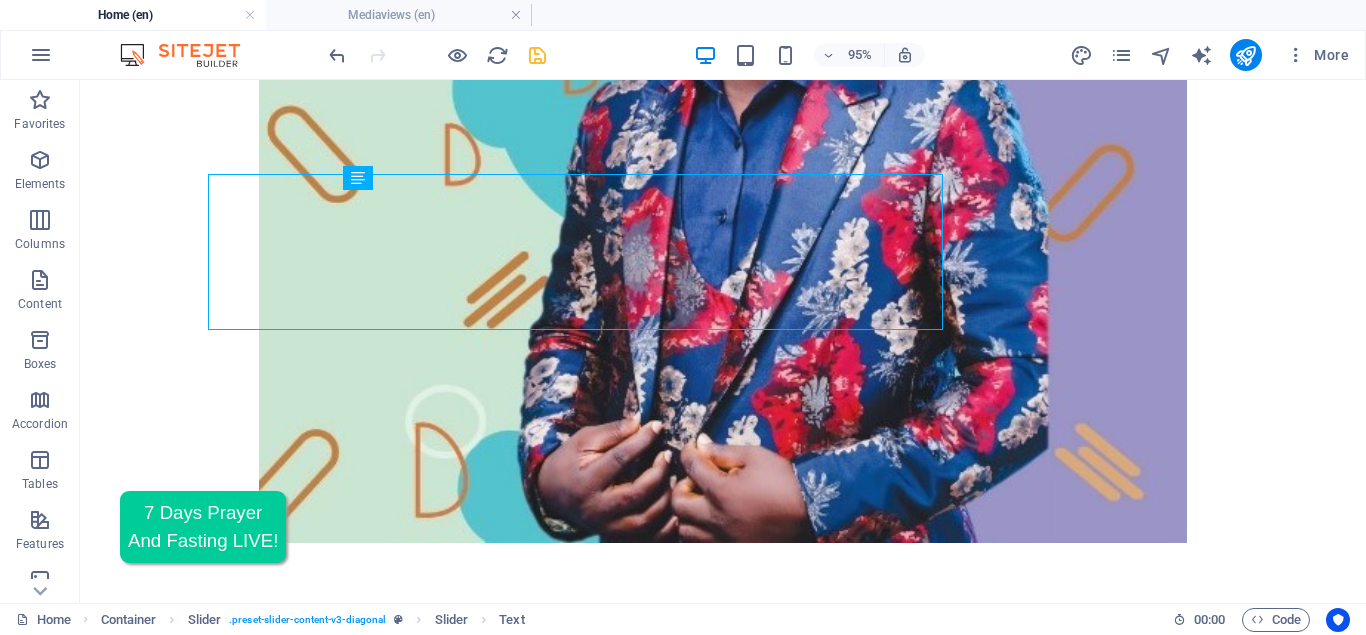 scroll, scrollTop: 3578, scrollLeft: 0, axis: vertical 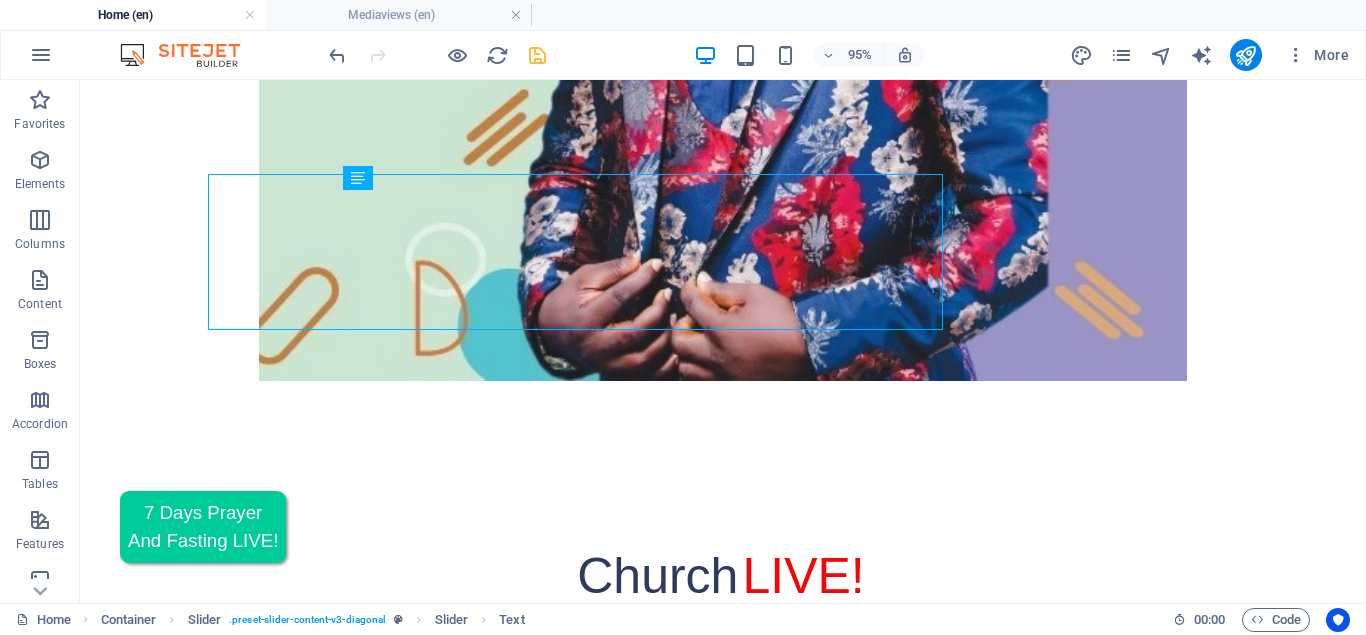 click at bounding box center (537, 55) 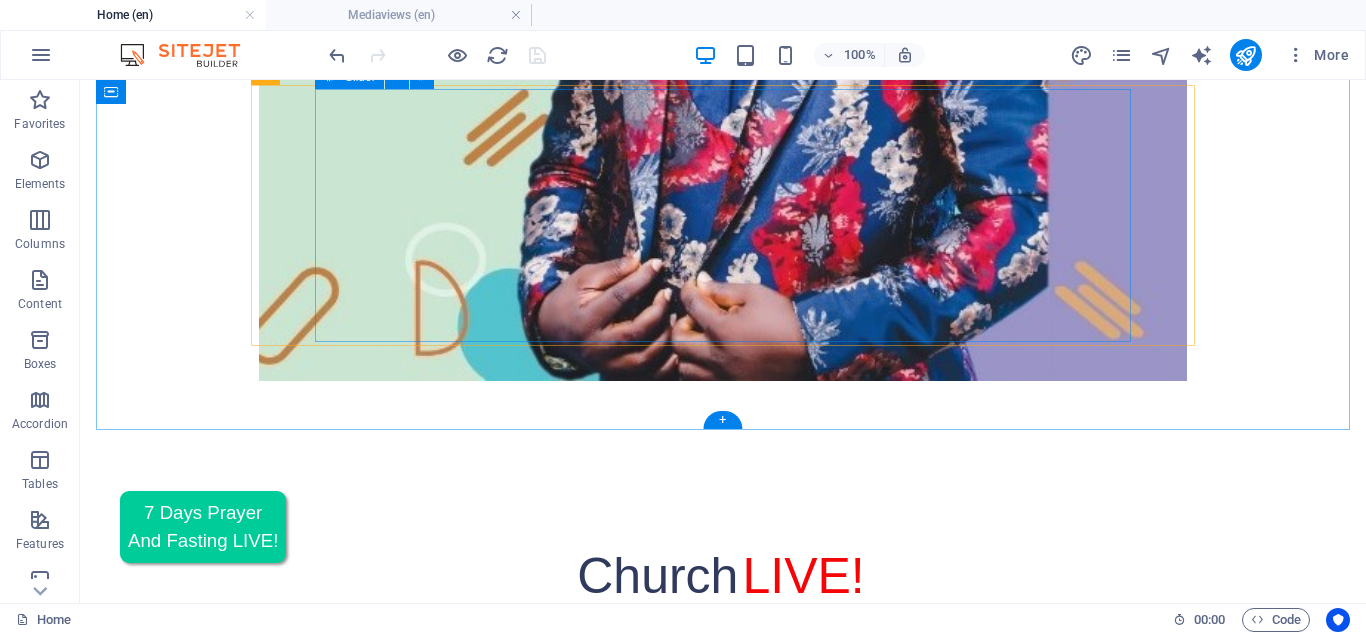 click on "3" at bounding box center (100, -2973) 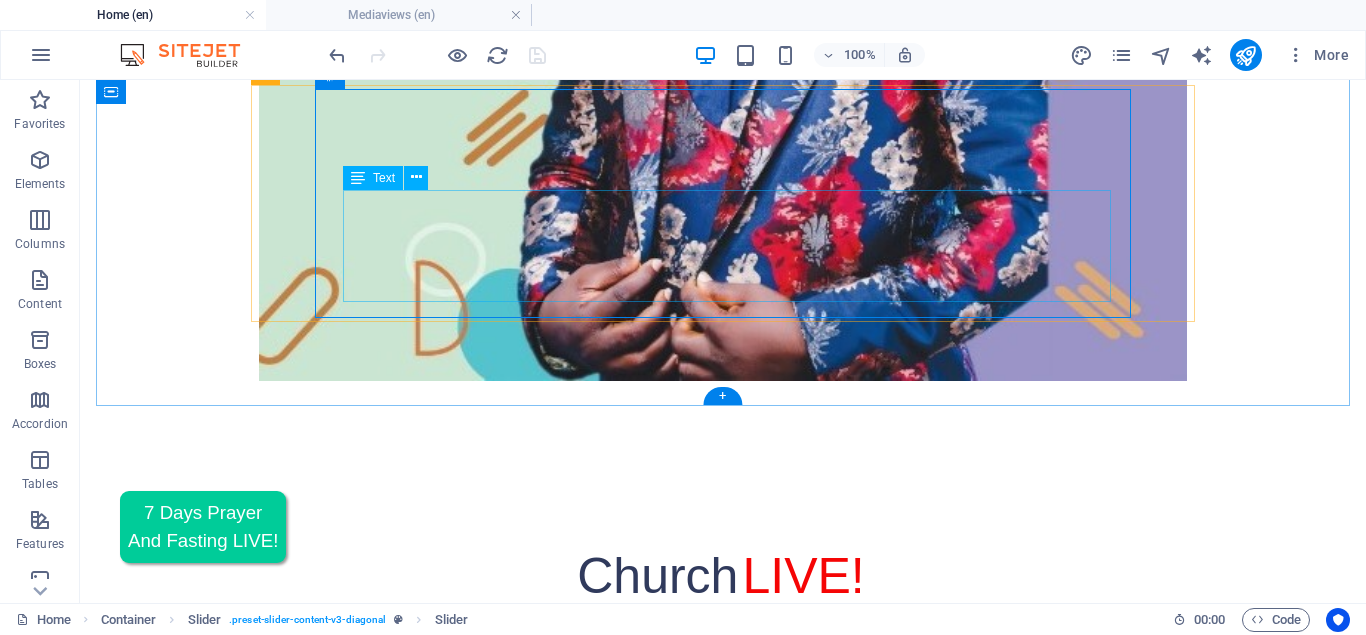 click on "Lorem ipsum dolor sit amet, consectetur adipisicing elit. Id, ipsum, quibusdam, temporibus harum culpa unde voluptatem possimus qui molestiae expedita ad aut necessitatibus vel incidunt placeat velit soluta a consectetur laborum illum nobis distinctio nisi facilis! Officiis, illum, aut, quasi dolorem laudantium fuga porro amet provident voluptatibus dicta mollitia neque!" at bounding box center [-1685, 5047] 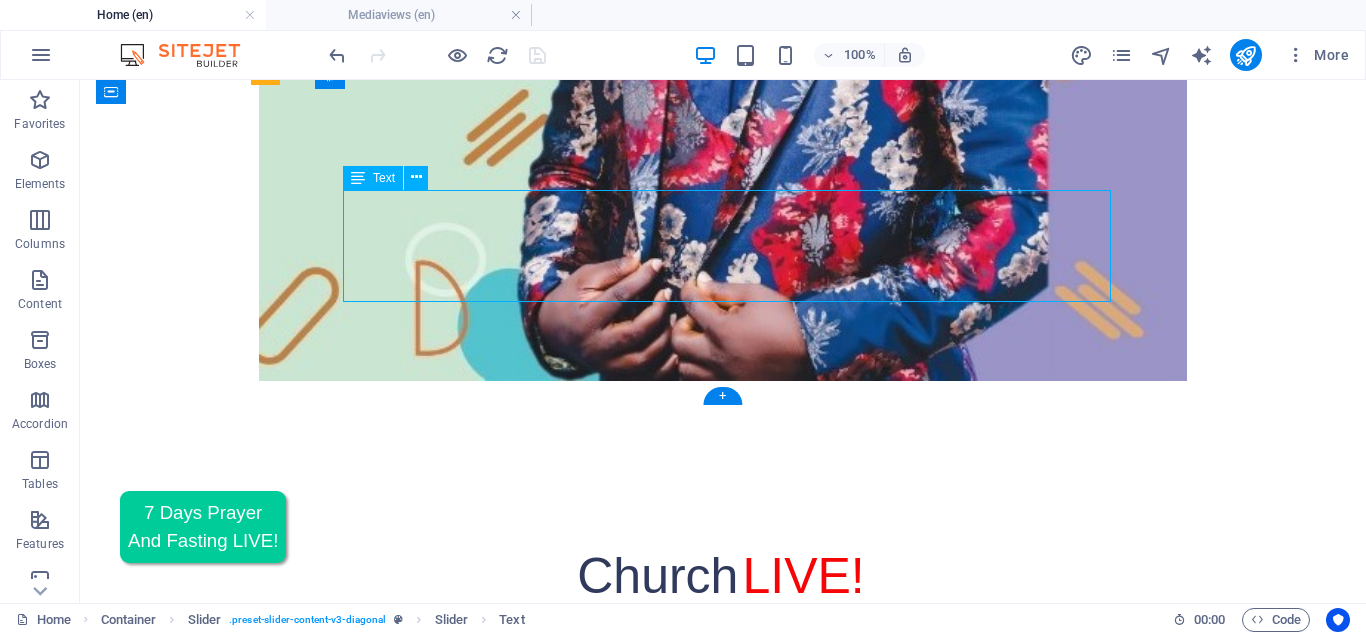 click on "Lorem ipsum dolor sit amet, consectetur adipisicing elit. Id, ipsum, quibusdam, temporibus harum culpa unde voluptatem possimus qui molestiae expedita ad aut necessitatibus vel incidunt placeat velit soluta a consectetur laborum illum nobis distinctio nisi facilis! Officiis, illum, aut, quasi dolorem laudantium fuga porro amet provident voluptatibus dicta mollitia neque!" at bounding box center (-1685, 5047) 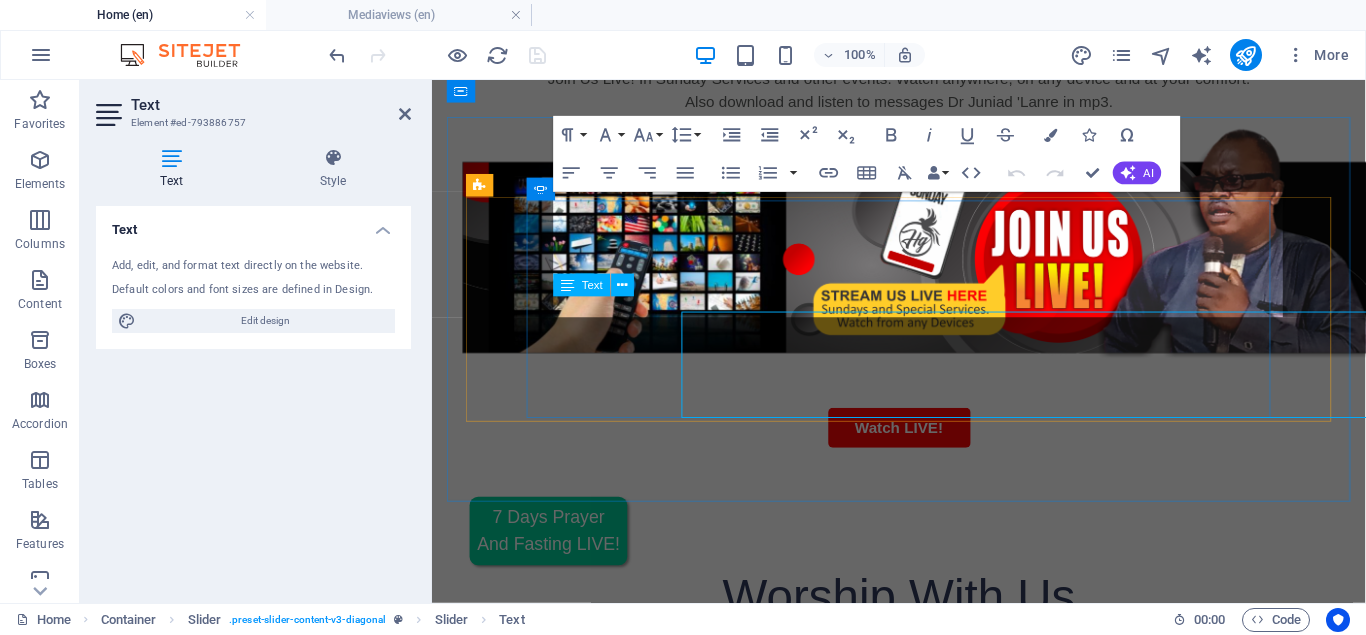scroll, scrollTop: 3444, scrollLeft: 0, axis: vertical 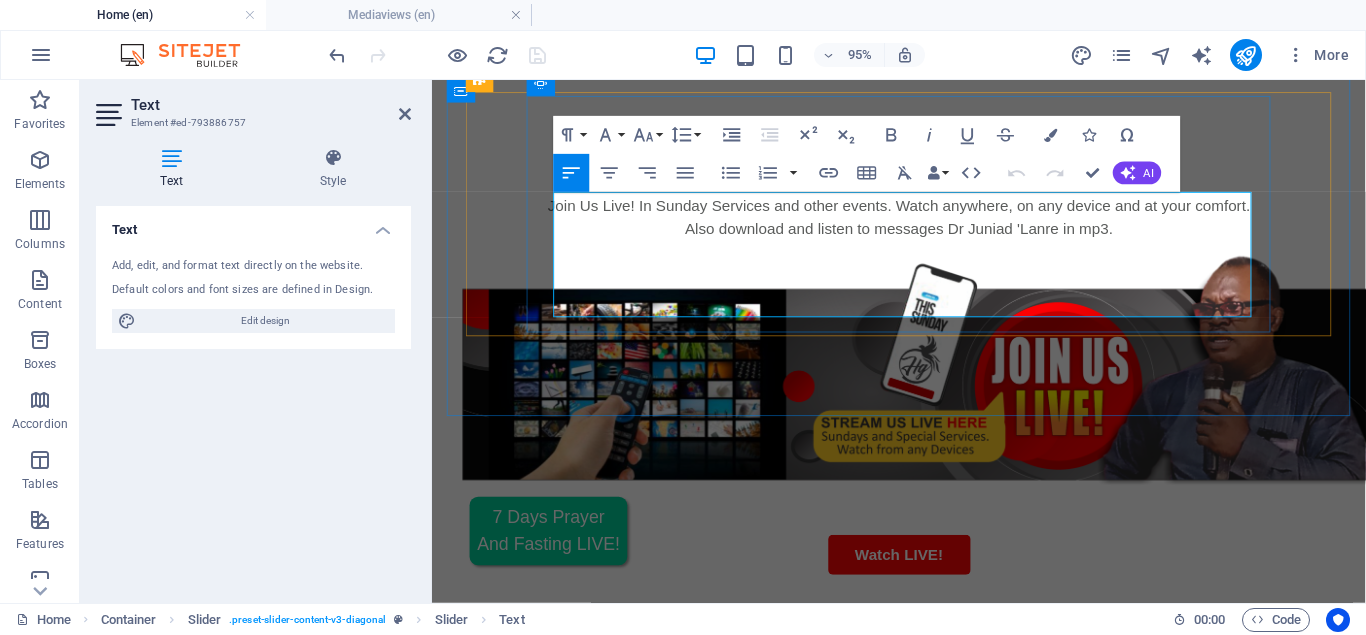 drag, startPoint x: 744, startPoint y: 265, endPoint x: 568, endPoint y: 222, distance: 181.17671 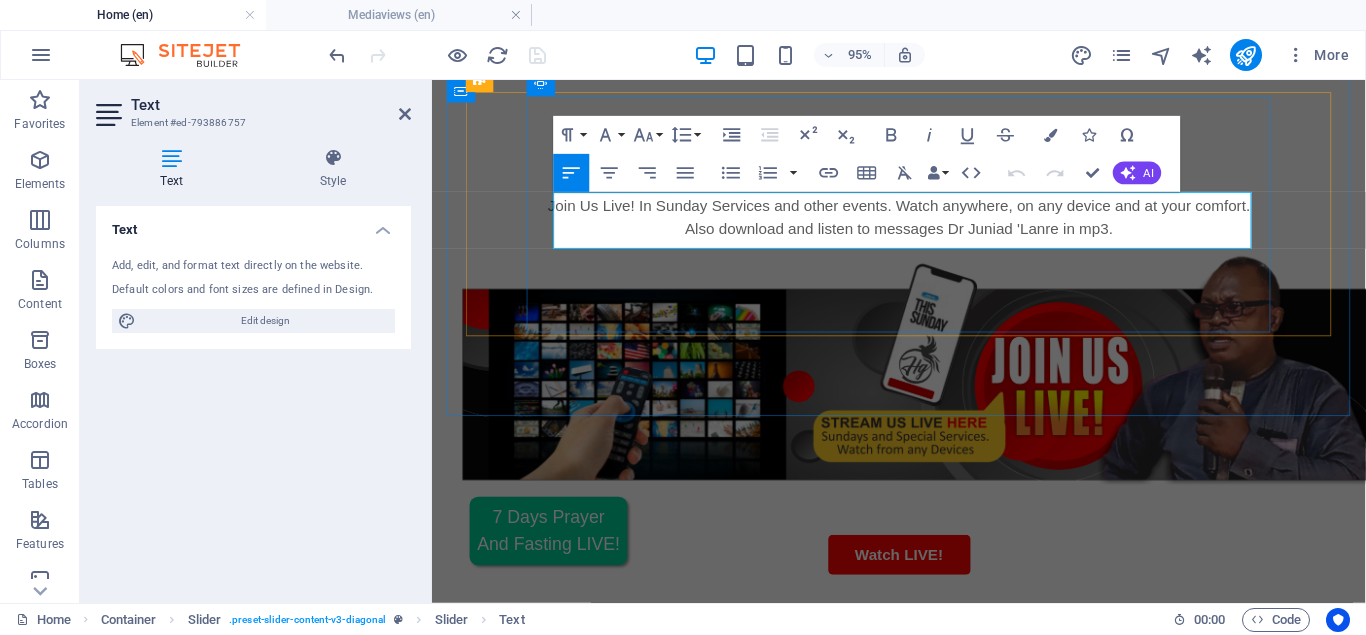 type 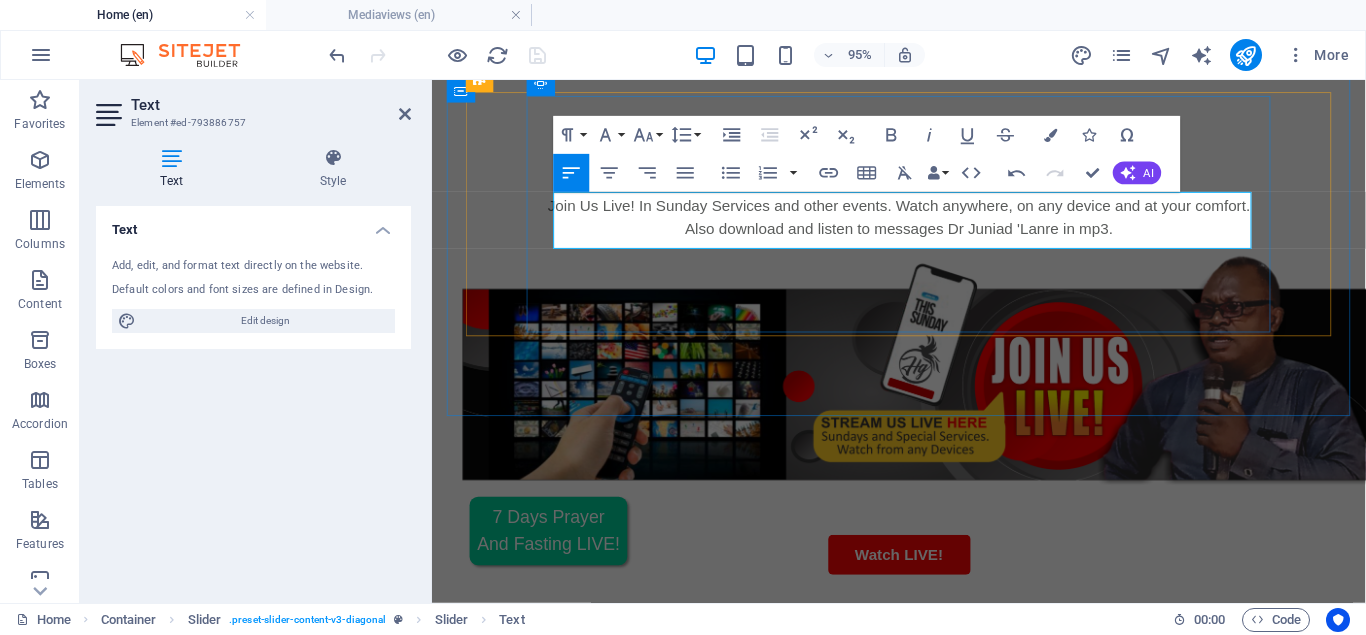 click on "Recently, we had a program in churchh where" at bounding box center (-1386, 4417) 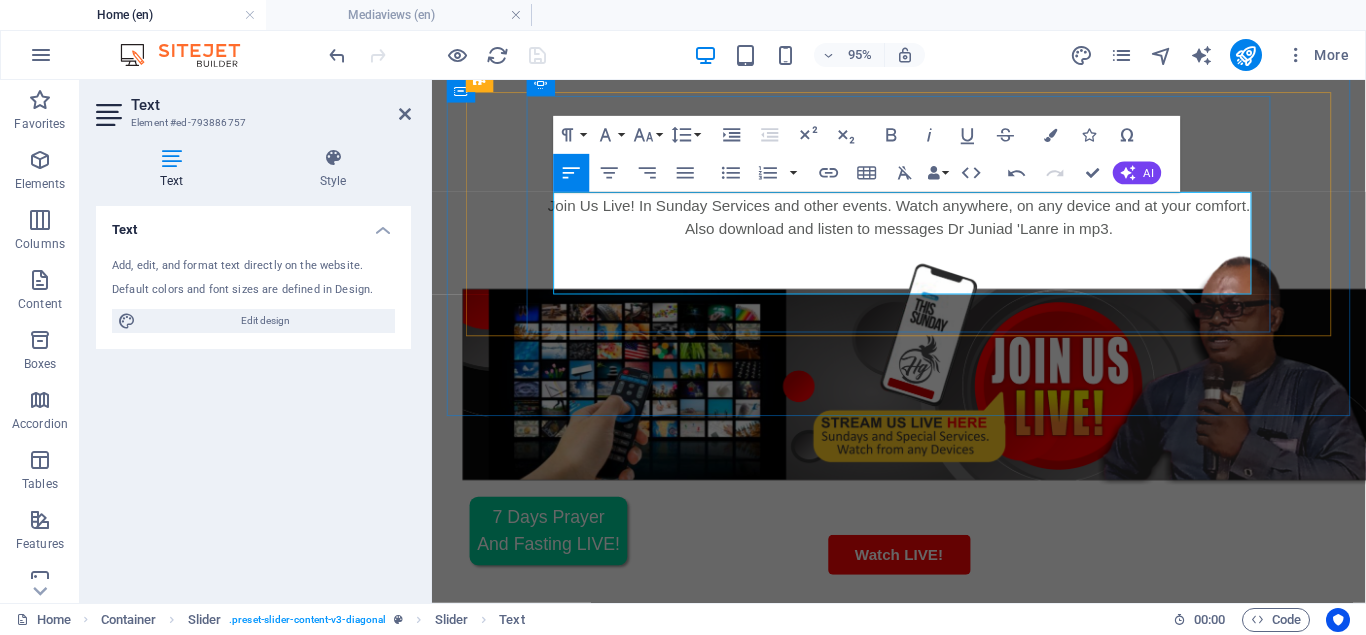 click on "Recently, we had a program in church where we were asked to connect to the program, now I remember, it was our last convention in June. I paid my vow during the week and the Lord came through for me in a memorable way. Can not just explained how it happened but I remember the" at bounding box center (-1386, 4453) 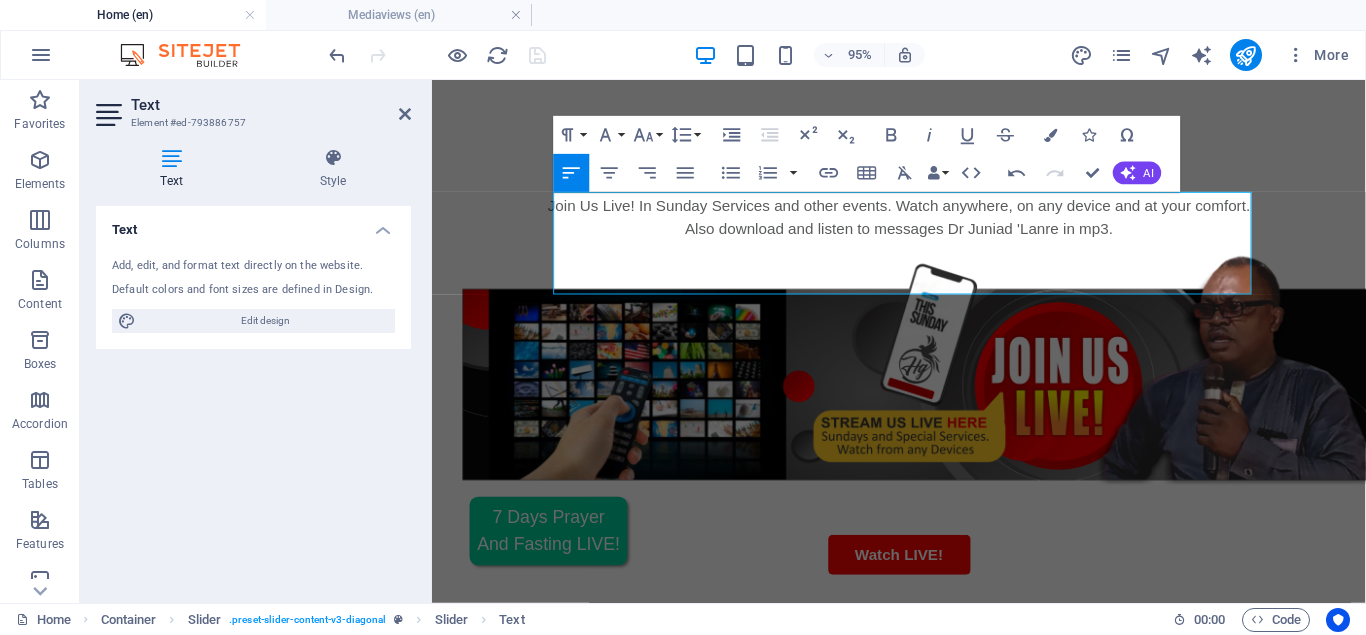 click on "explain" 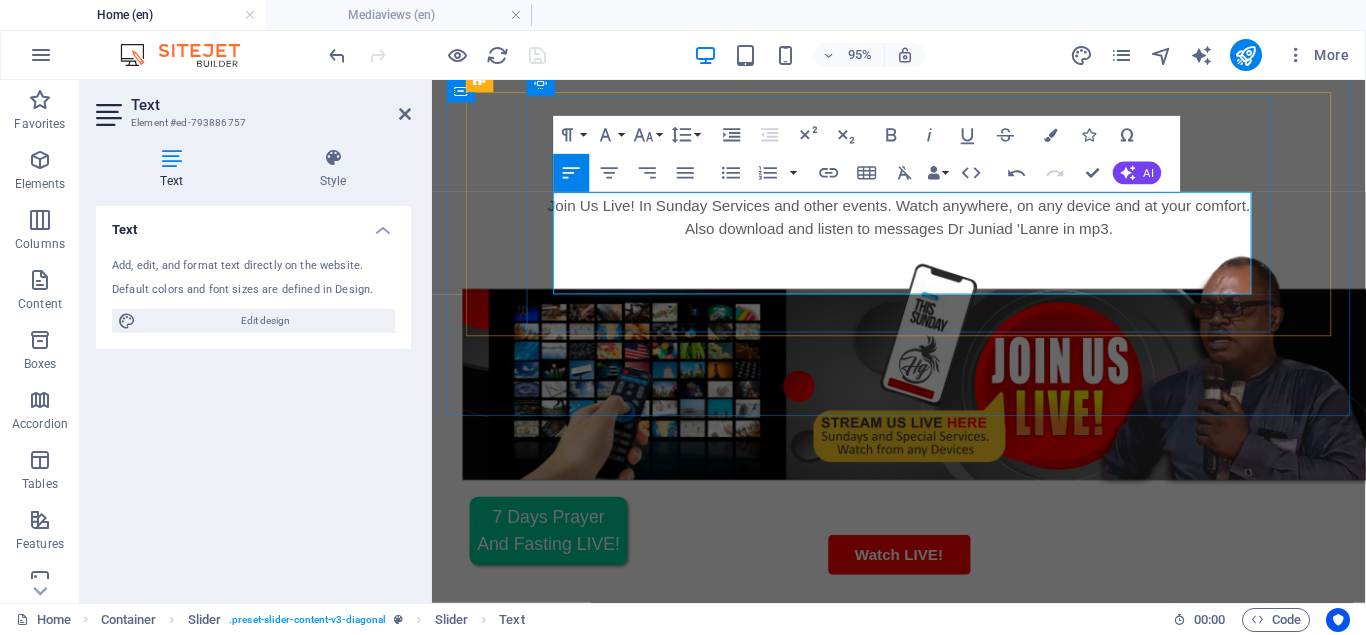 click on "Recently, we had a program in church where we were asked to connect to the program, now I remember, it was our last convention in June. I paid my vow during the week and the Lord came through for me in a memorable way. Can not just explained how it happened but I remember the" at bounding box center [-1386, 4453] 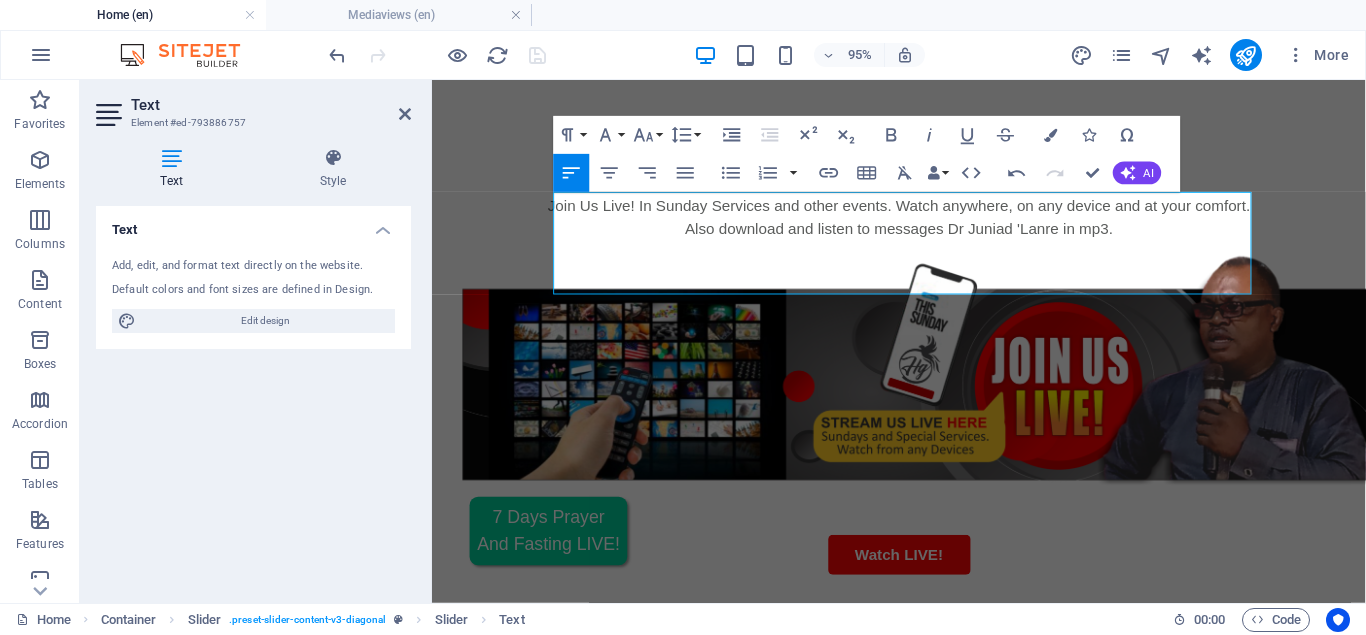 click on ",  but" 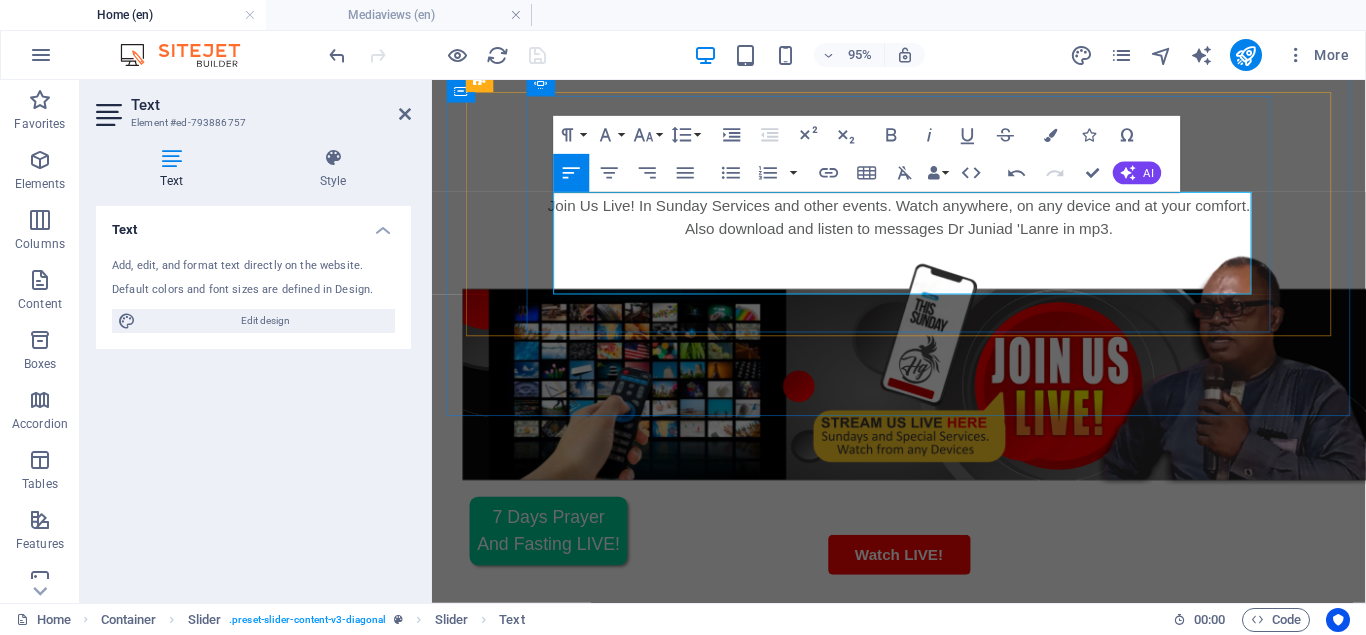 click on "Recently, we had a program in church where we were asked to connect to the program, now I remember, it was our last convention in June. I paid my vow during the week and the Lord came through for me in a memorable way. Can not just explained how it happened, but I remember the" at bounding box center [-1386, 4453] 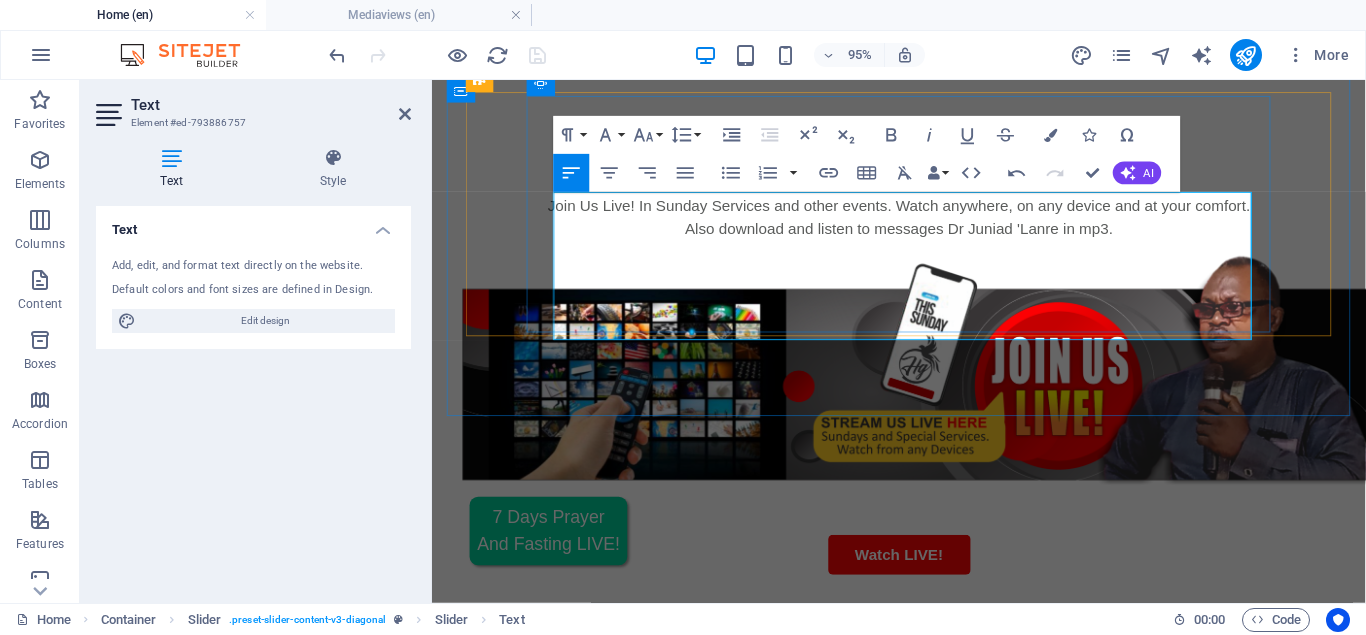 click on "Recently, we had a program in church where we were asked to connect to the program, now I remember, it was our last convention in June. I paid my vow during the week and the Lord came through for me in a memorable way. Can not just explained how it happened, but I remember the miraclous way God came through for me that week and todayy, I paid off my vebts and was able to pay our house rentt with ease. Praise the Lorrd!" at bounding box center (-1386, 4465) 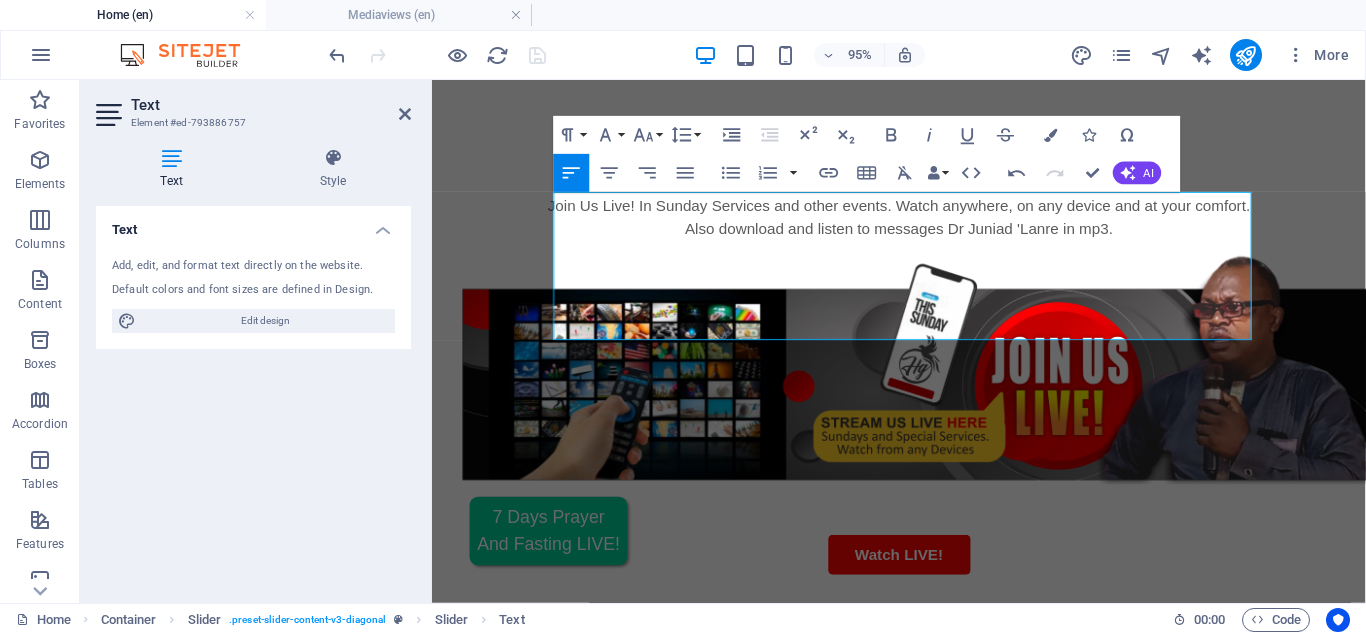 click on "mirac u lous" 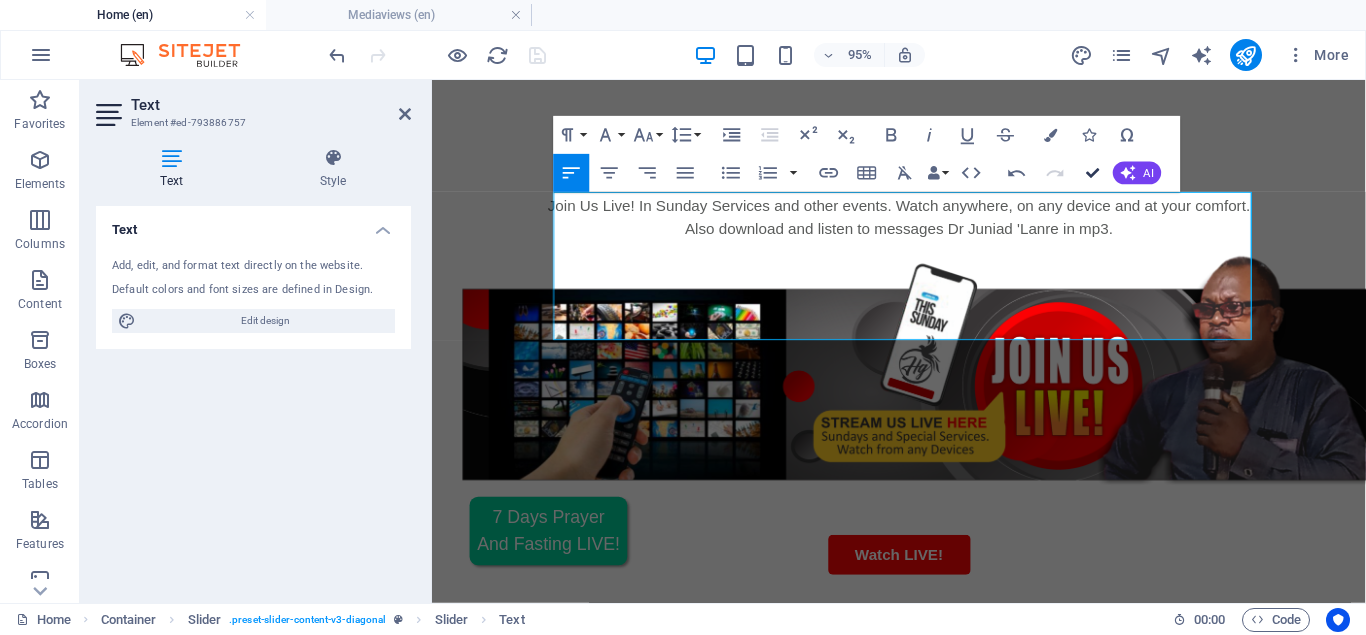 drag, startPoint x: 1098, startPoint y: 168, endPoint x: 932, endPoint y: 185, distance: 166.86821 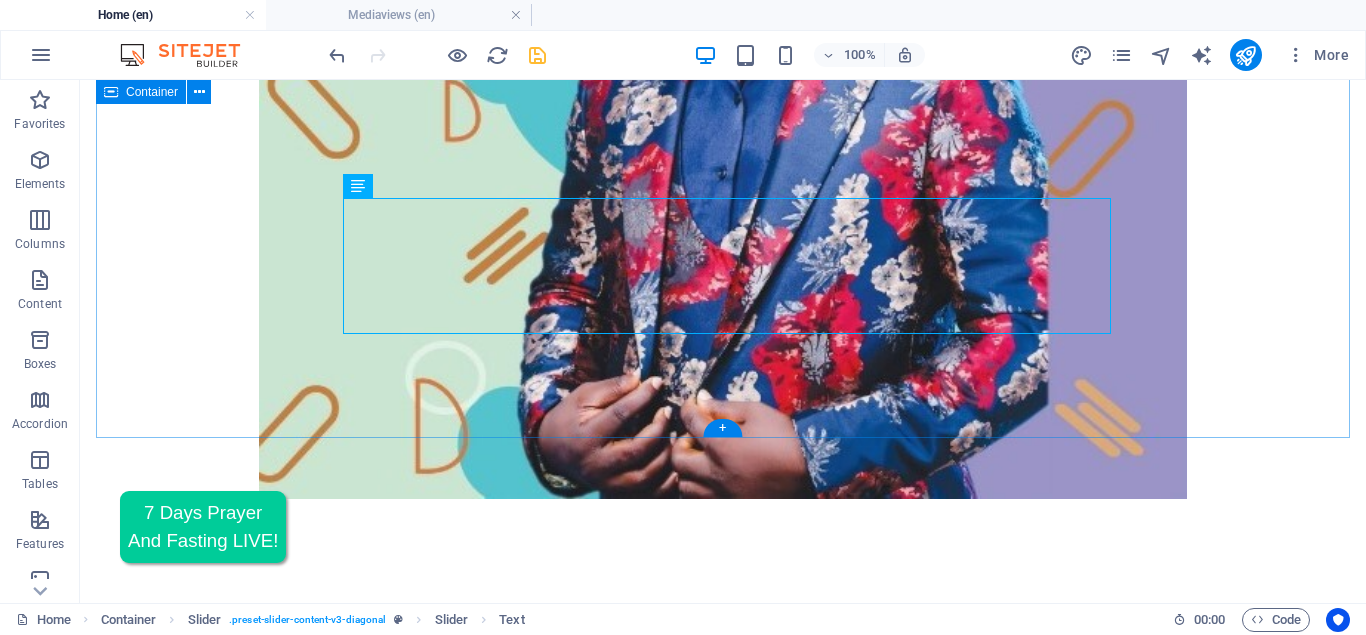 scroll, scrollTop: 3570, scrollLeft: 0, axis: vertical 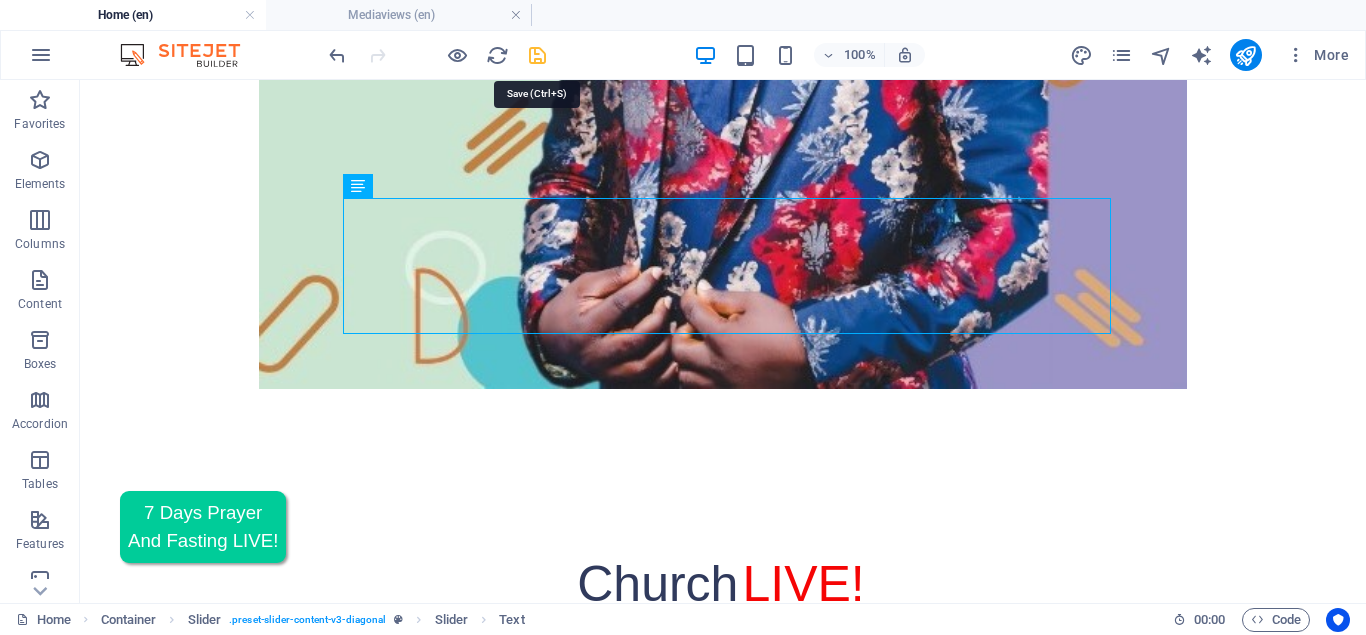 click at bounding box center (537, 55) 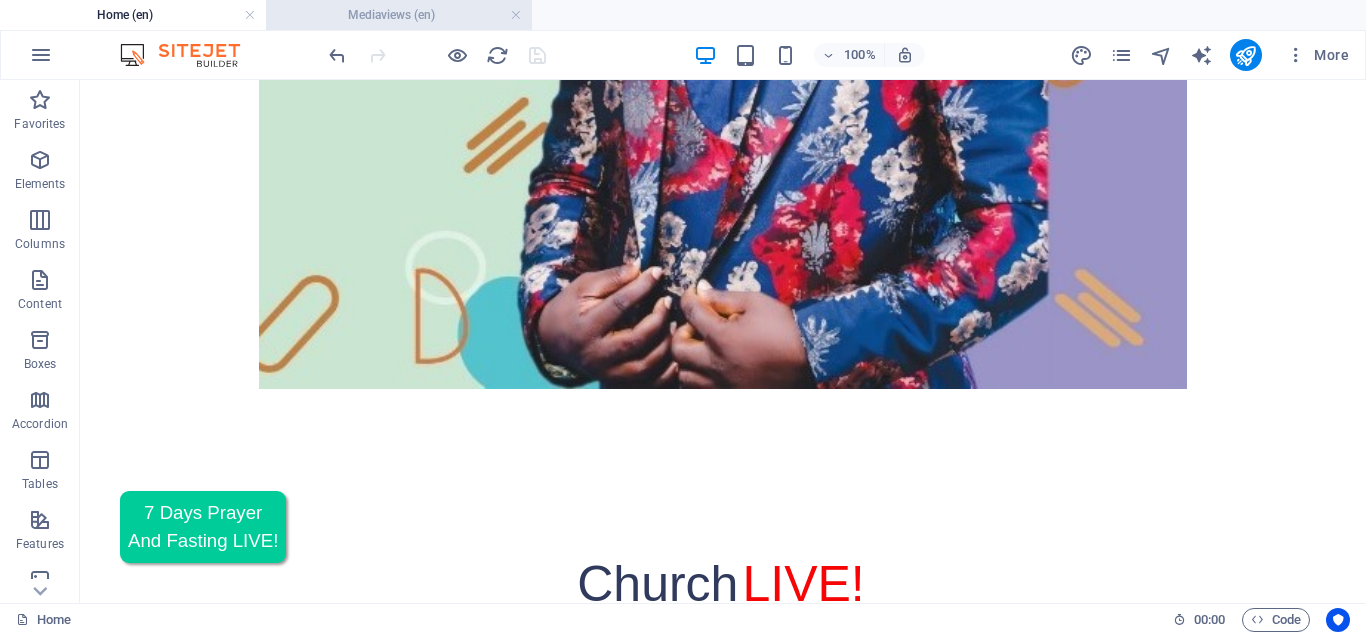 click on "Mediaviews (en)" at bounding box center [399, 15] 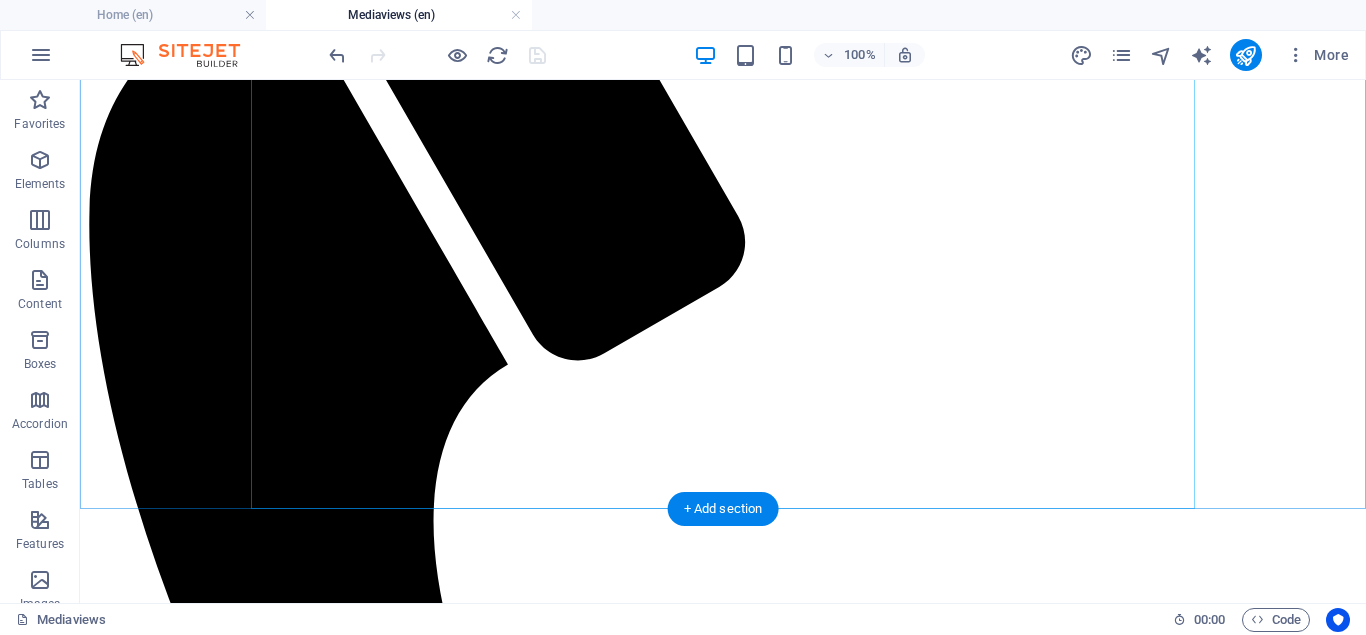 scroll, scrollTop: 408, scrollLeft: 0, axis: vertical 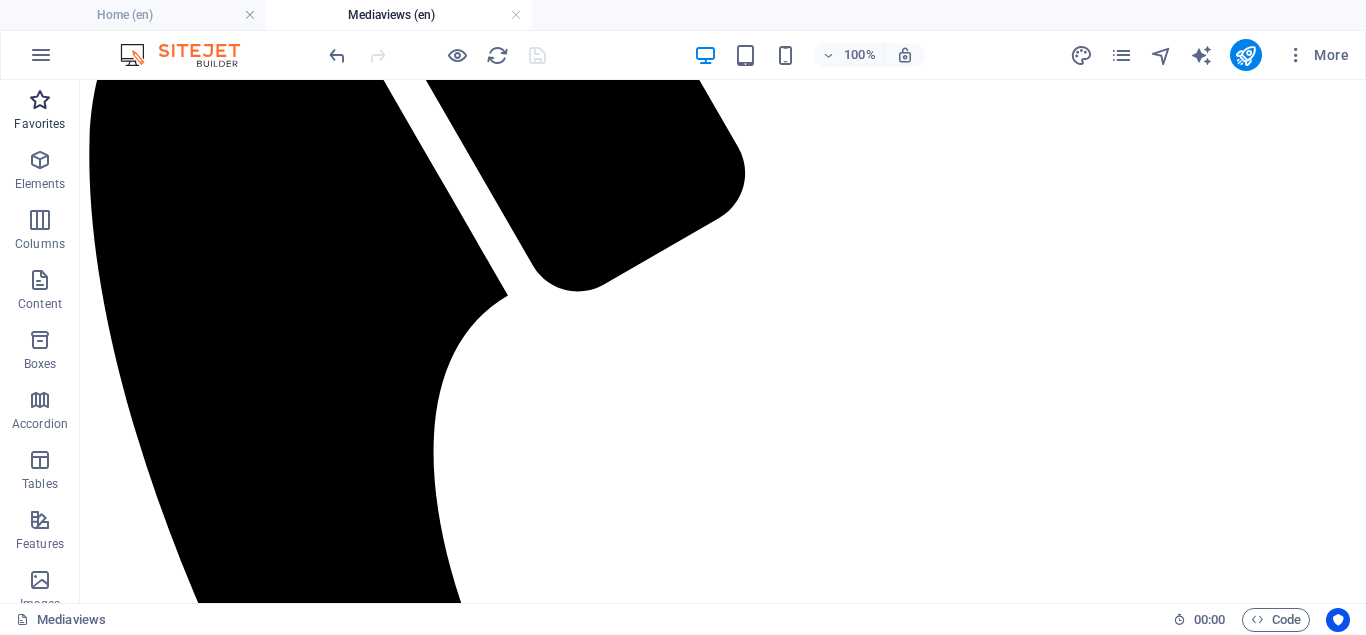 click on "Favorites" at bounding box center [39, 124] 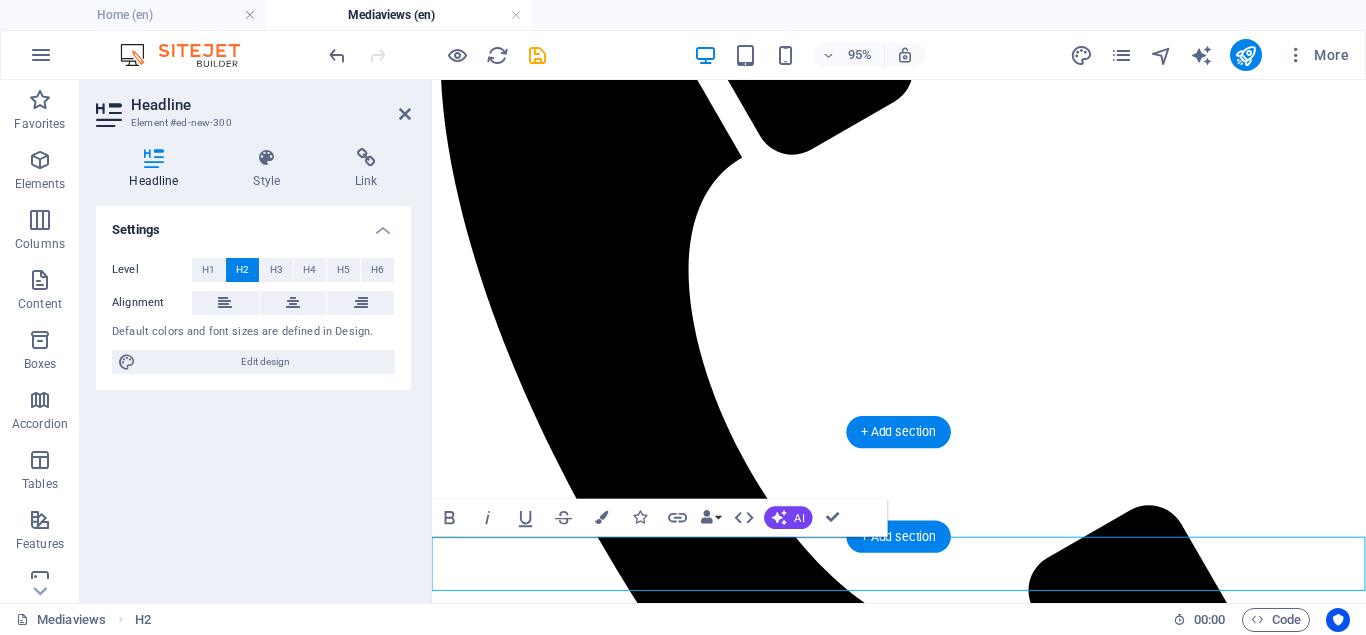 type 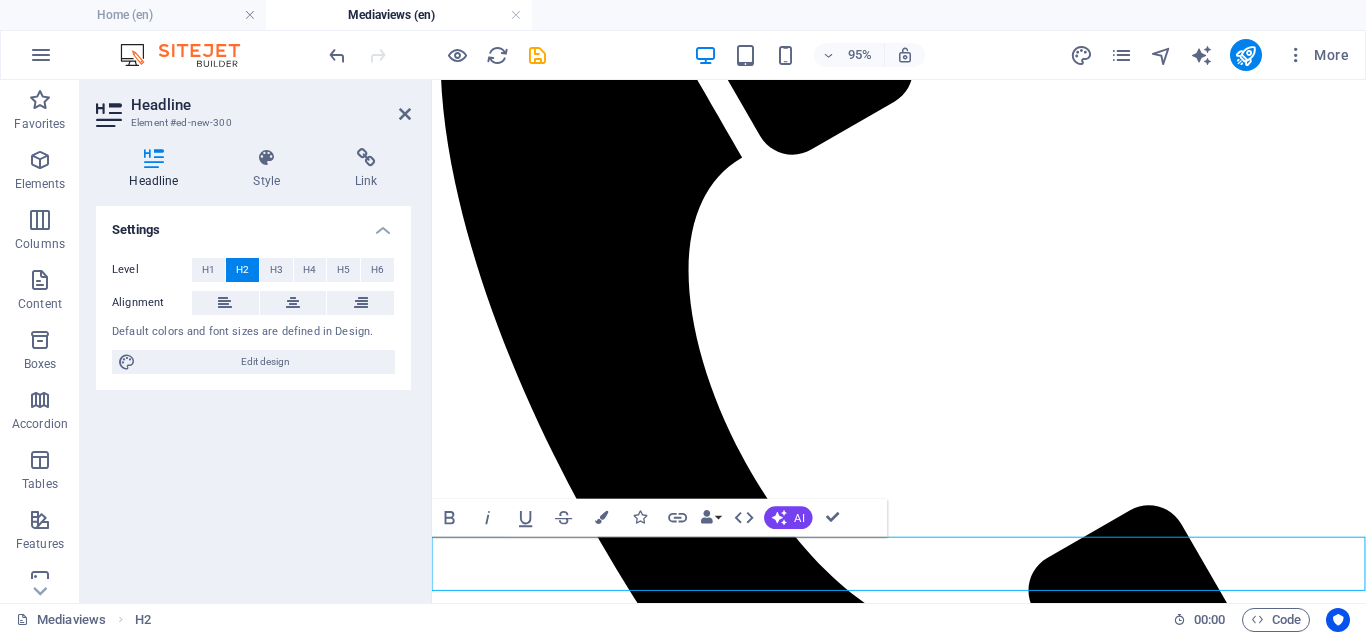 drag, startPoint x: 788, startPoint y: 589, endPoint x: 804, endPoint y: 586, distance: 16.27882 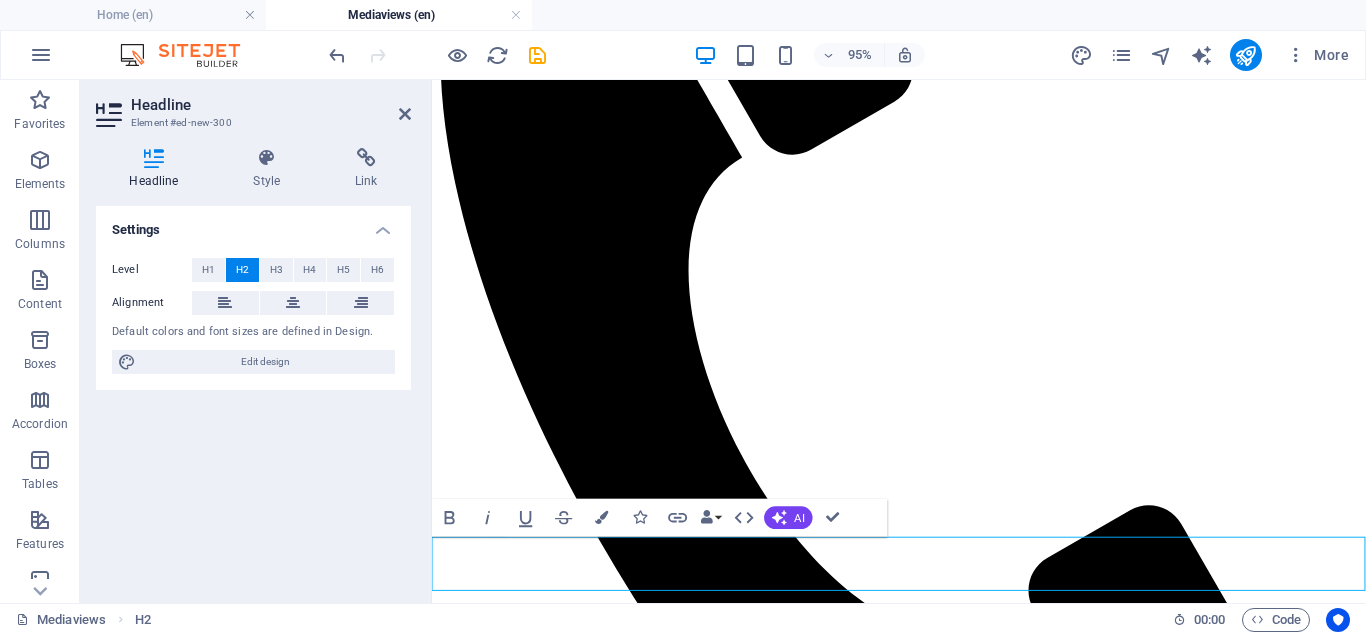 drag, startPoint x: 847, startPoint y: 593, endPoint x: 831, endPoint y: 592, distance: 16.03122 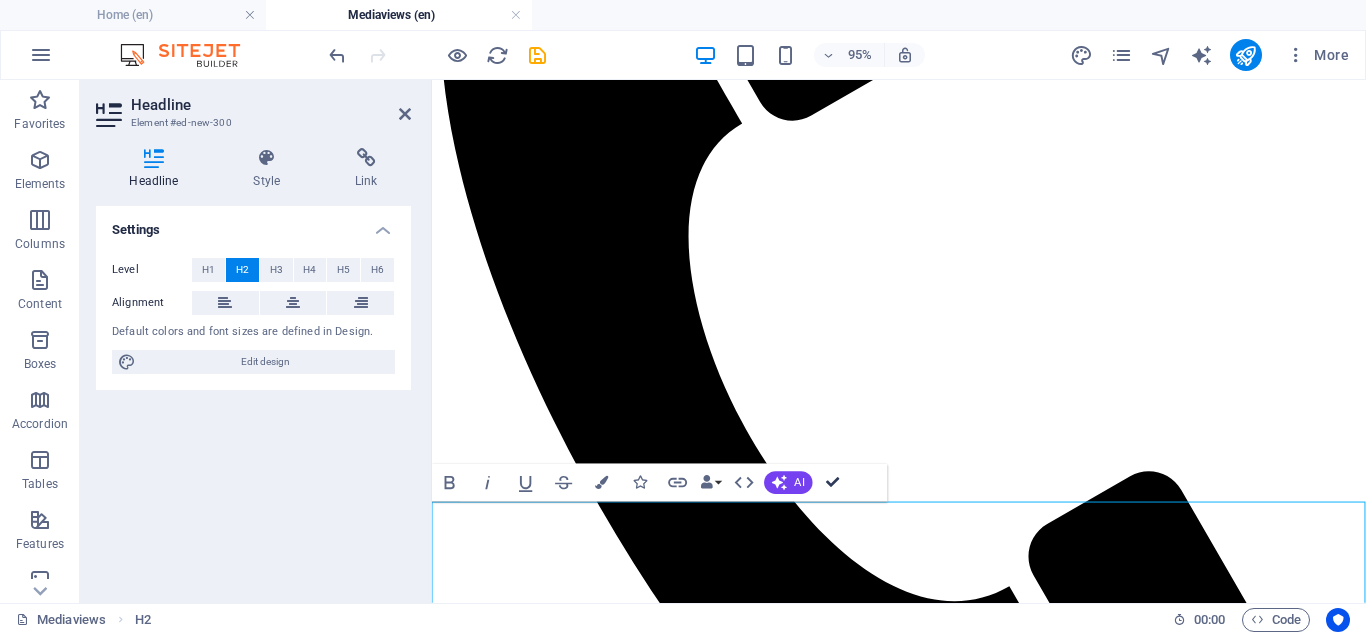 drag, startPoint x: 834, startPoint y: 479, endPoint x: 753, endPoint y: 397, distance: 115.260574 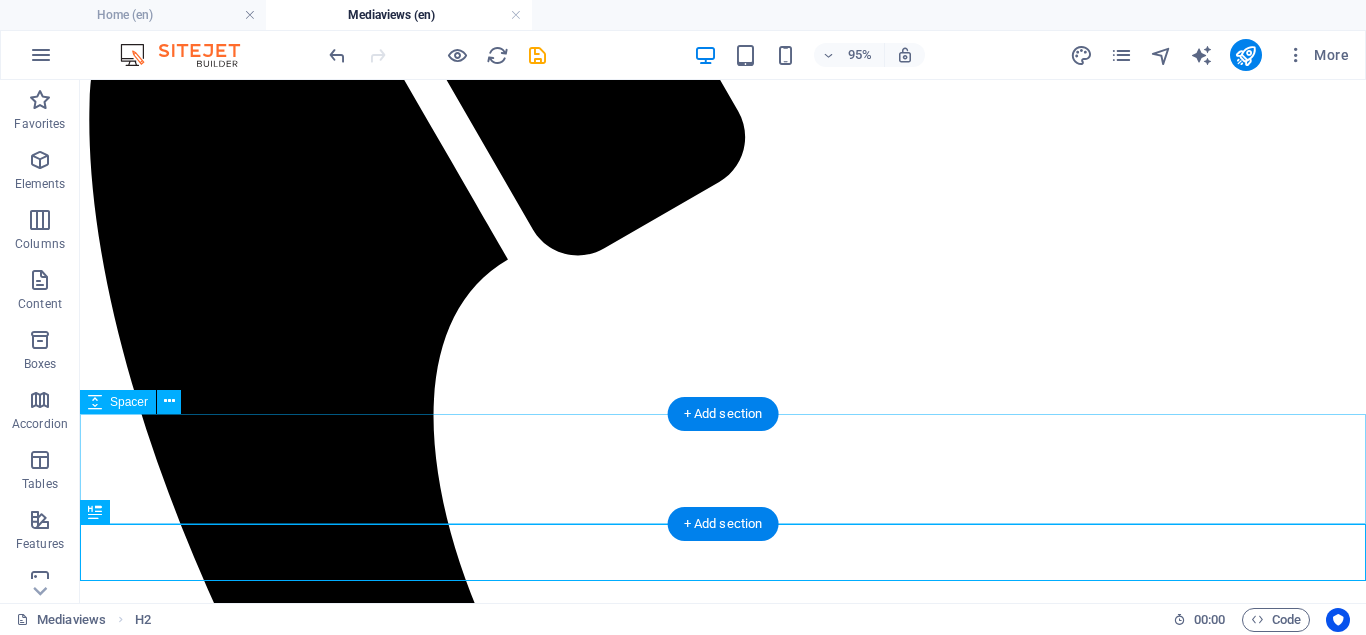 scroll, scrollTop: 403, scrollLeft: 0, axis: vertical 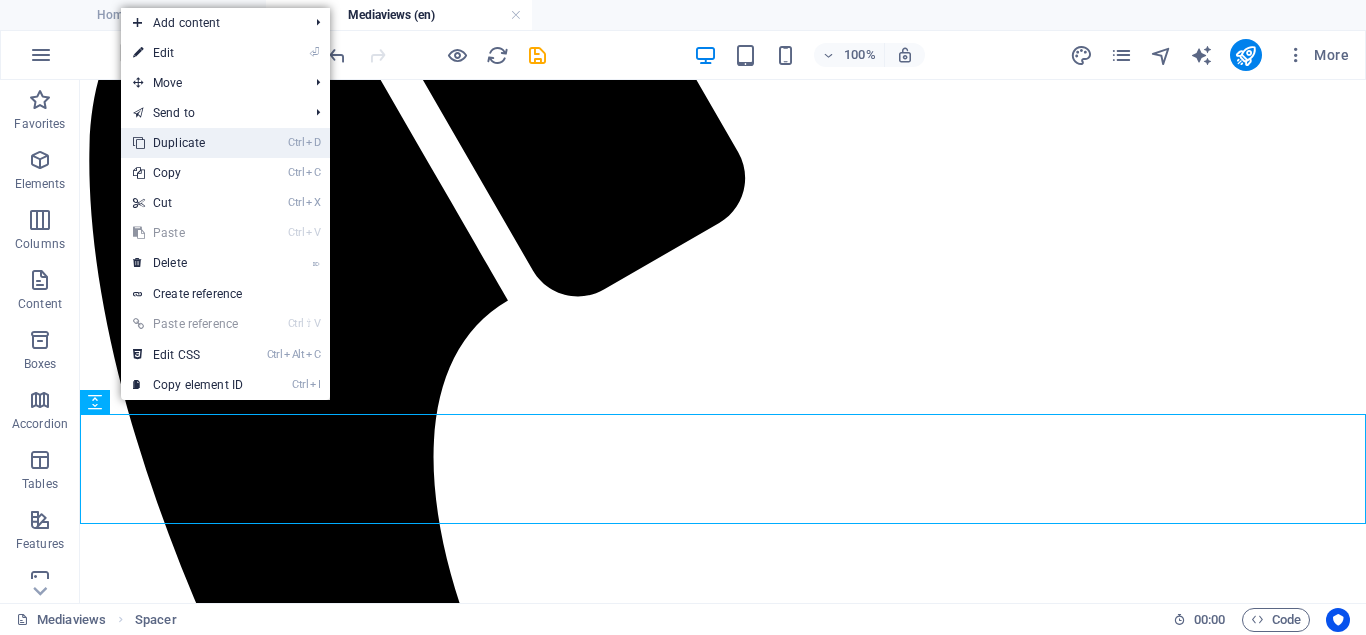 drag, startPoint x: 221, startPoint y: 143, endPoint x: 141, endPoint y: 65, distance: 111.73182 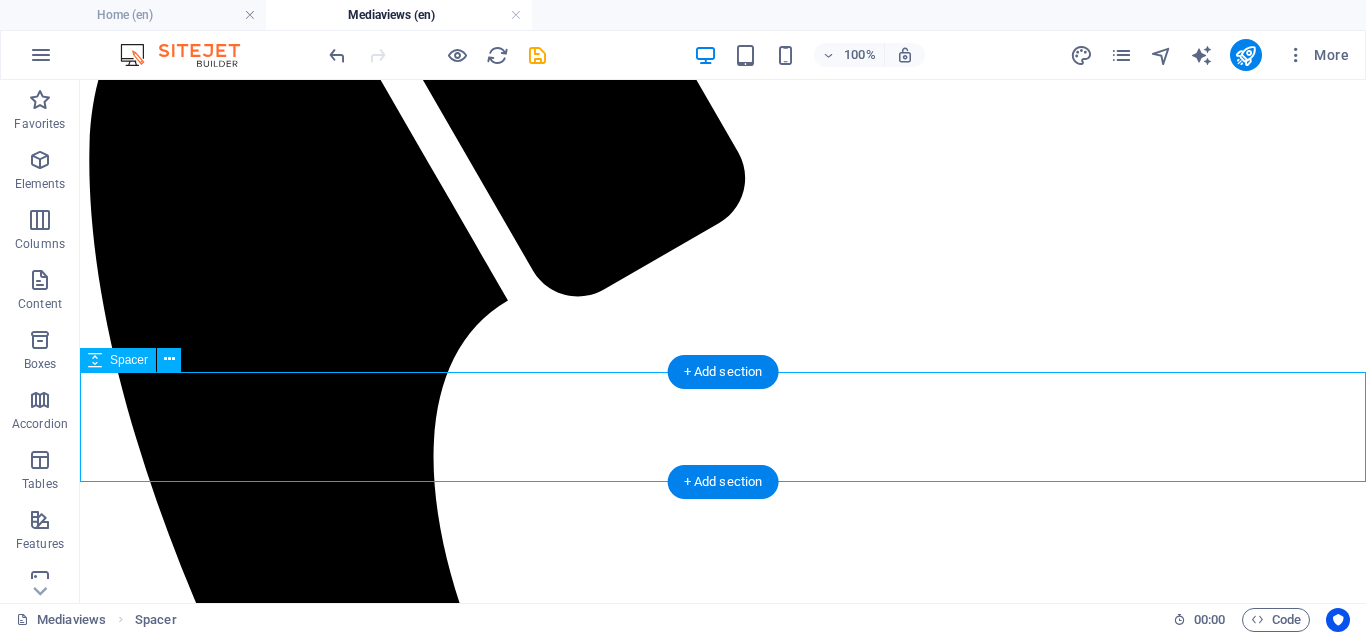 scroll, scrollTop: 709, scrollLeft: 0, axis: vertical 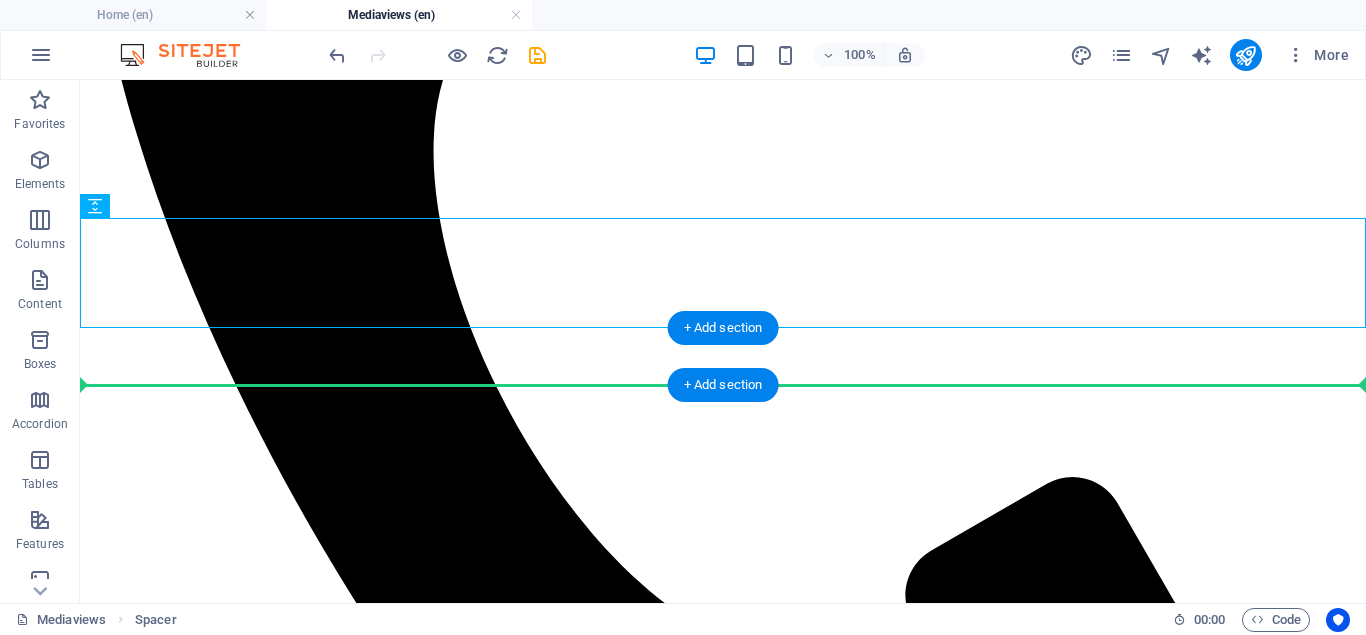 drag, startPoint x: 205, startPoint y: 292, endPoint x: 134, endPoint y: 371, distance: 106.21676 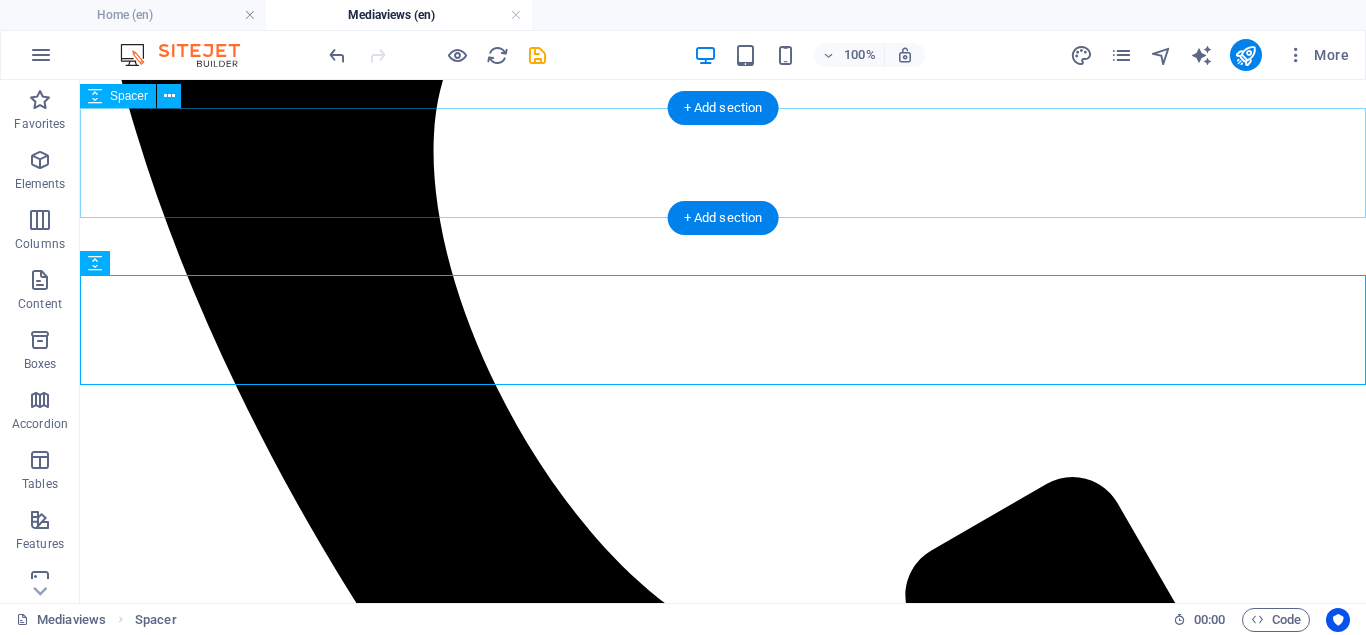 click at bounding box center [723, 1773] 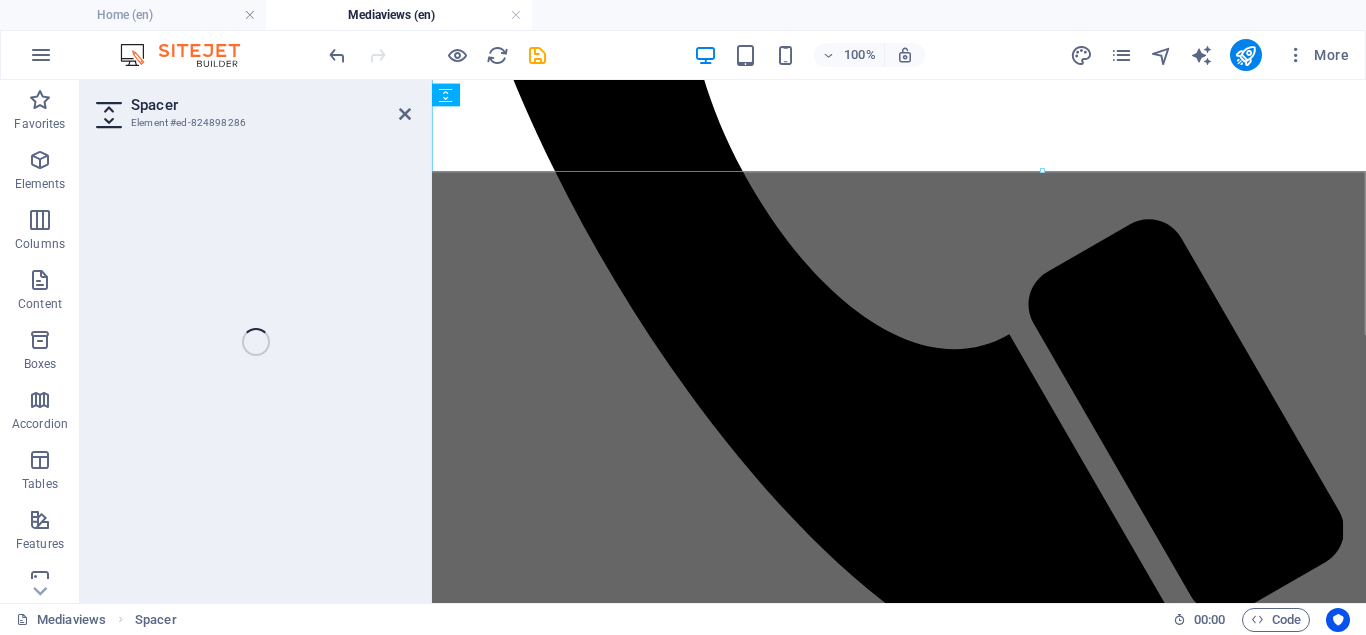 scroll, scrollTop: 750, scrollLeft: 0, axis: vertical 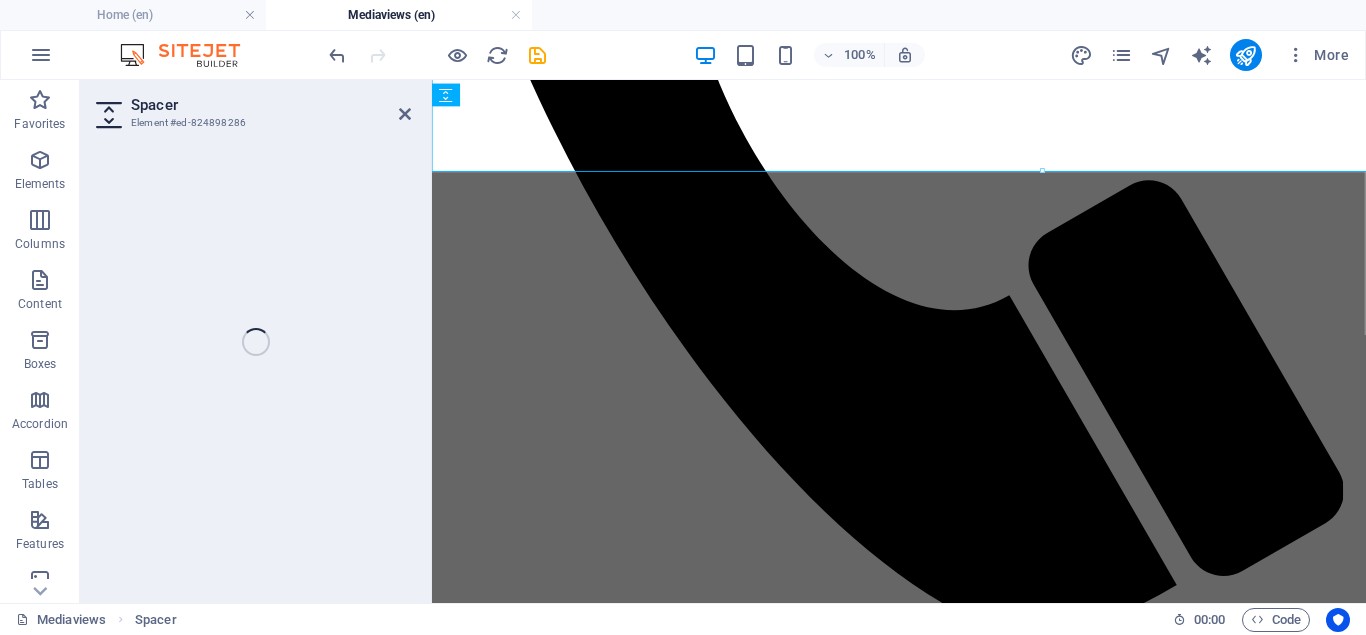 select on "px" 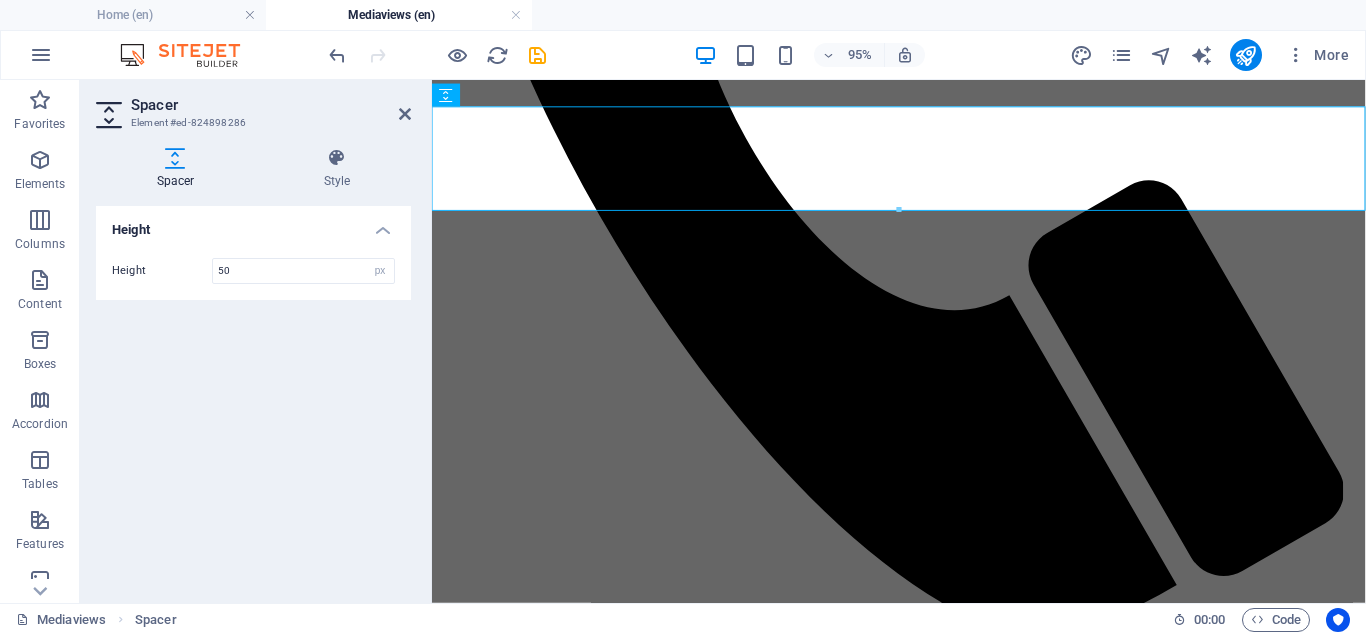 type on "50" 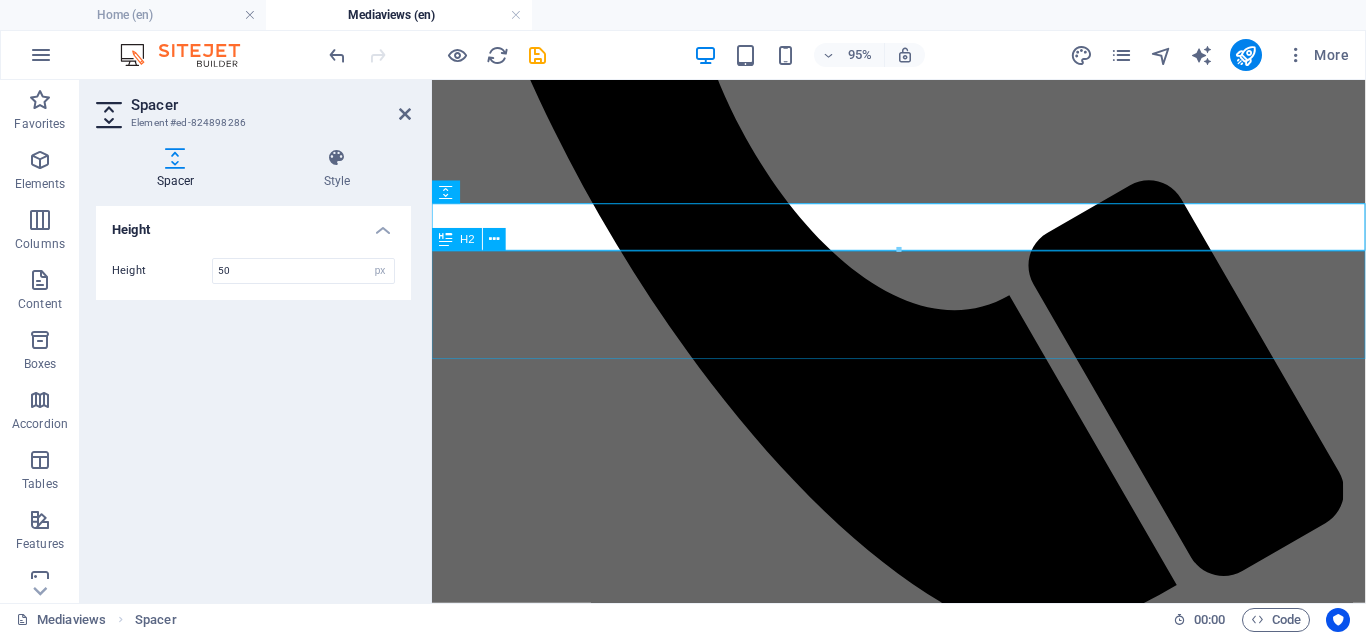 scroll, scrollTop: 648, scrollLeft: 0, axis: vertical 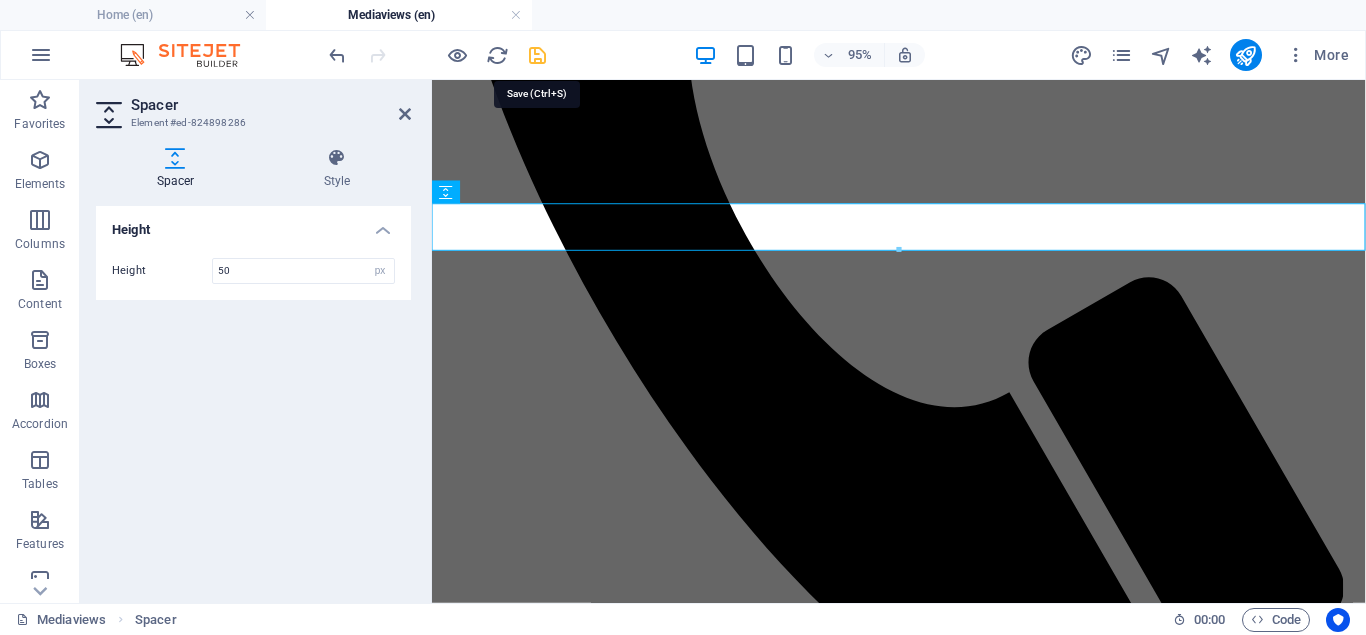 click at bounding box center [537, 55] 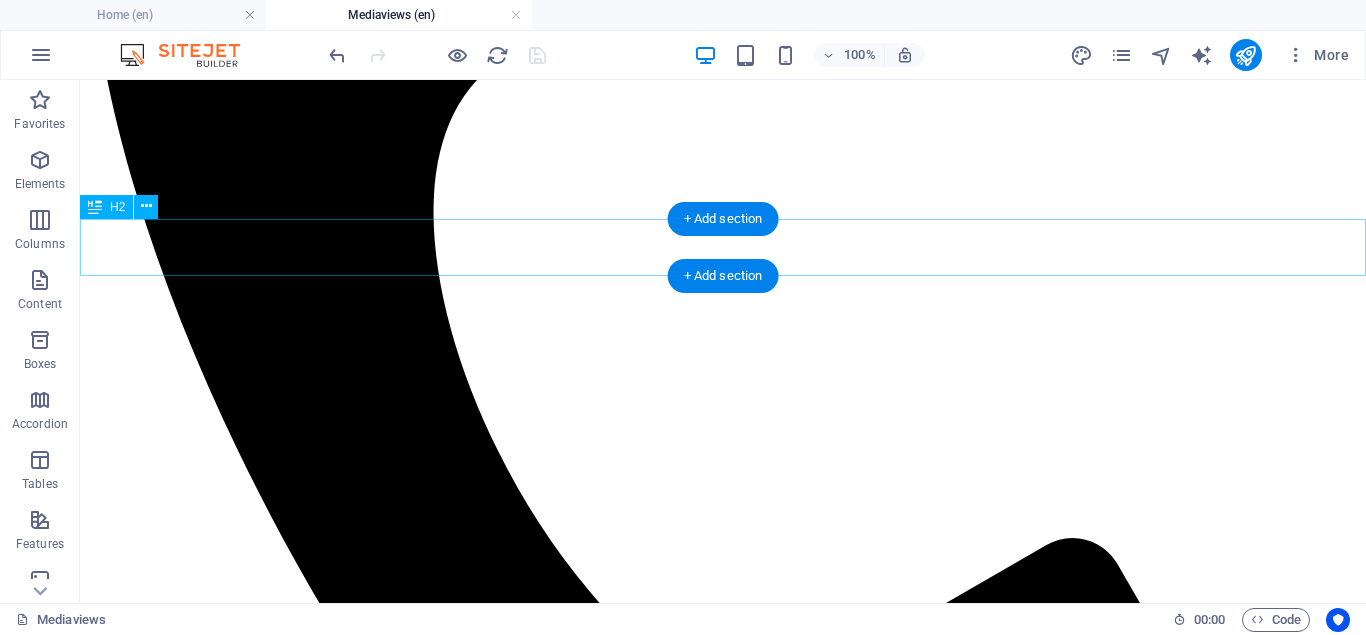click on "Prepare to join the corporate prayer this evening by  6pm." at bounding box center [723, 1862] 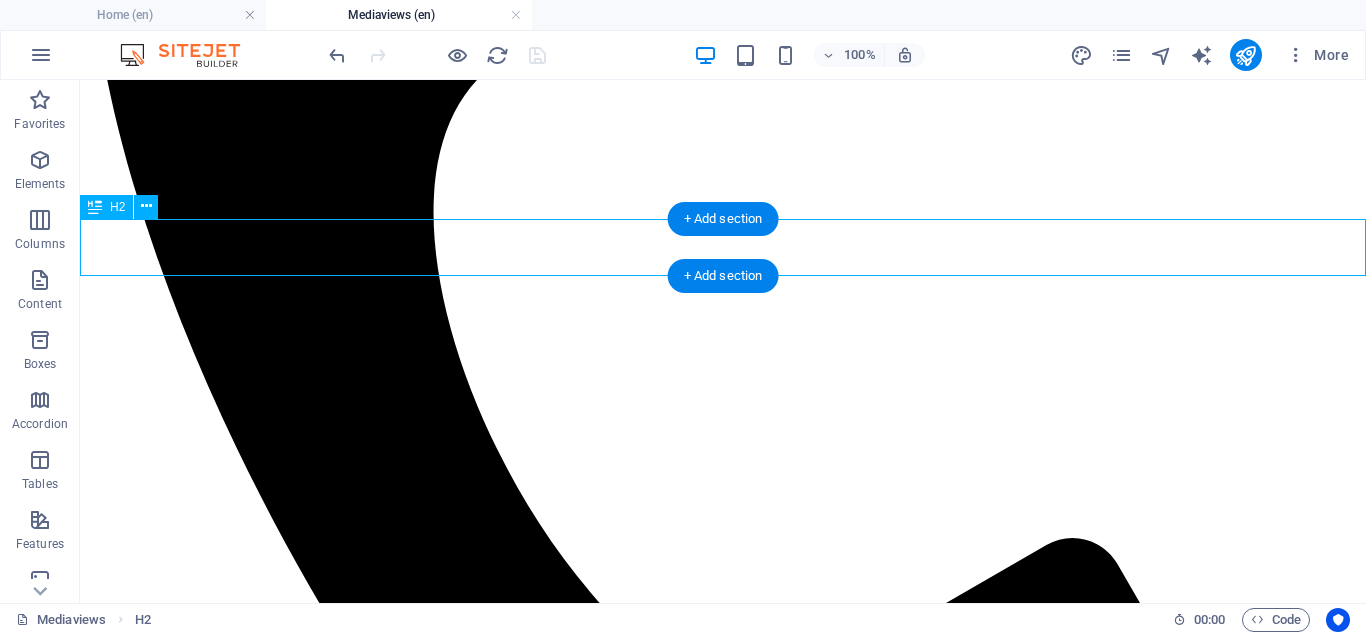click on "Prepare to join the corporate prayer this evening by  6pm." at bounding box center [723, 1862] 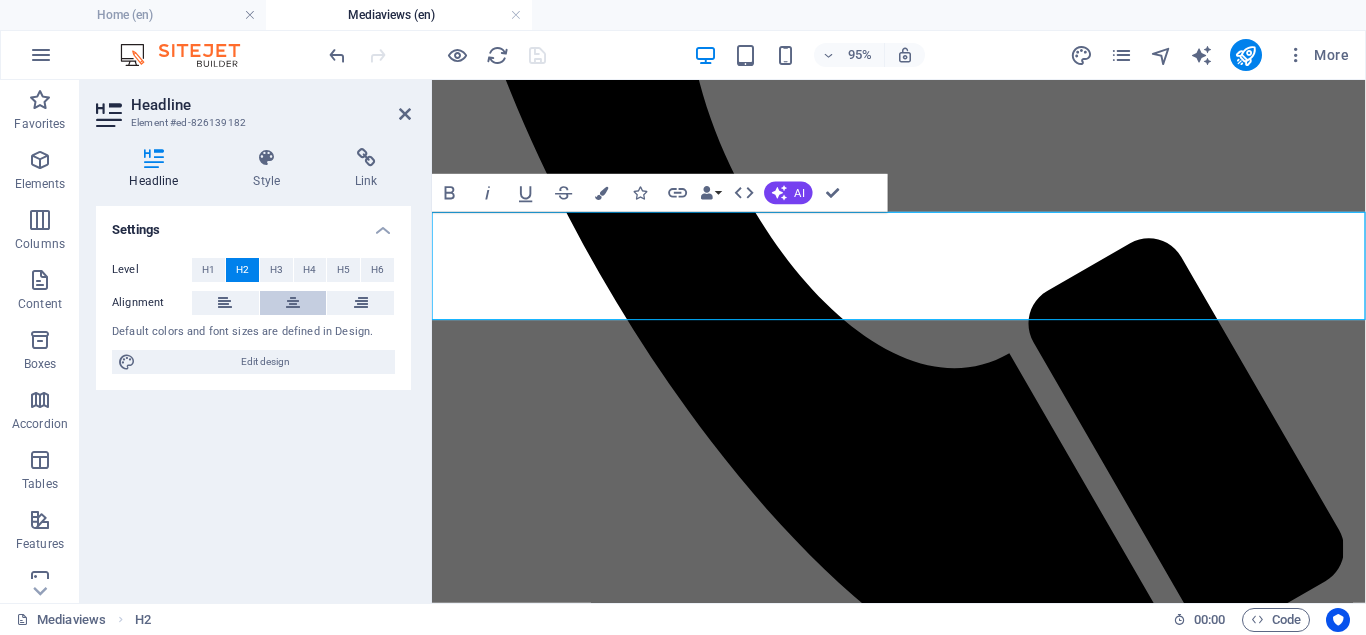 click at bounding box center (293, 303) 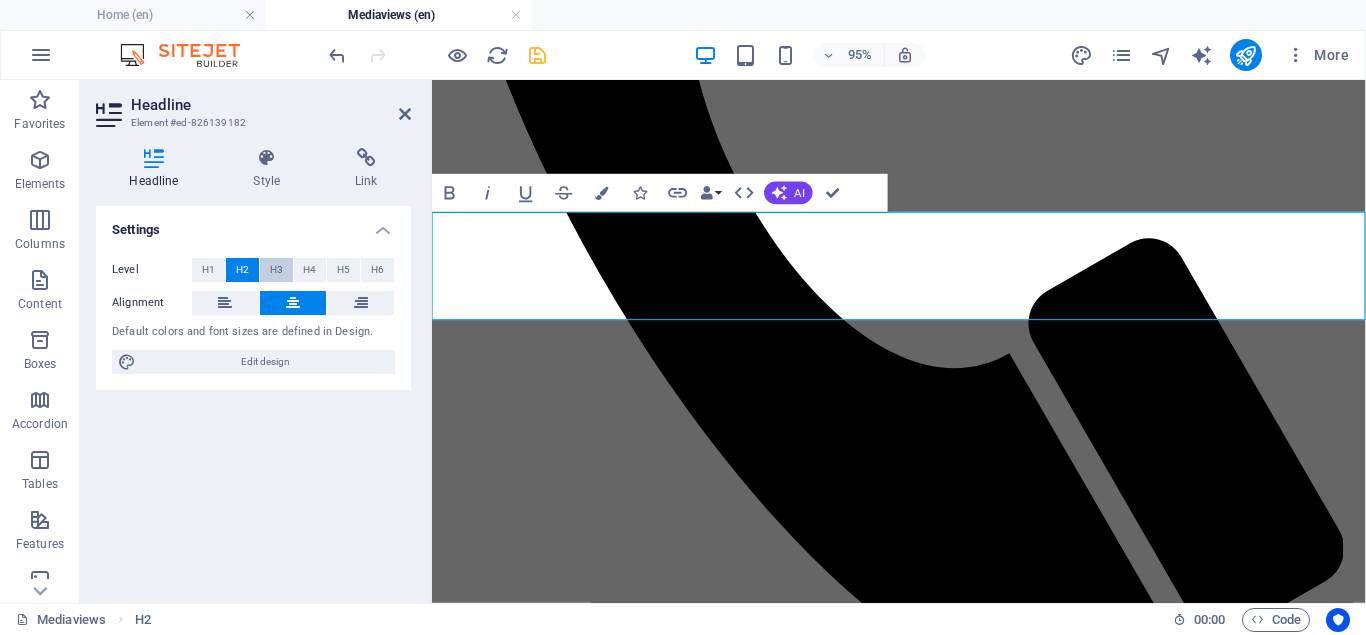 click on "H3" at bounding box center (276, 270) 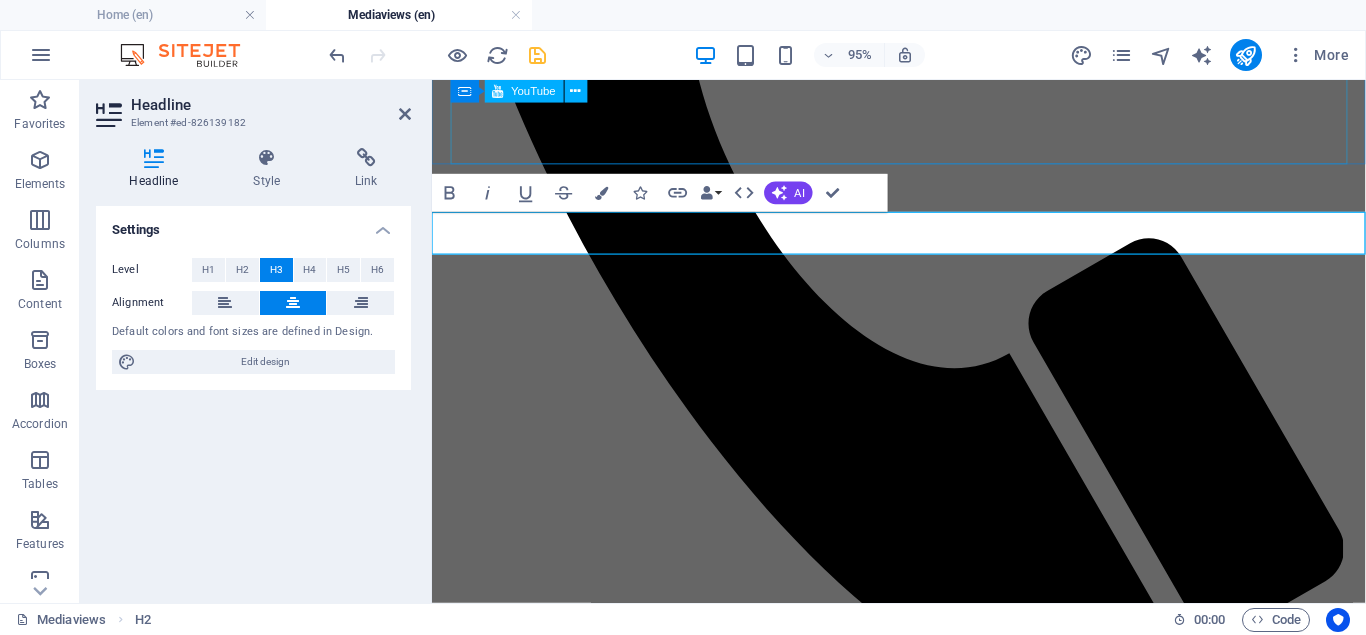click at bounding box center (537, 55) 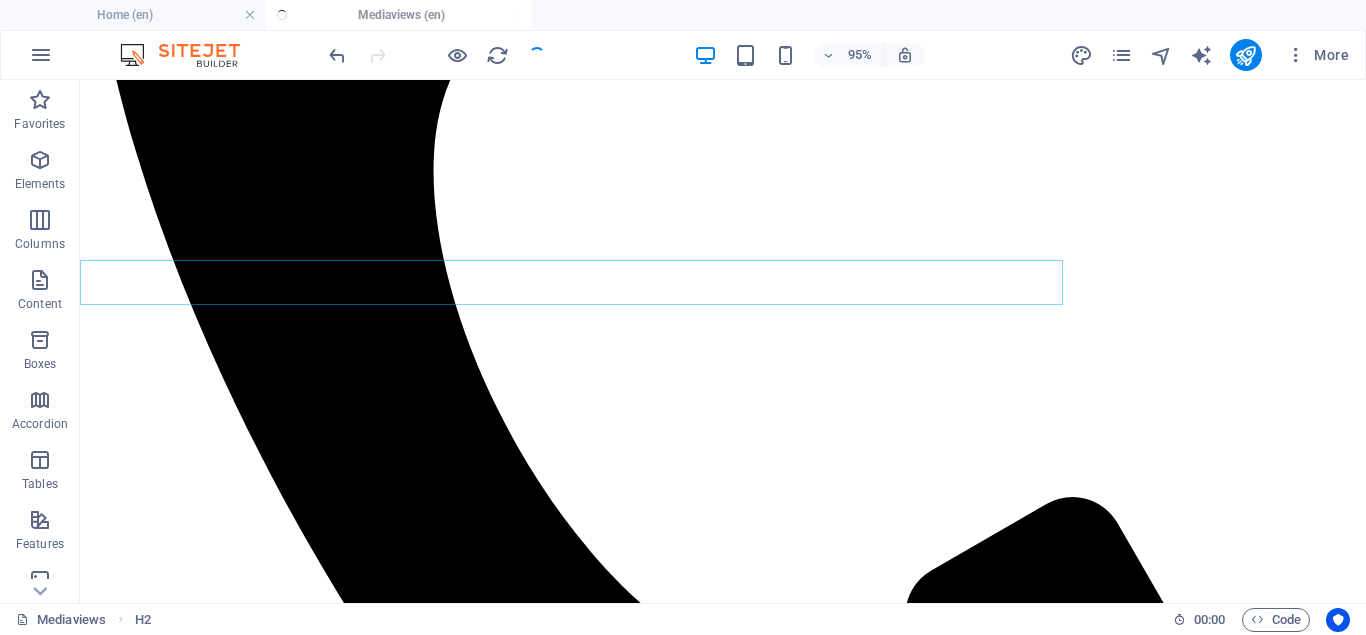 scroll, scrollTop: 648, scrollLeft: 0, axis: vertical 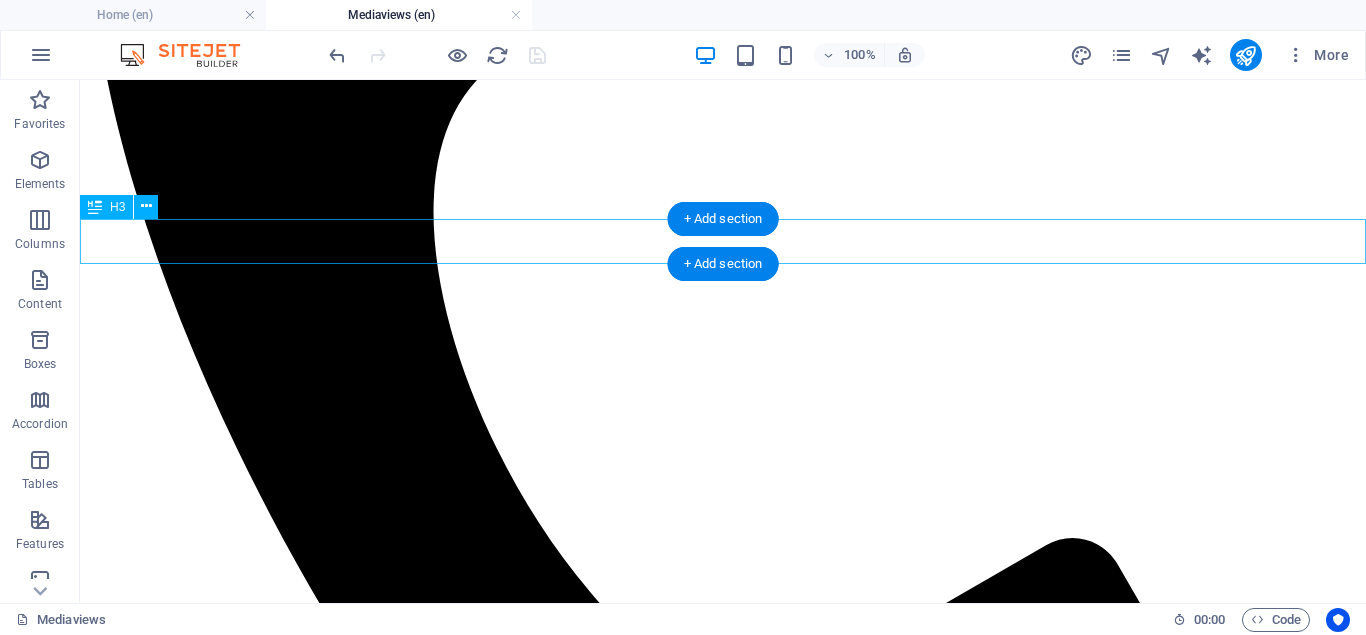 click on "Prepare to join the corporate prayer this evening by  6pm." at bounding box center (723, 1859) 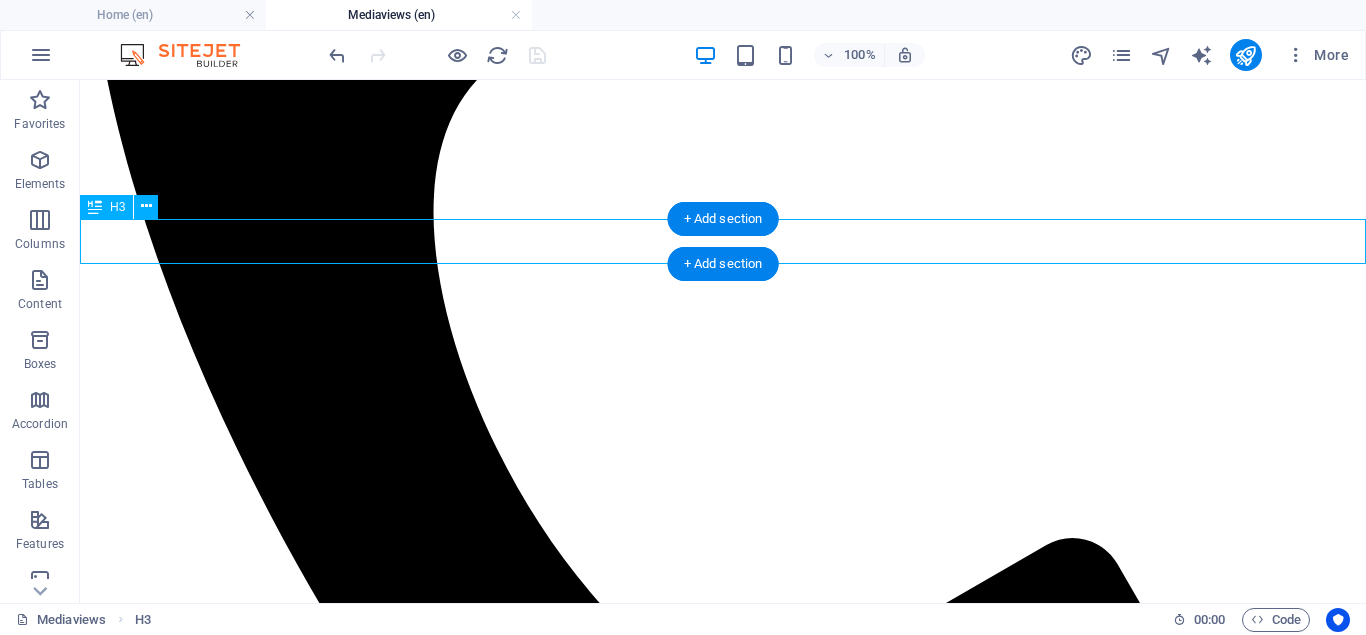 click on "Prepare to join the corporate prayer this evening by  6pm." at bounding box center (723, 1859) 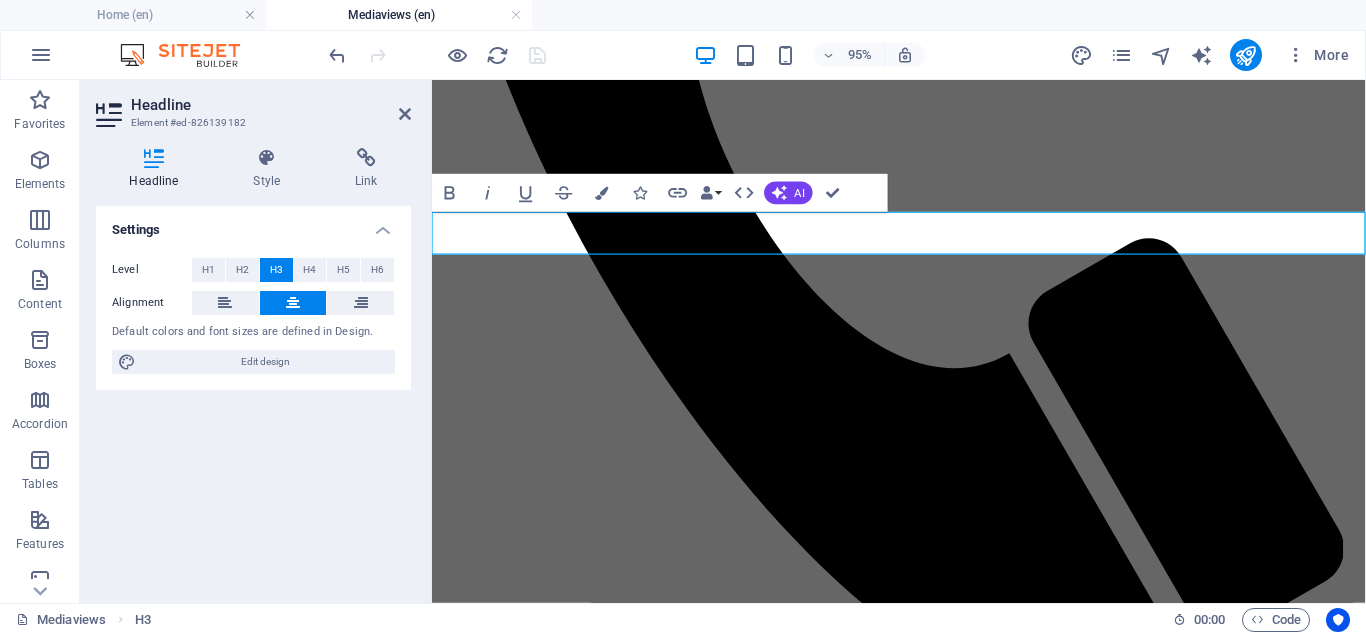 click on "Prepare to join the corporate prayer this evening by  6pm." at bounding box center (923, 1415) 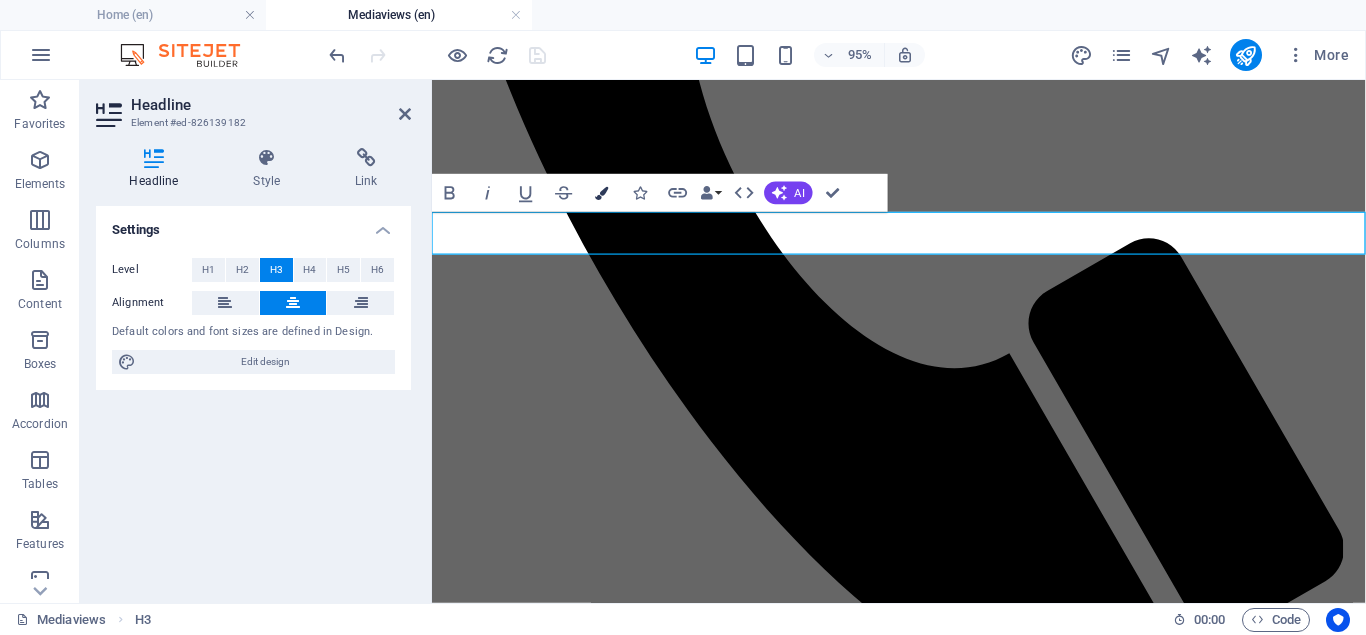 click at bounding box center (601, 192) 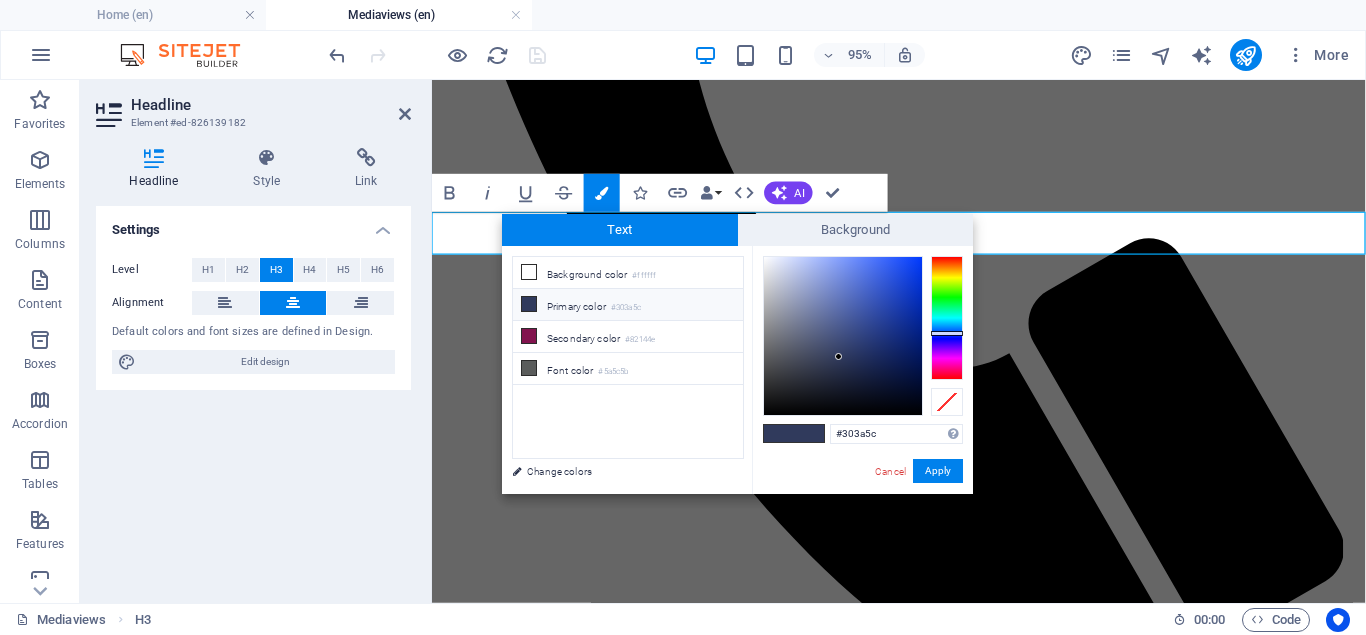 click at bounding box center (947, 318) 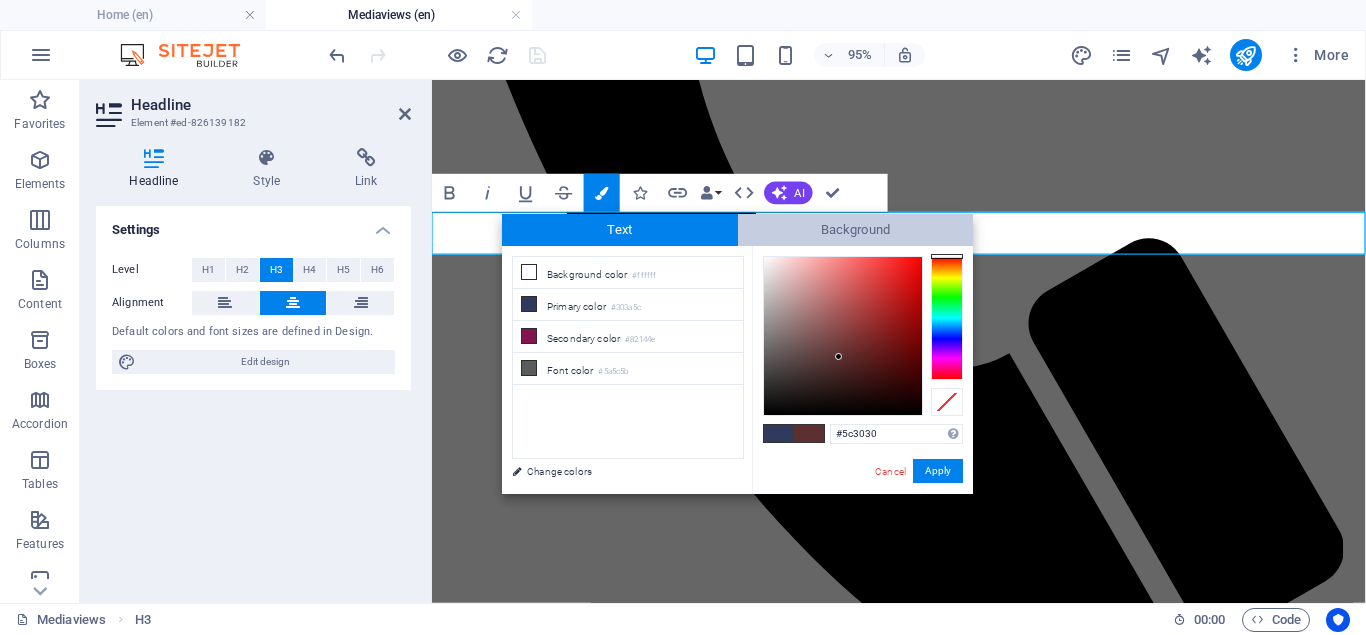 drag, startPoint x: 949, startPoint y: 260, endPoint x: 947, endPoint y: 241, distance: 19.104973 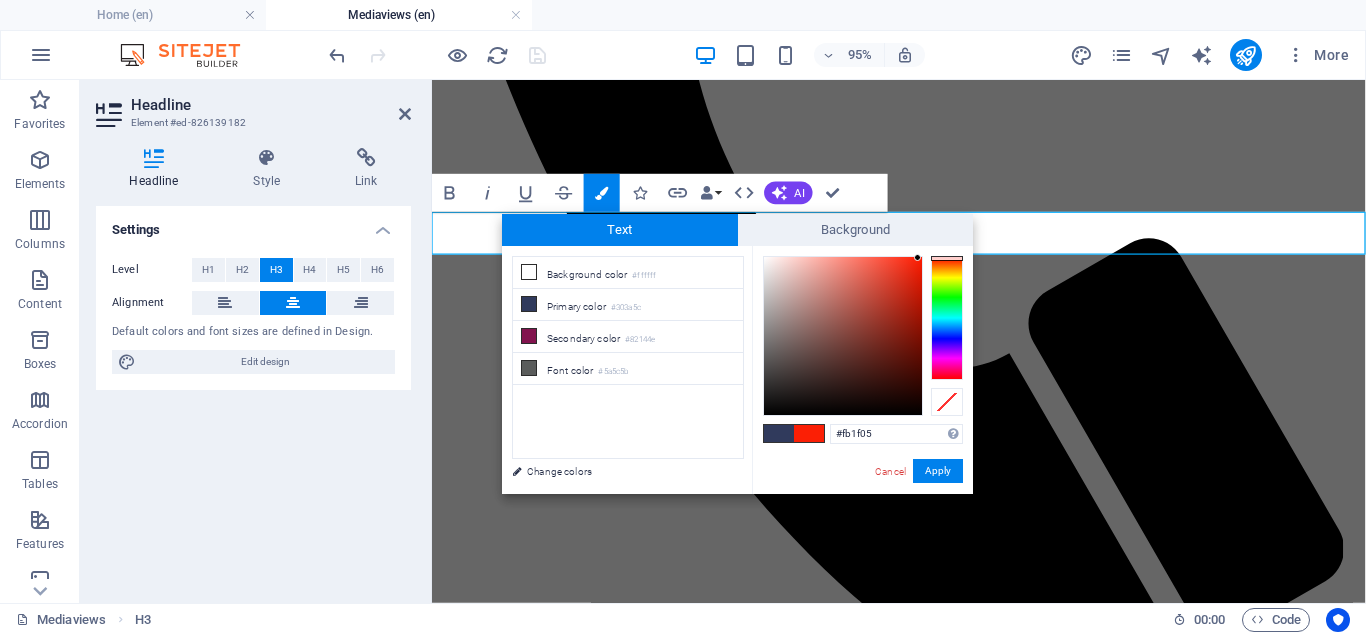 click at bounding box center [843, 336] 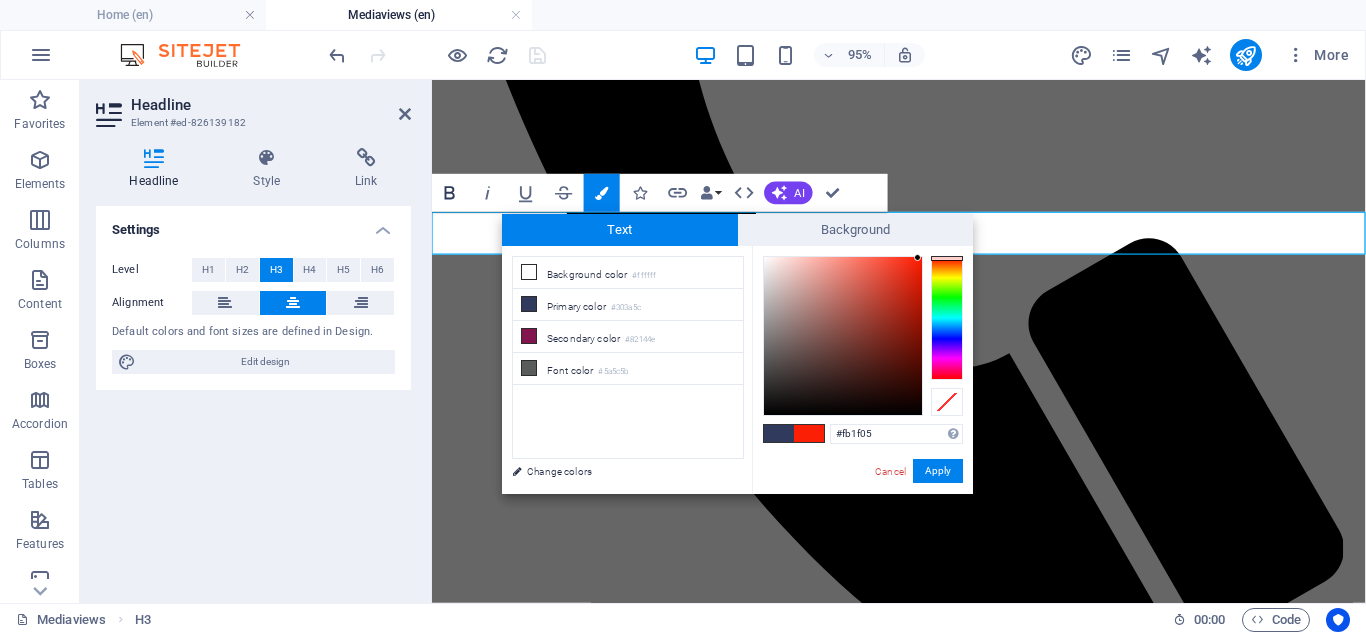 click 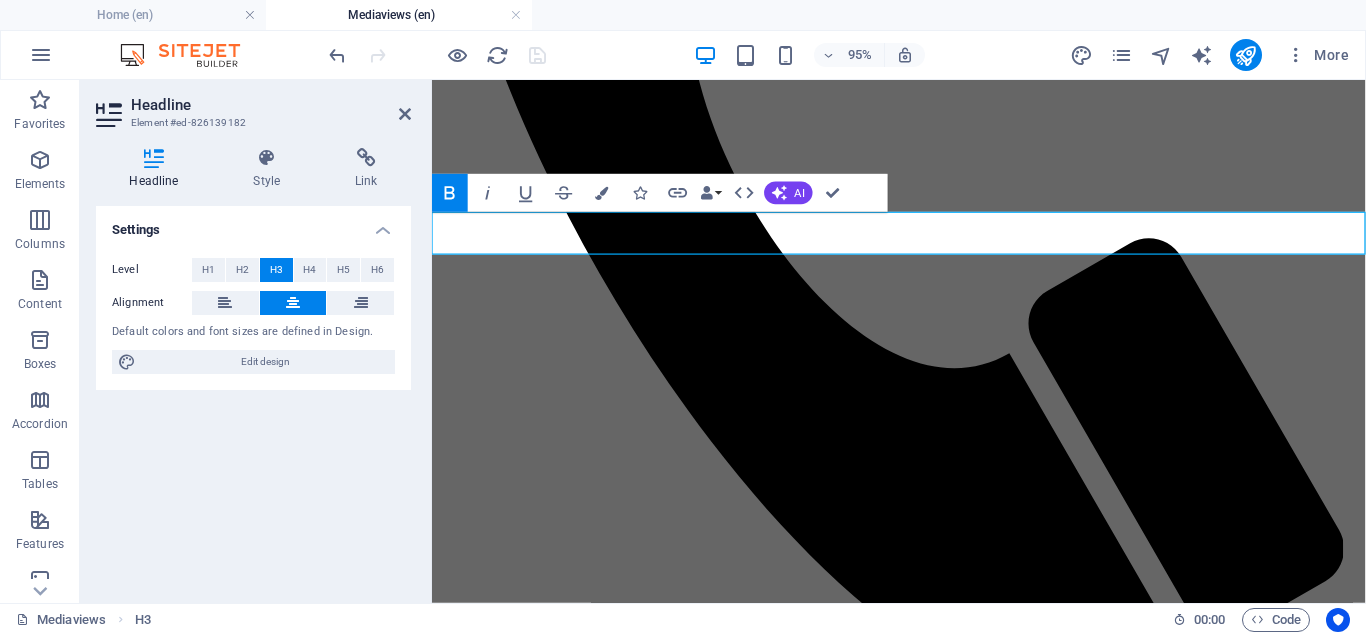 click on "Prepare to join the corporate prayer this evening by   [TIME]." at bounding box center (923, 1415) 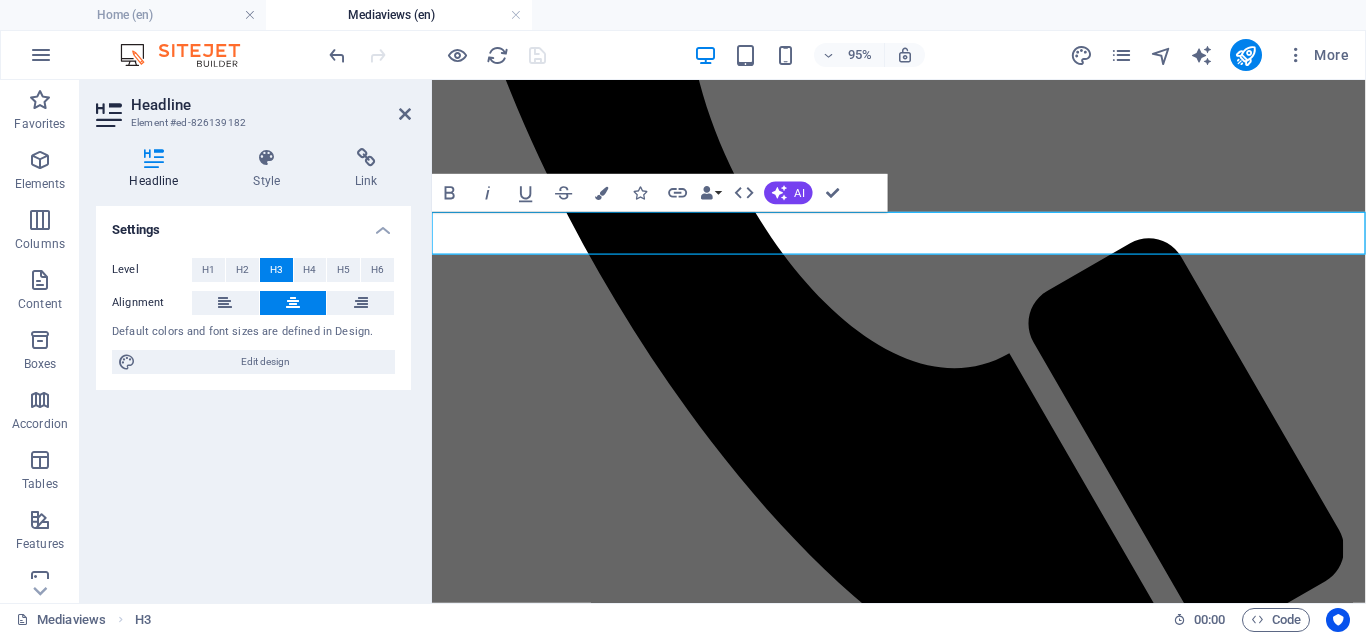 drag, startPoint x: 1291, startPoint y: 242, endPoint x: 1232, endPoint y: 240, distance: 59.03389 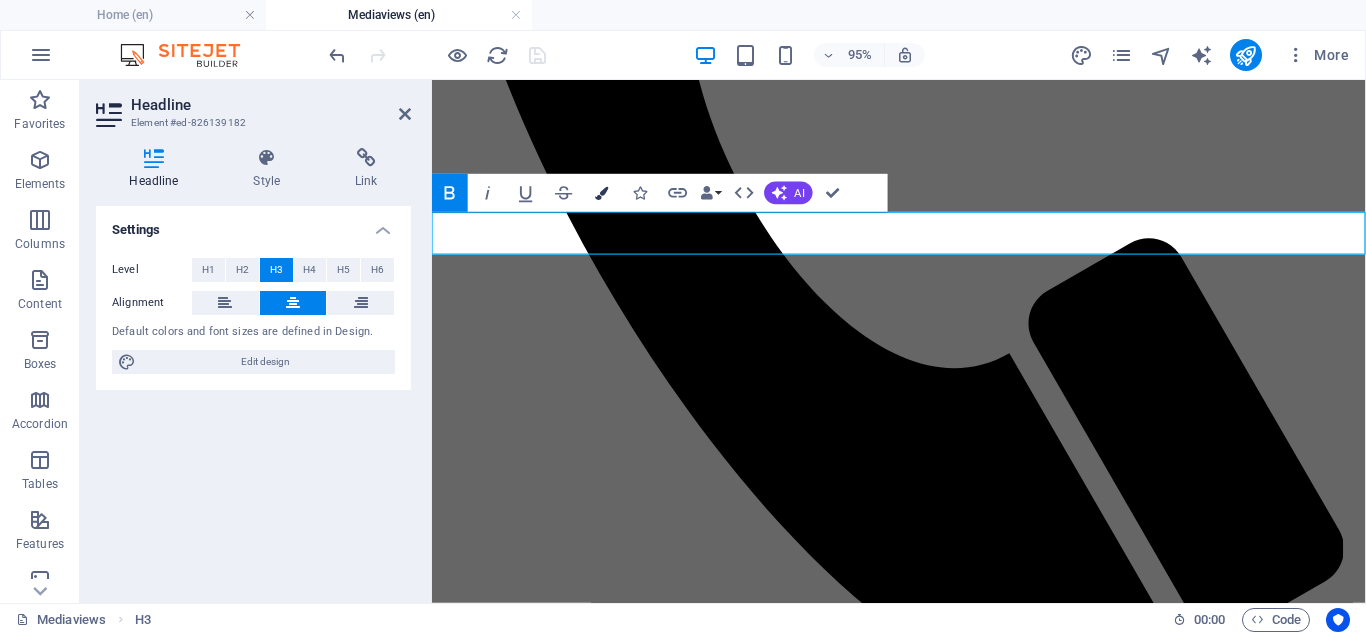 click at bounding box center (601, 192) 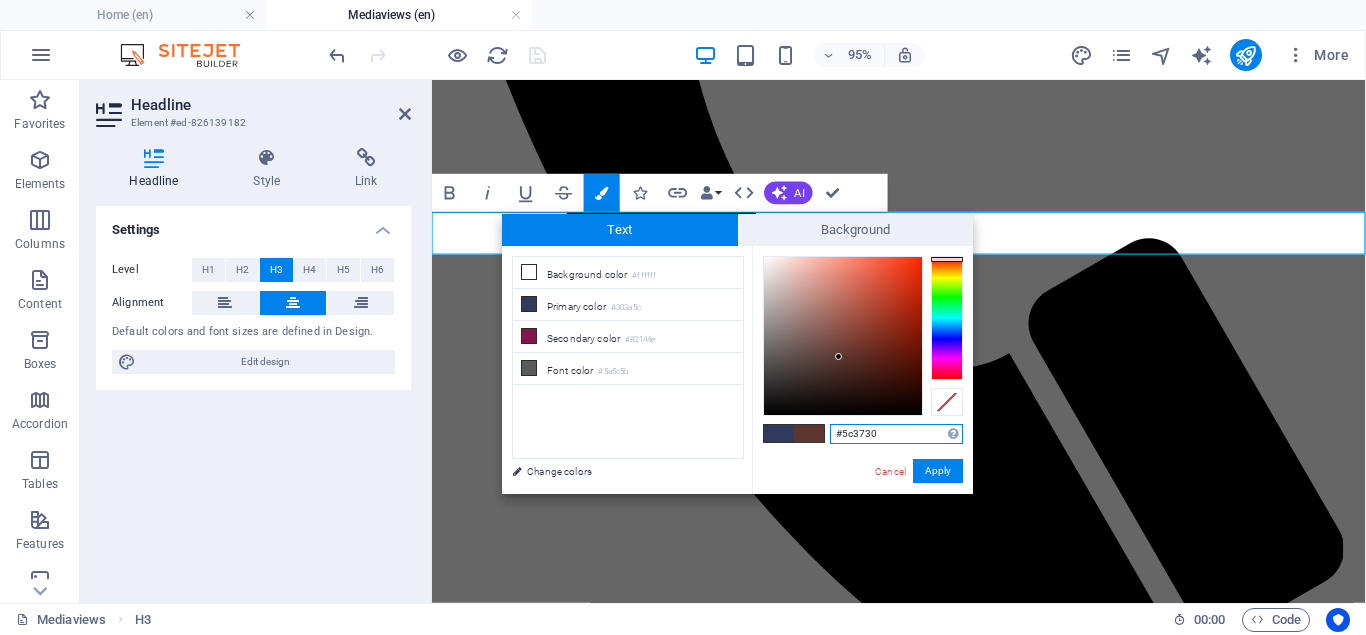 click at bounding box center [947, 318] 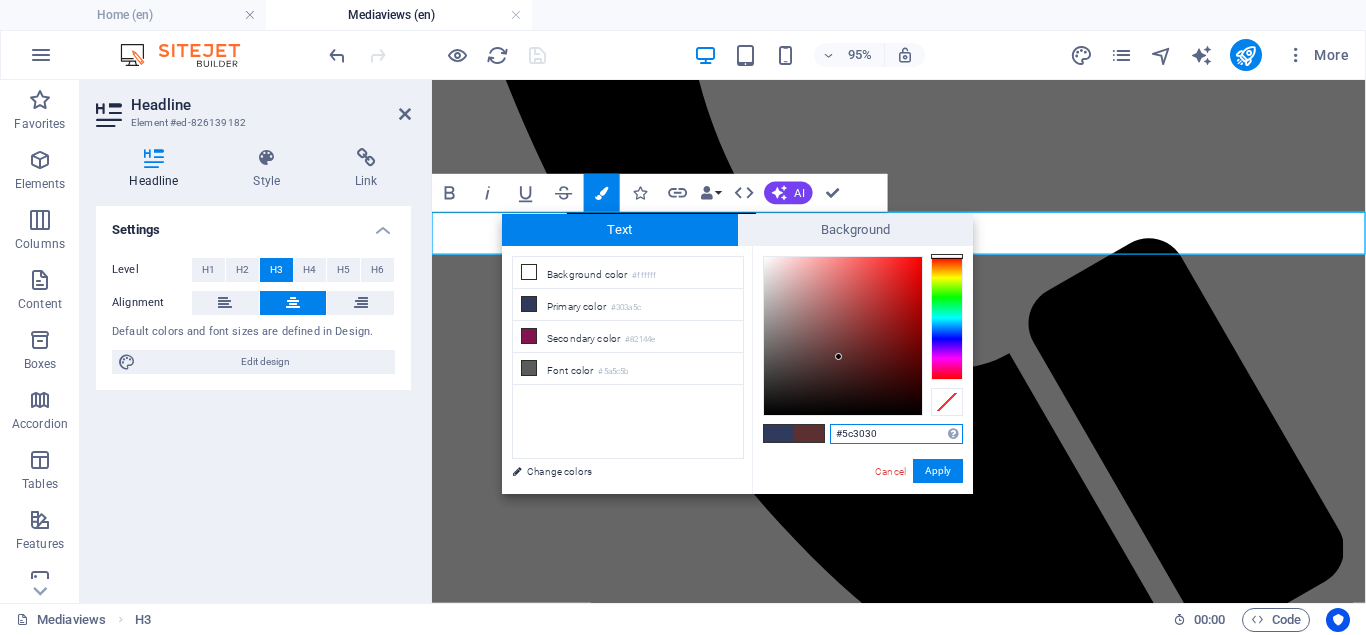 drag, startPoint x: 946, startPoint y: 259, endPoint x: 947, endPoint y: 249, distance: 10.049875 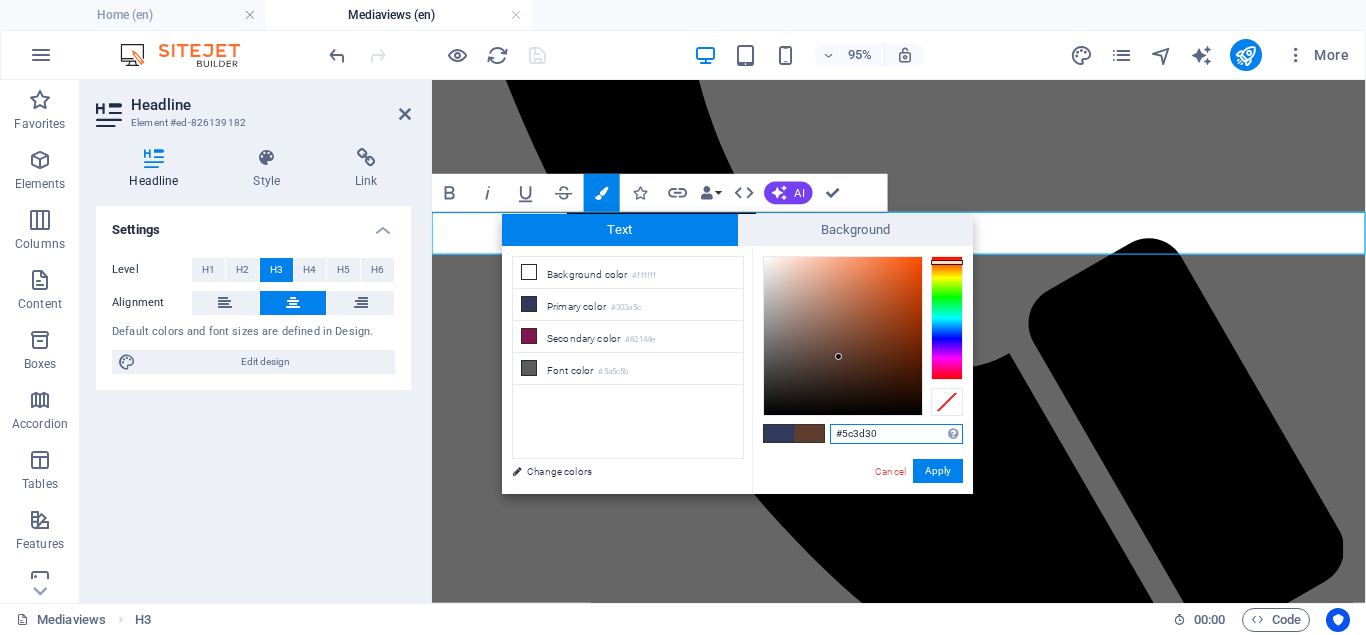 type on "#f54e05" 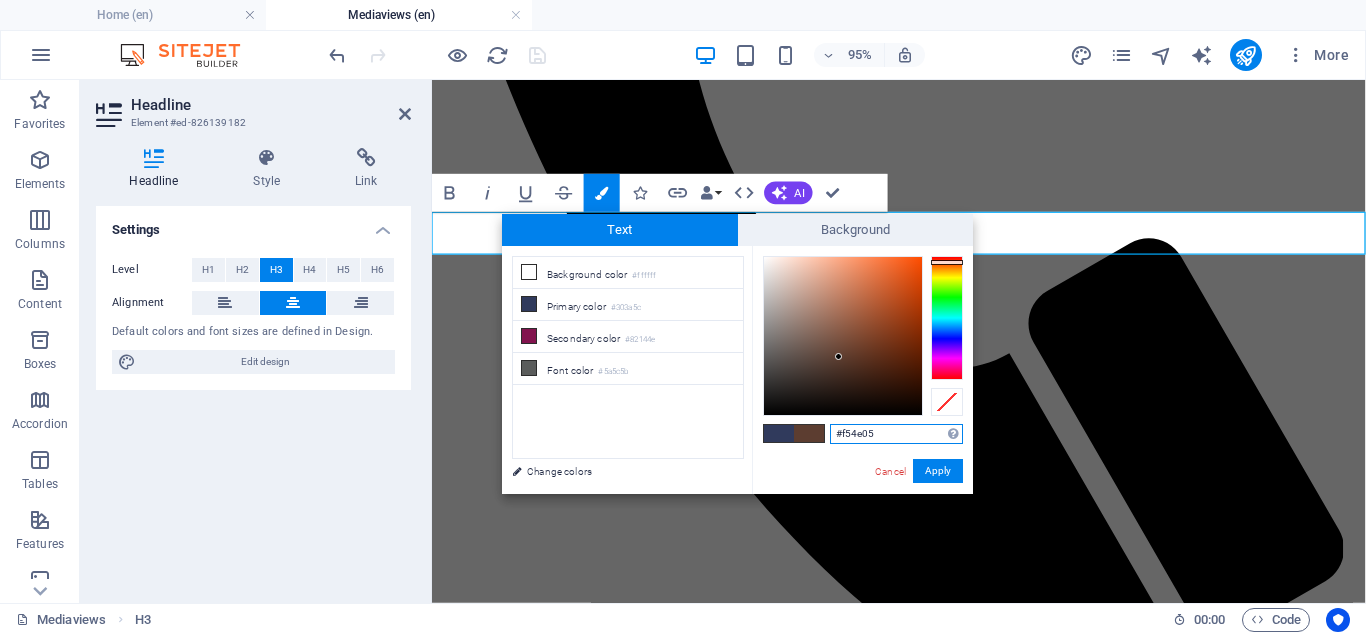 click at bounding box center [843, 336] 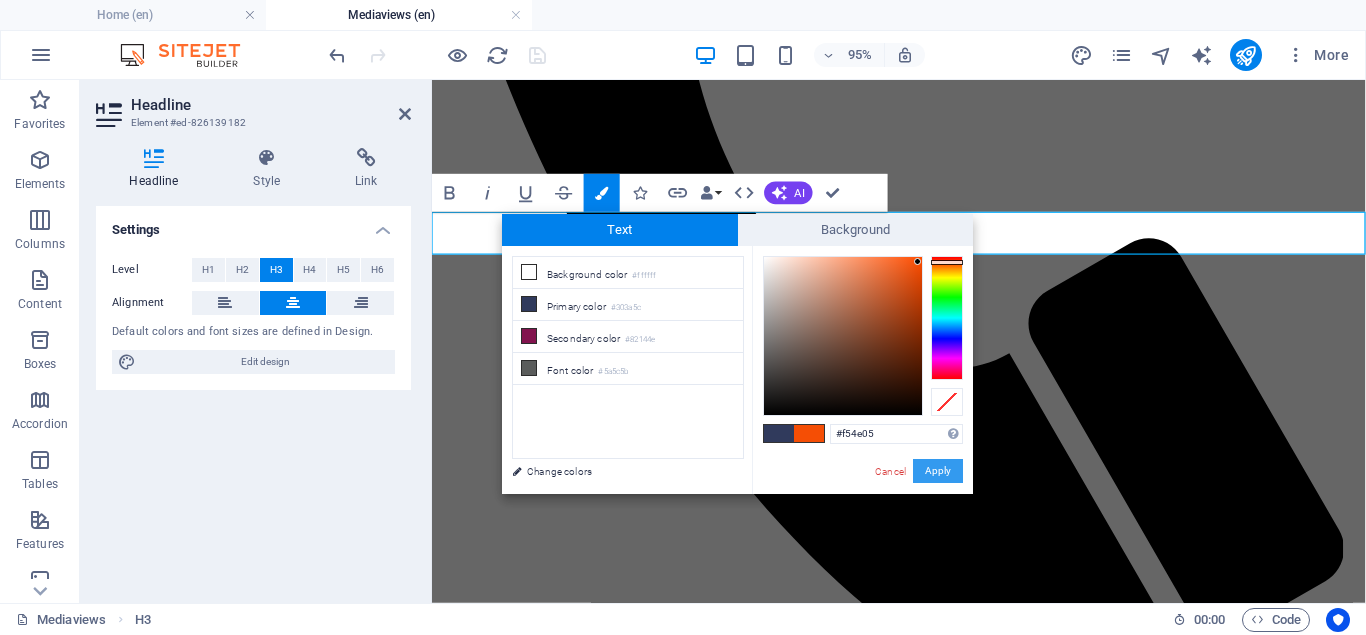 click on "Apply" at bounding box center [938, 471] 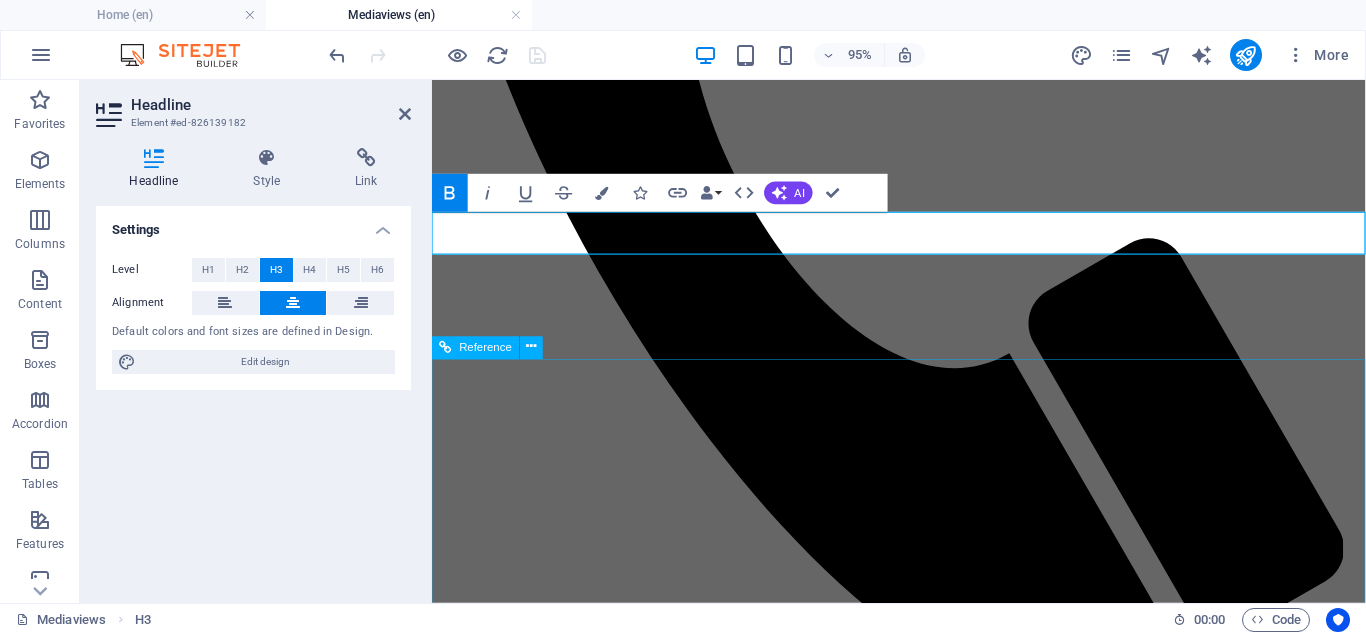 click at bounding box center (923, 7259) 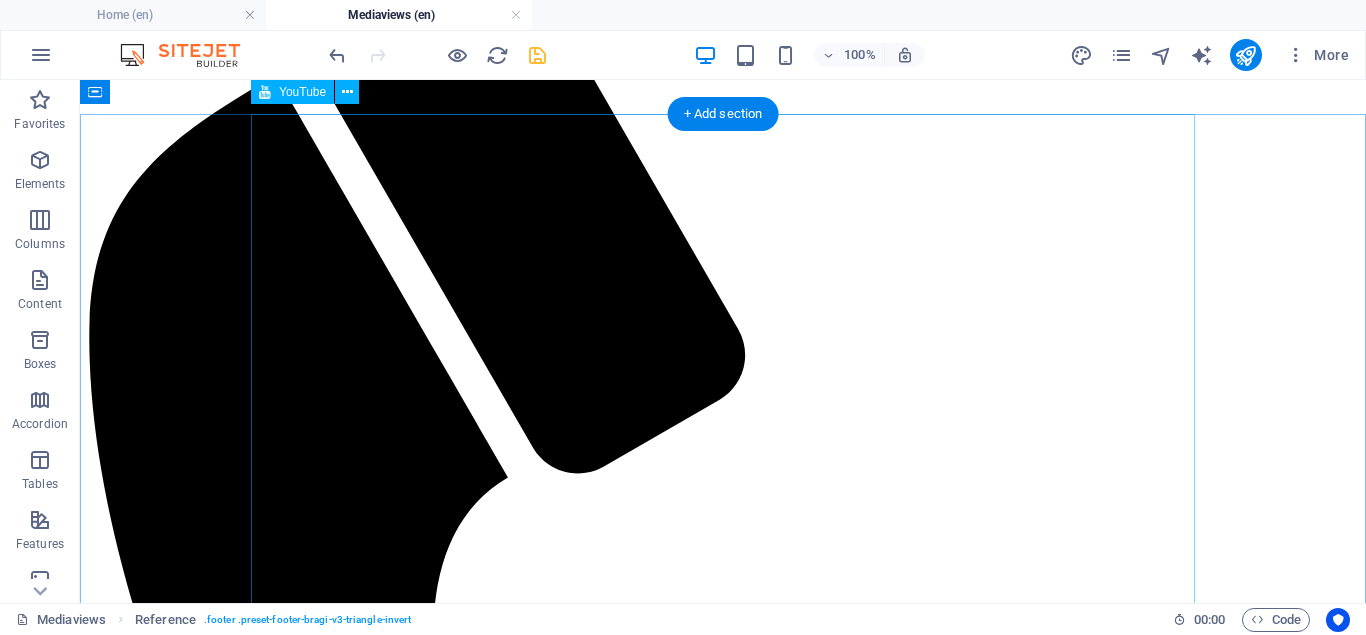 scroll, scrollTop: 138, scrollLeft: 0, axis: vertical 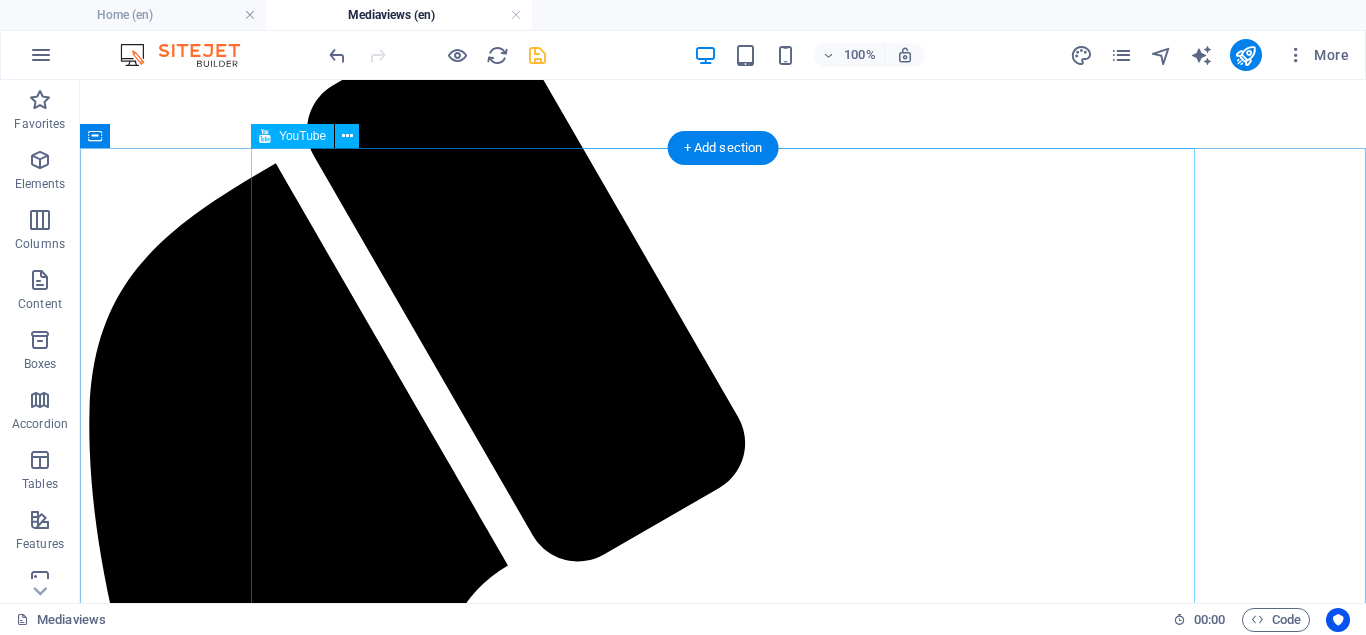 click at bounding box center [723, 2212] 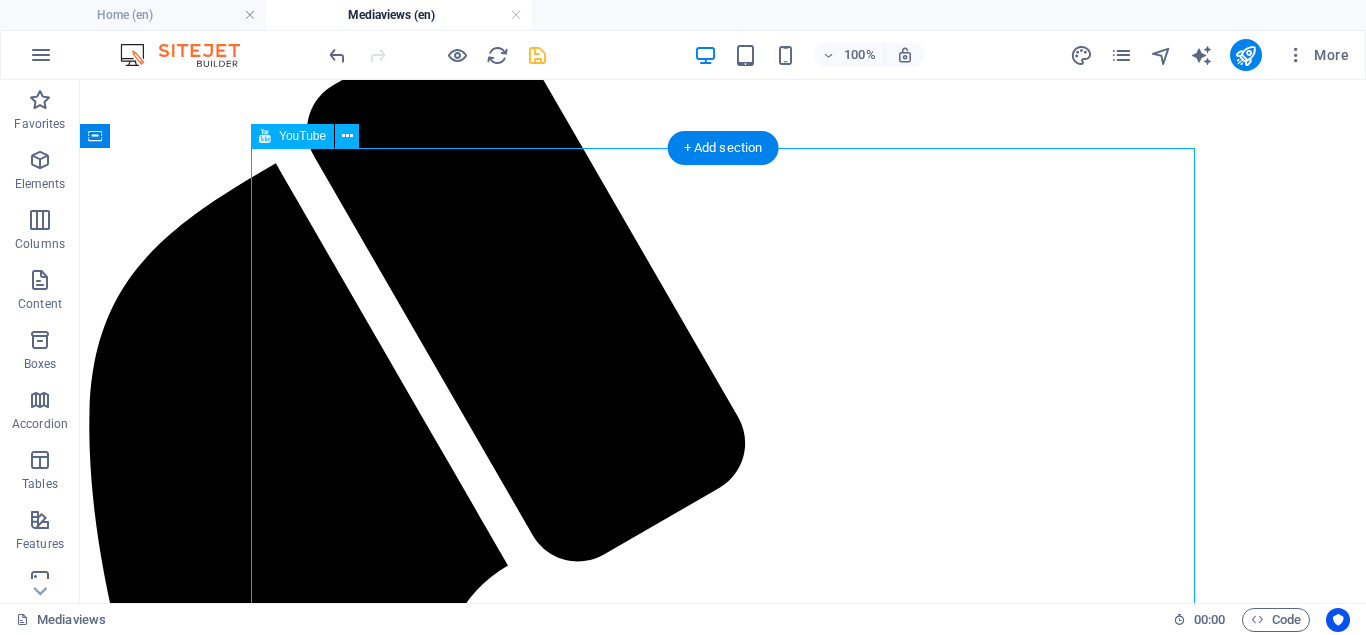click at bounding box center [723, 2212] 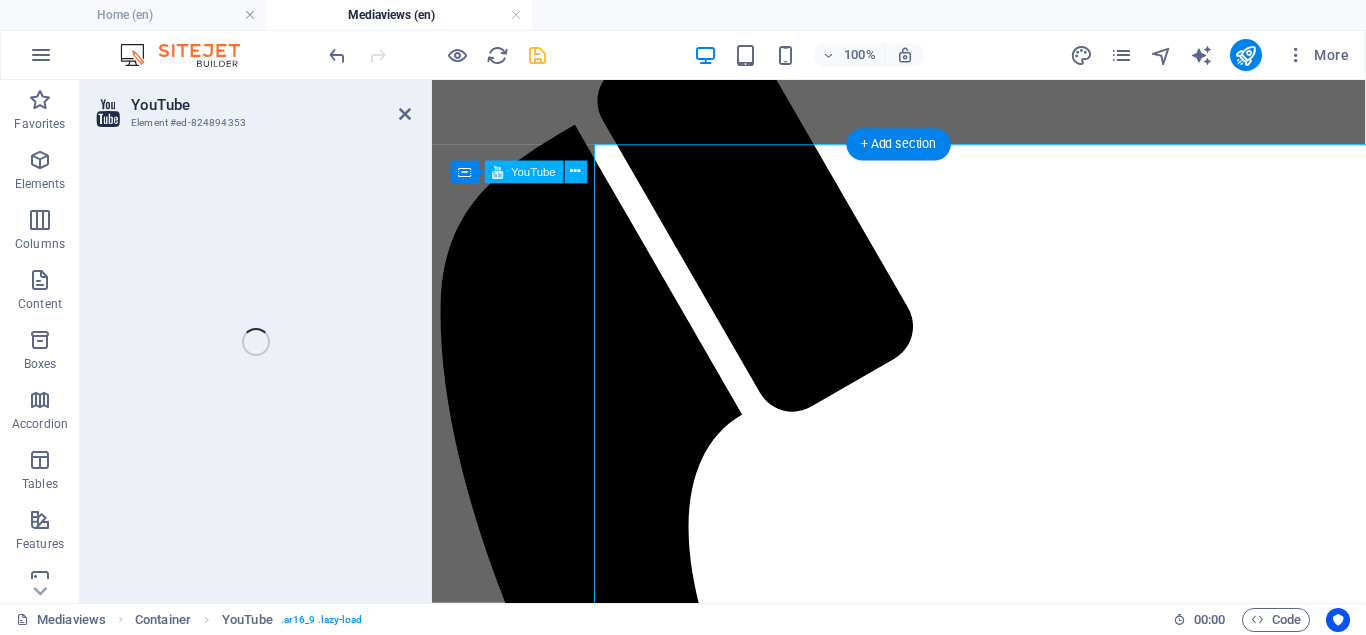 select on "ar16_9" 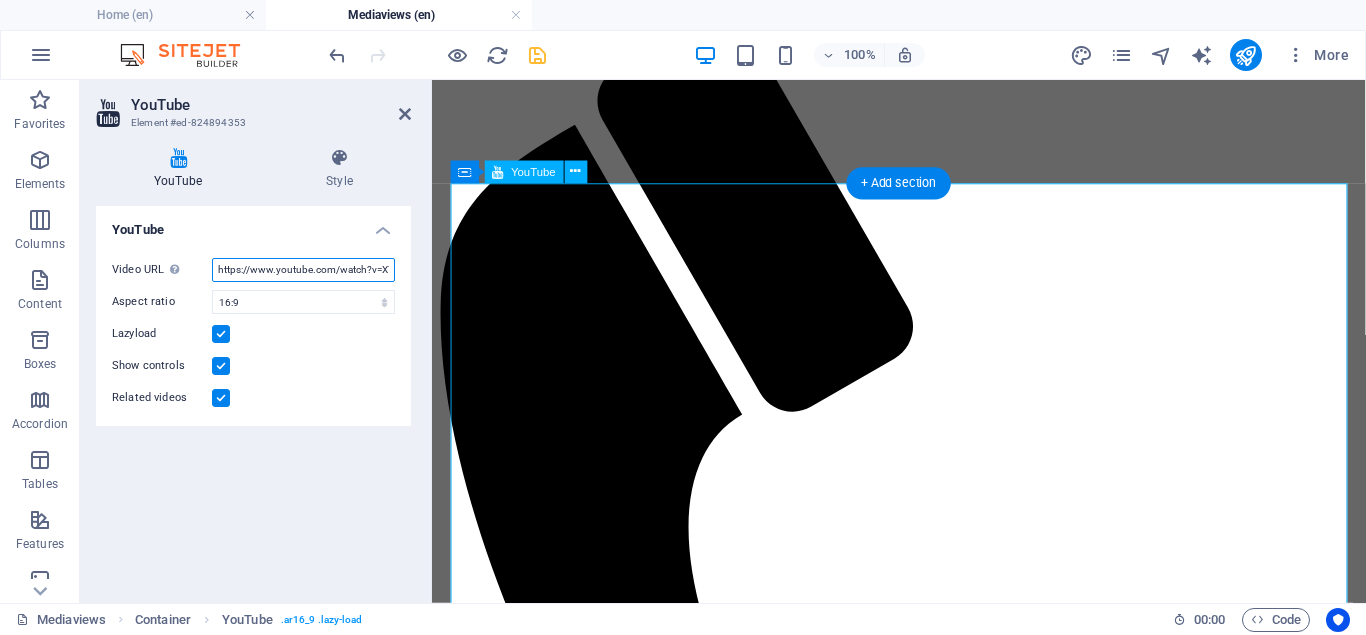 click on "https://www.youtube.com/watch?v=X76JKS-ft5s" at bounding box center [303, 270] 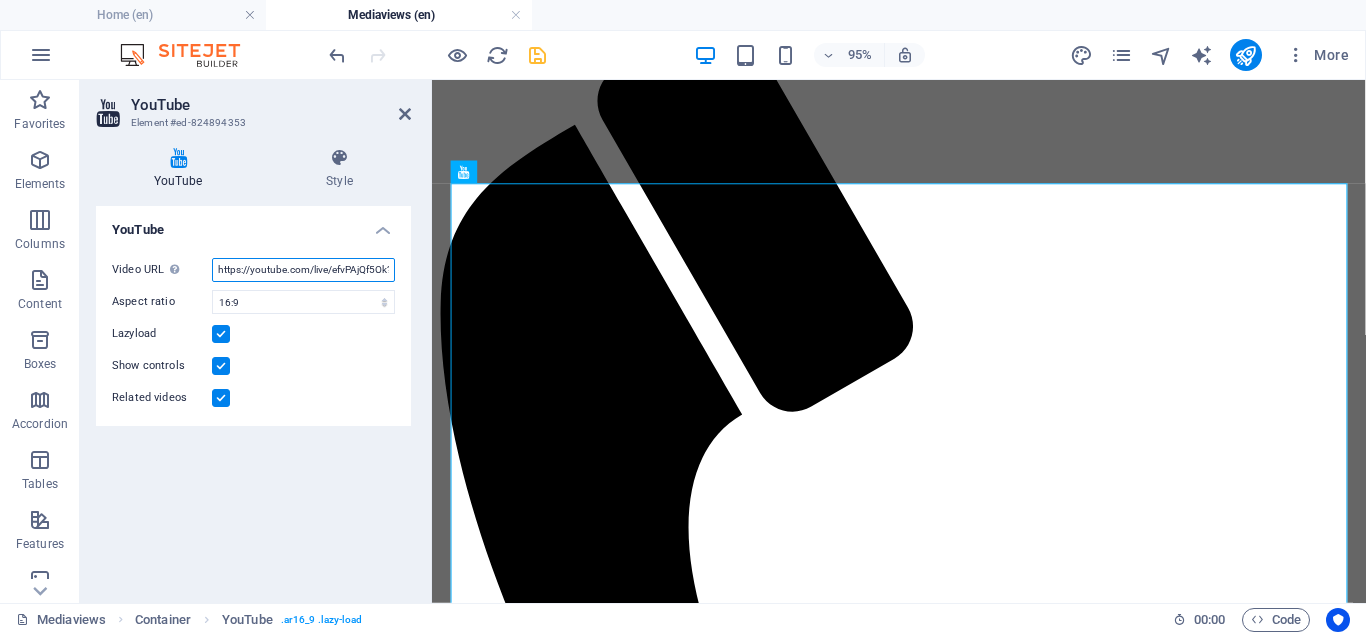 scroll, scrollTop: 0, scrollLeft: 65, axis: horizontal 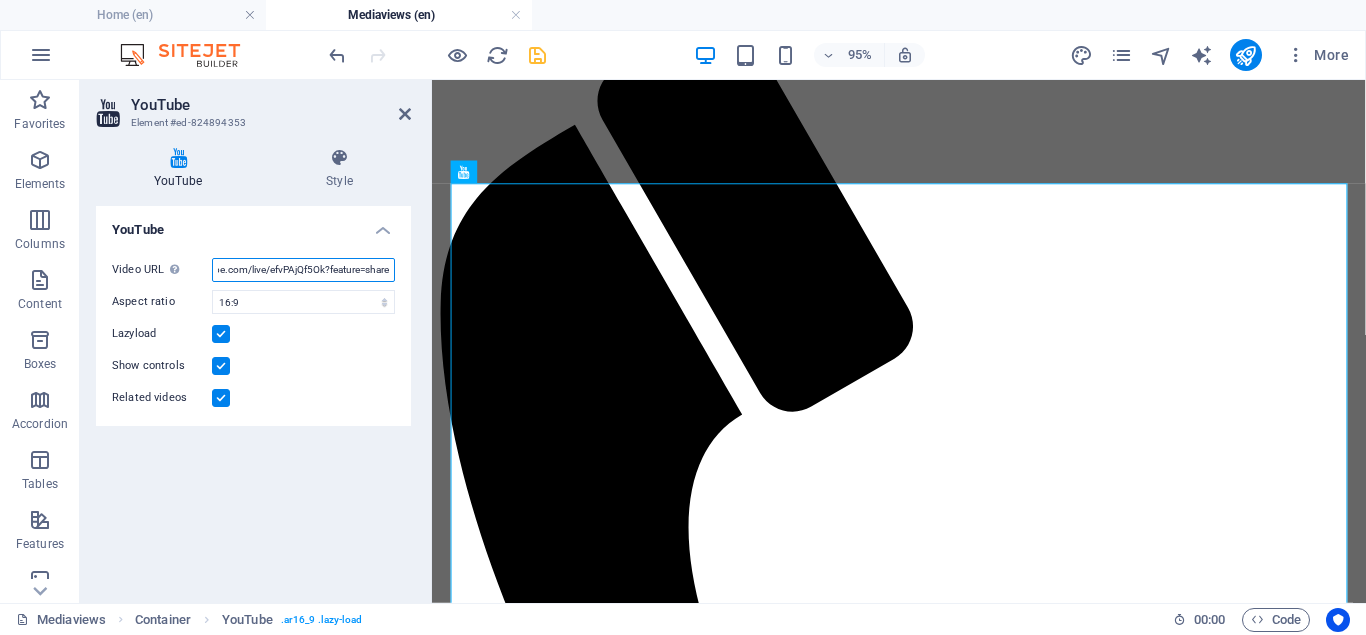 type on "https://youtube.com/live/efvPAjQf5Ok?feature=share" 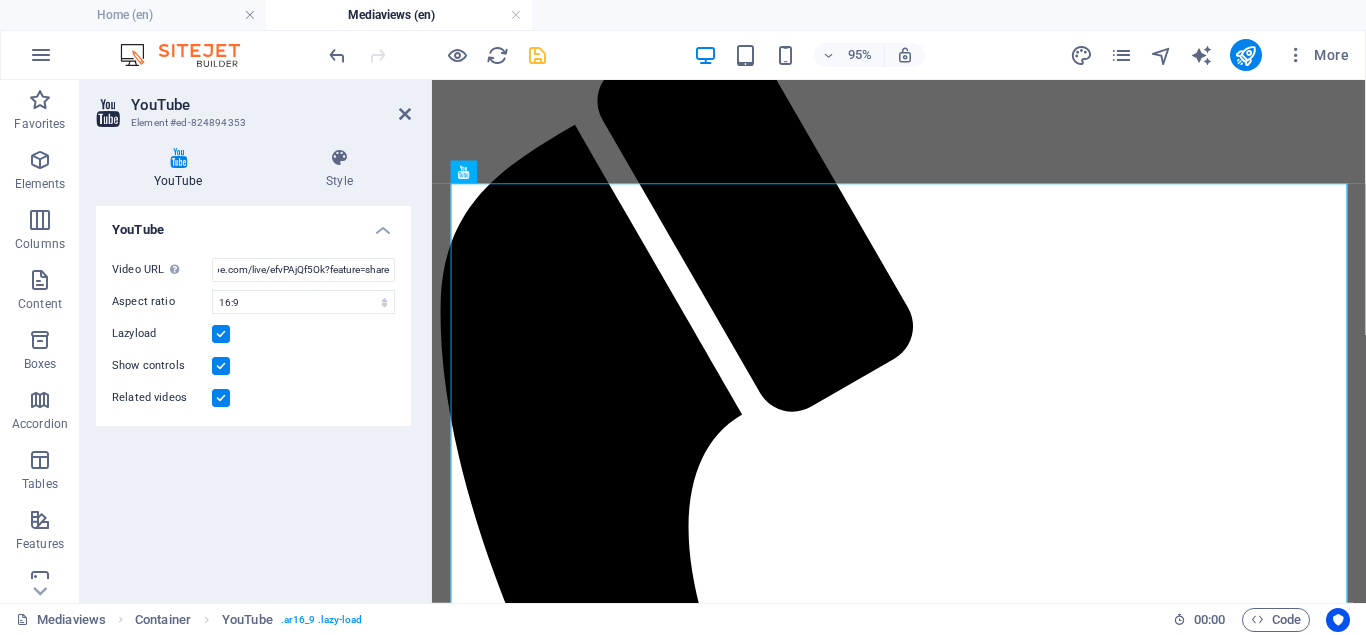 click at bounding box center [537, 55] 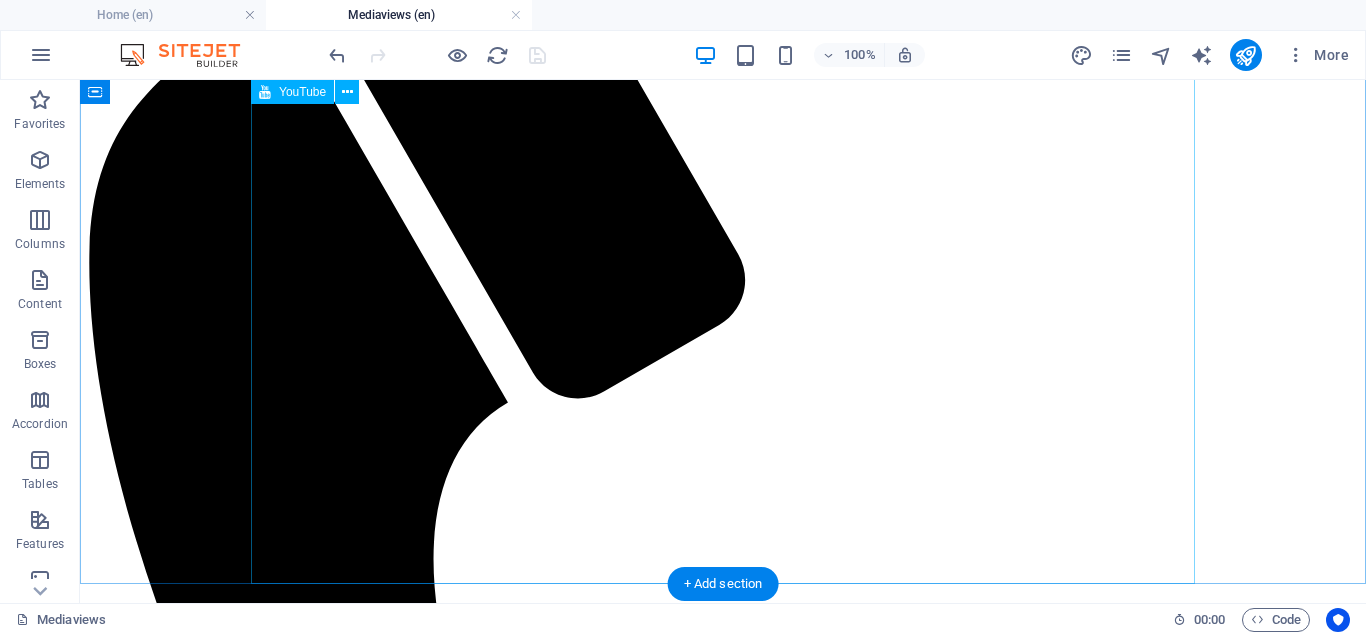 scroll, scrollTop: 199, scrollLeft: 0, axis: vertical 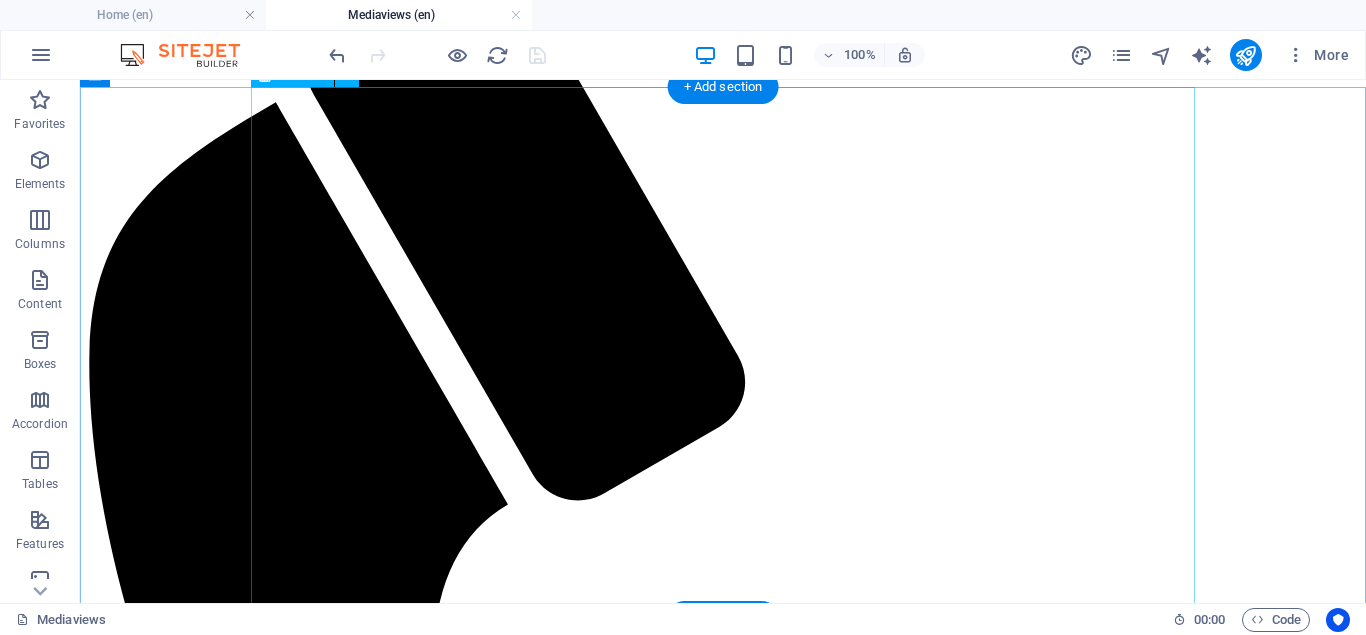 click at bounding box center [723, 2151] 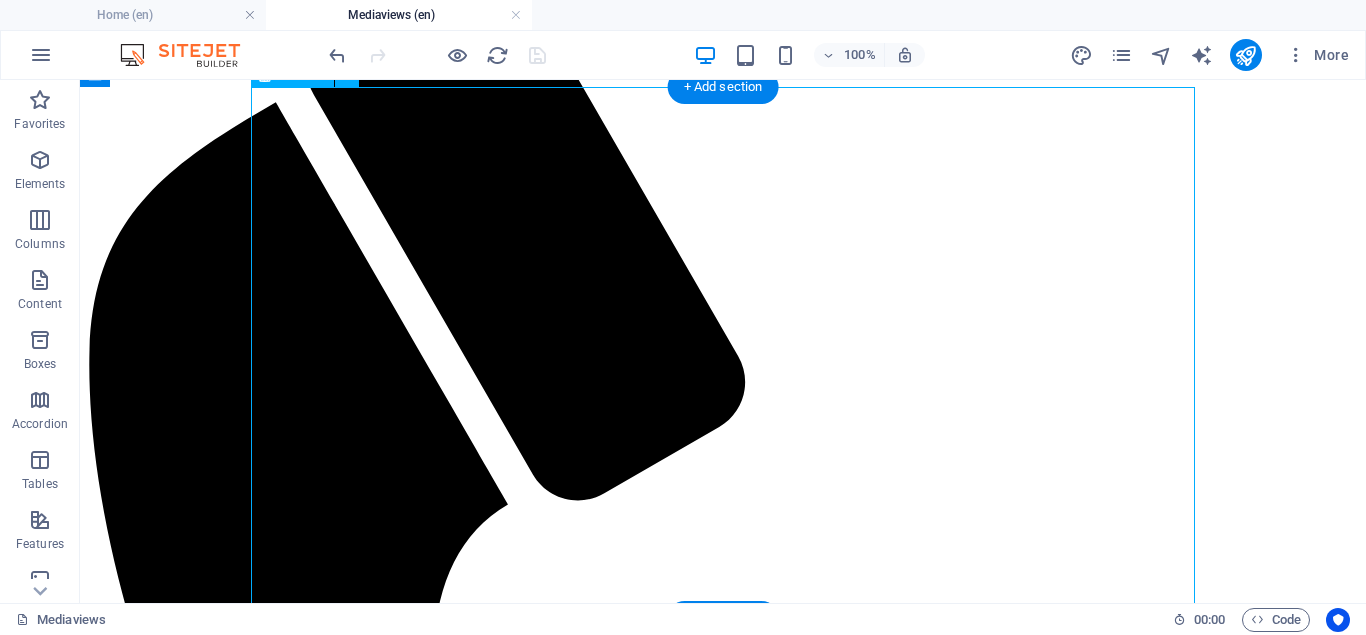 click at bounding box center (723, 2151) 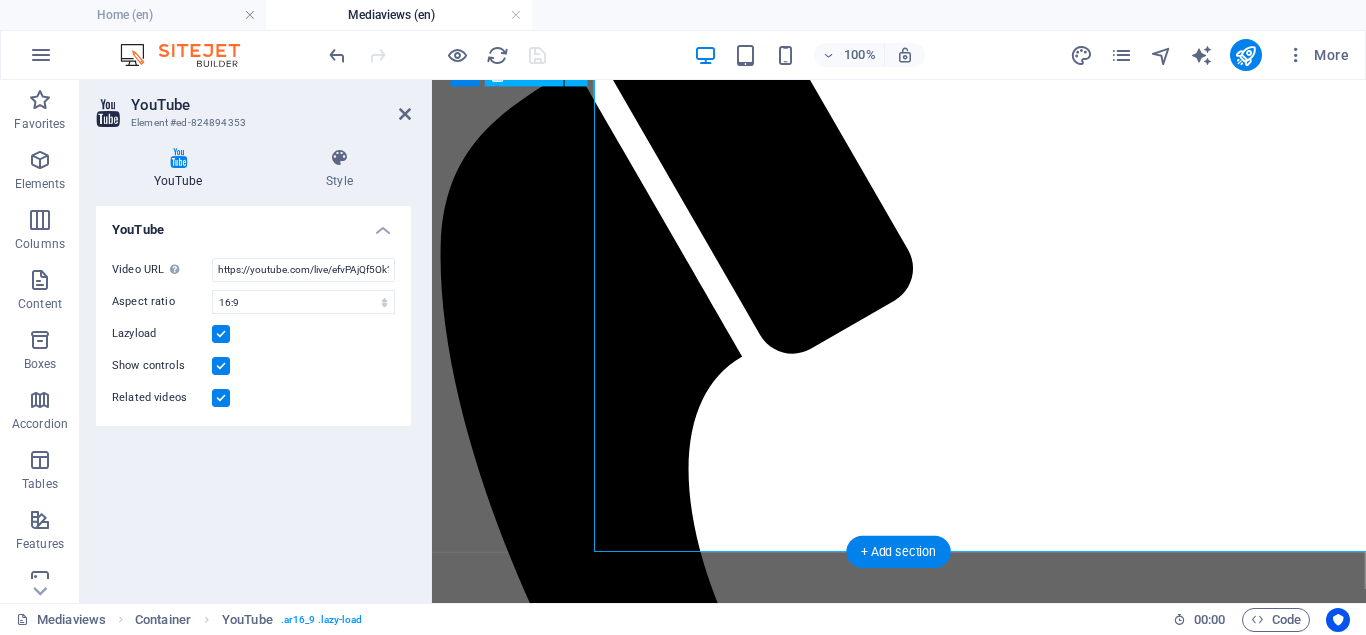 scroll, scrollTop: 240, scrollLeft: 0, axis: vertical 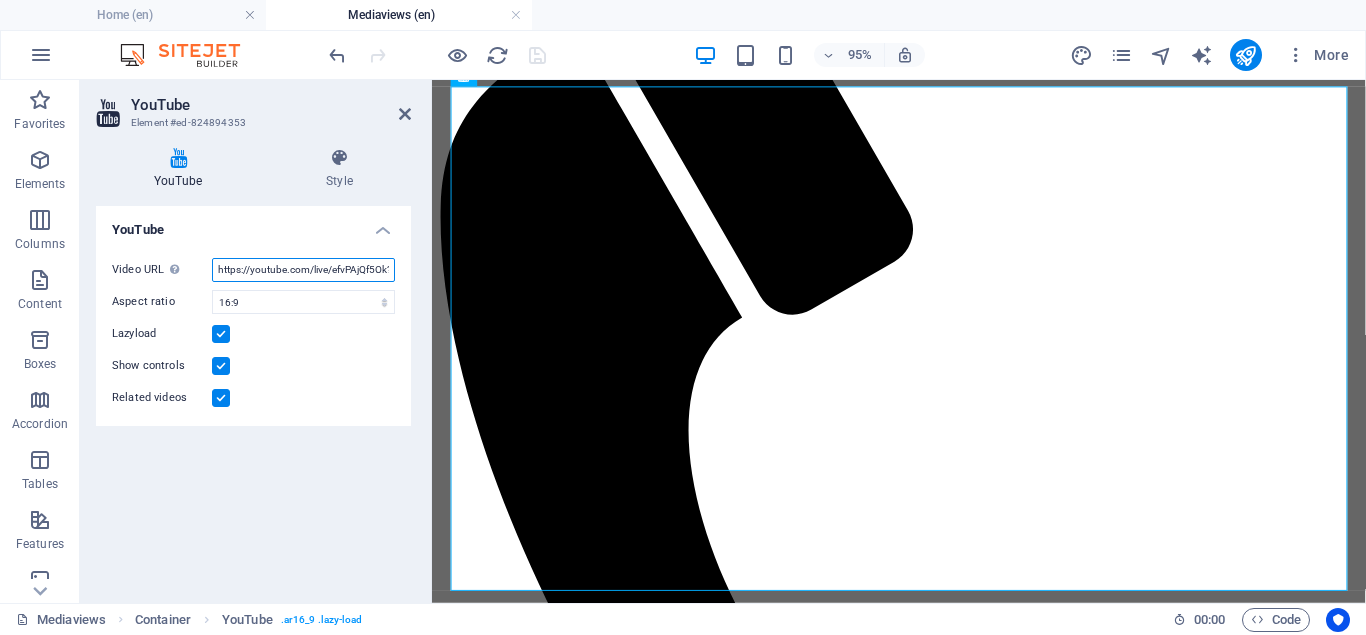 paste on "nXl5YRN5zc8" 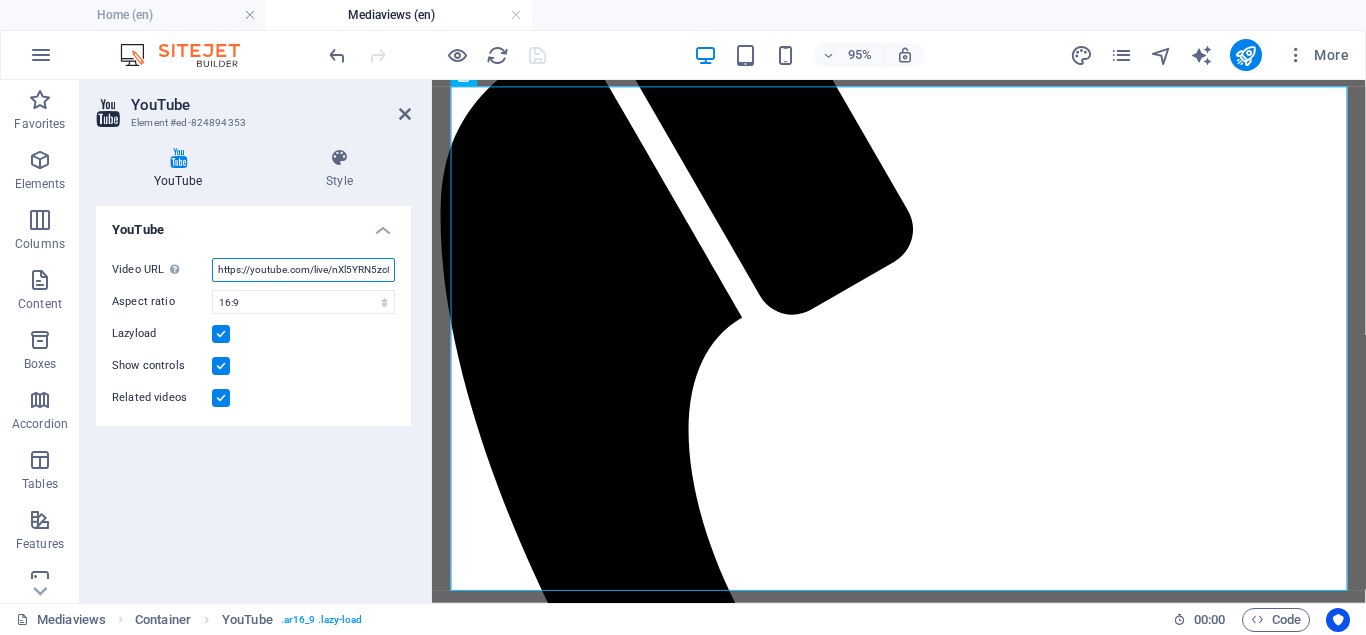 scroll, scrollTop: 0, scrollLeft: 3, axis: horizontal 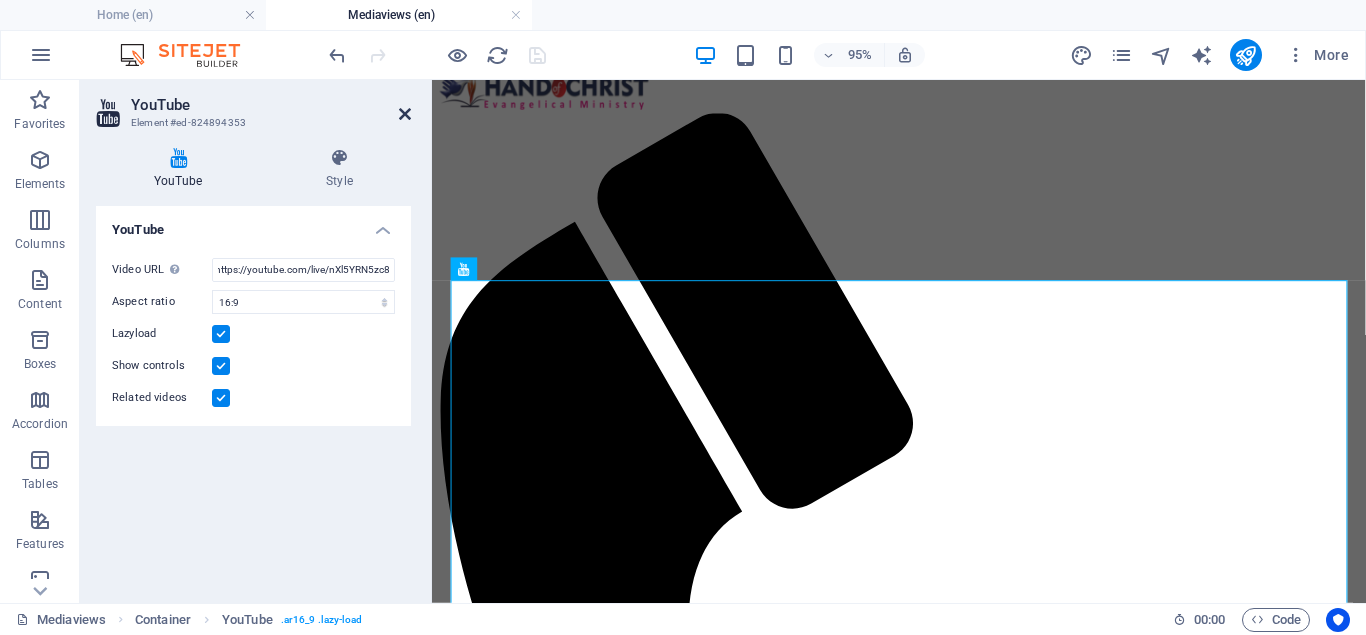 click at bounding box center [405, 114] 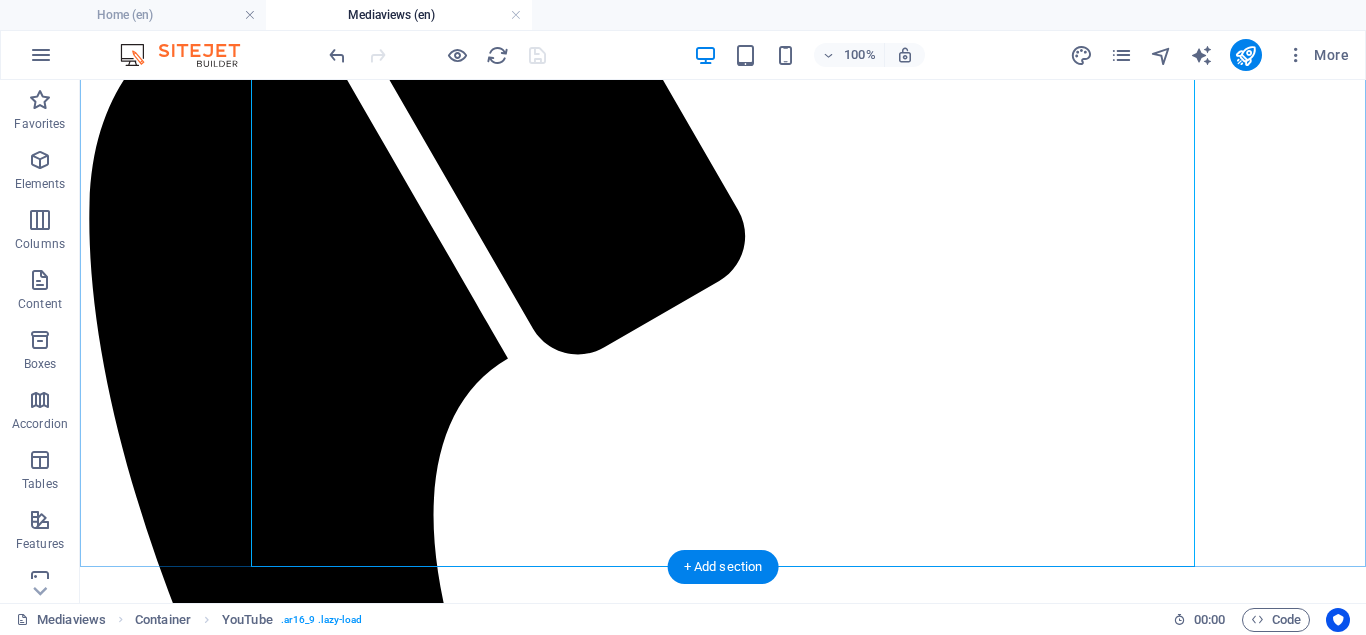 scroll, scrollTop: 346, scrollLeft: 0, axis: vertical 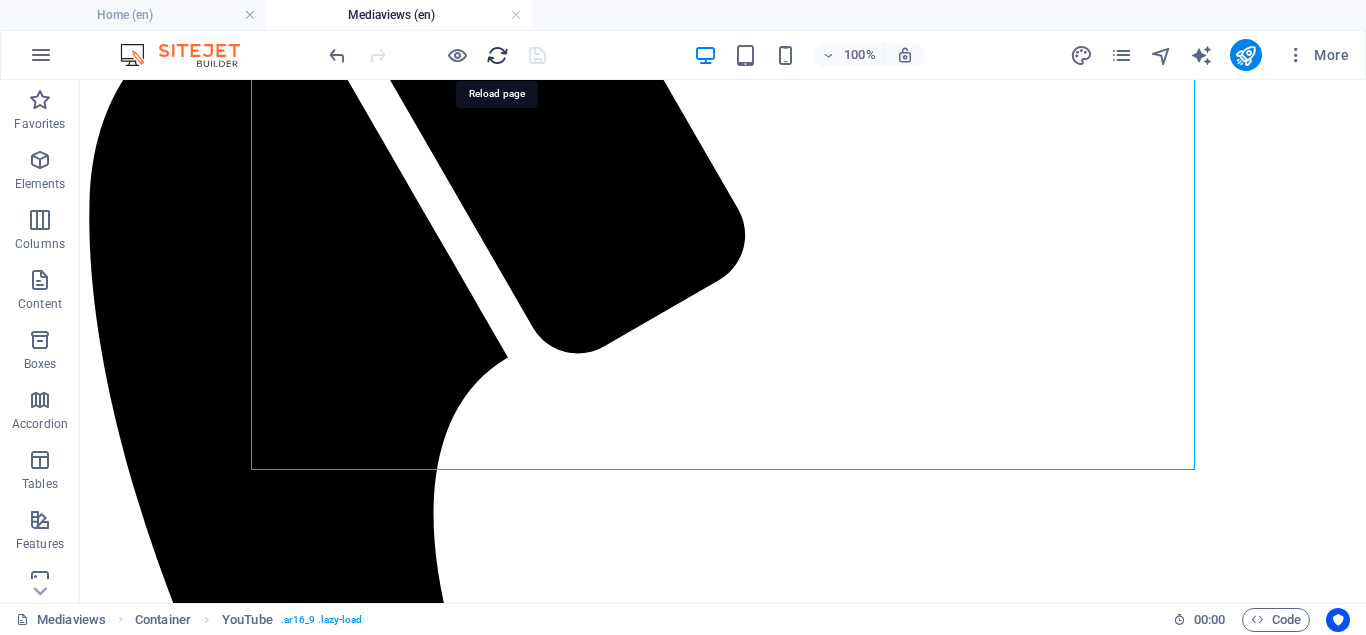 click at bounding box center (497, 55) 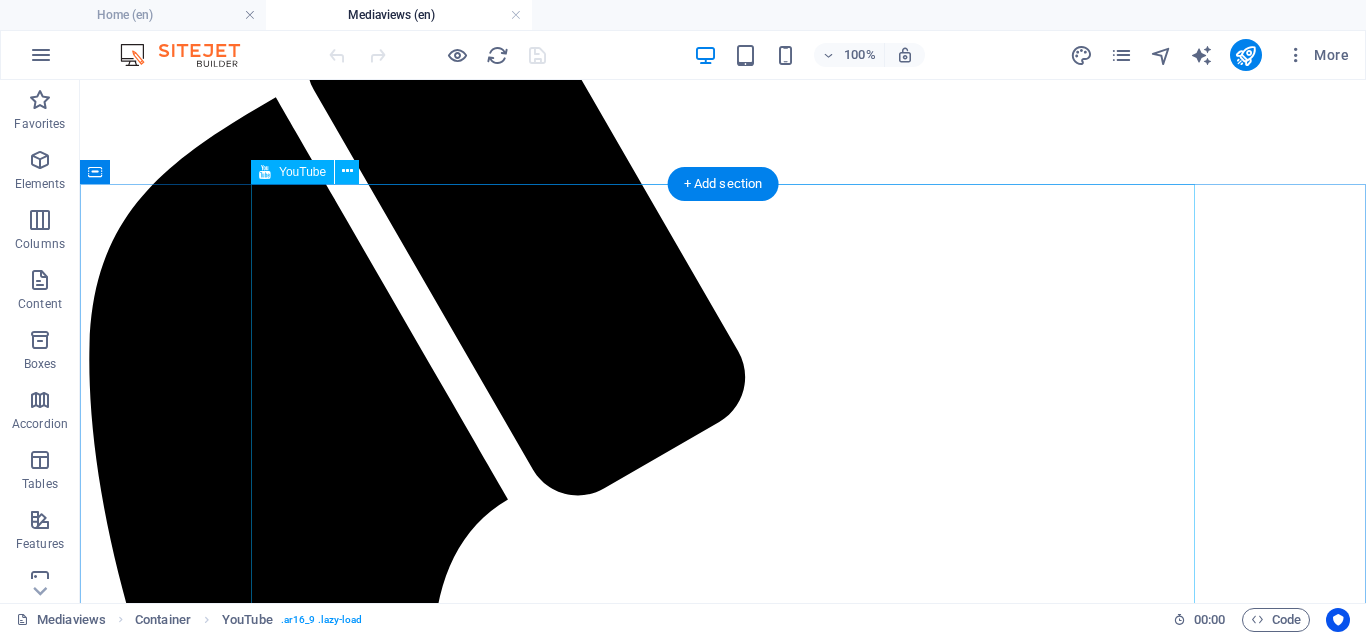 scroll, scrollTop: 102, scrollLeft: 0, axis: vertical 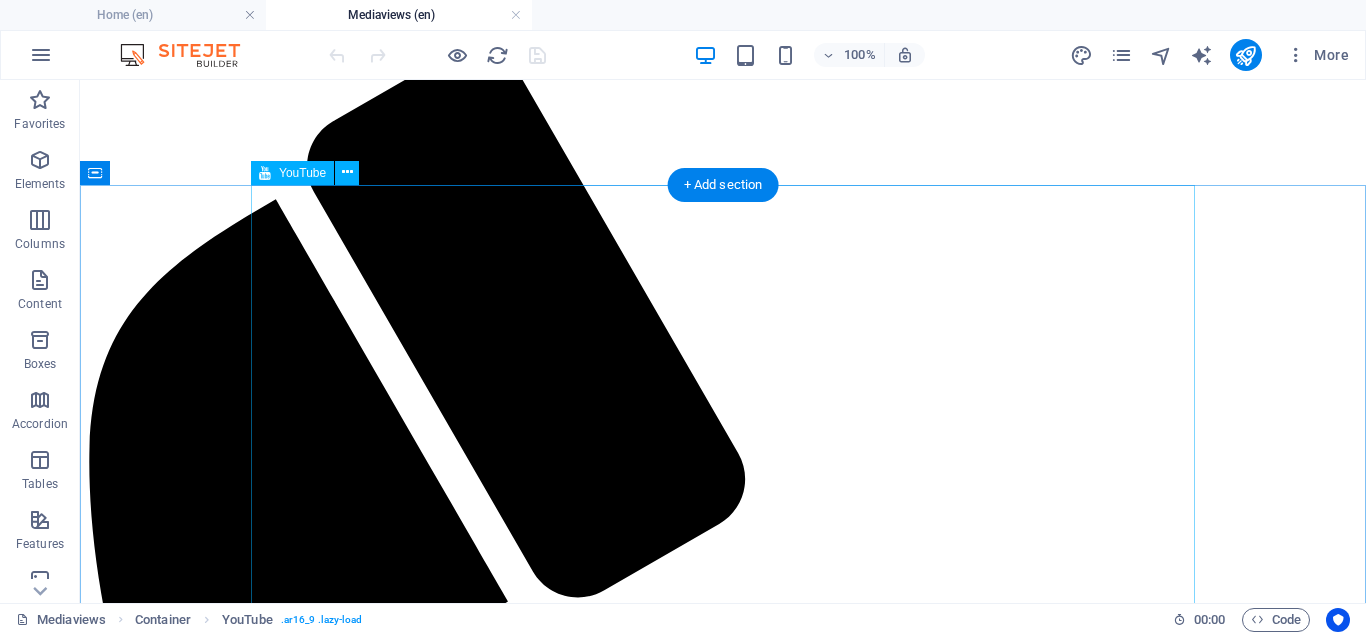 click at bounding box center [723, 2248] 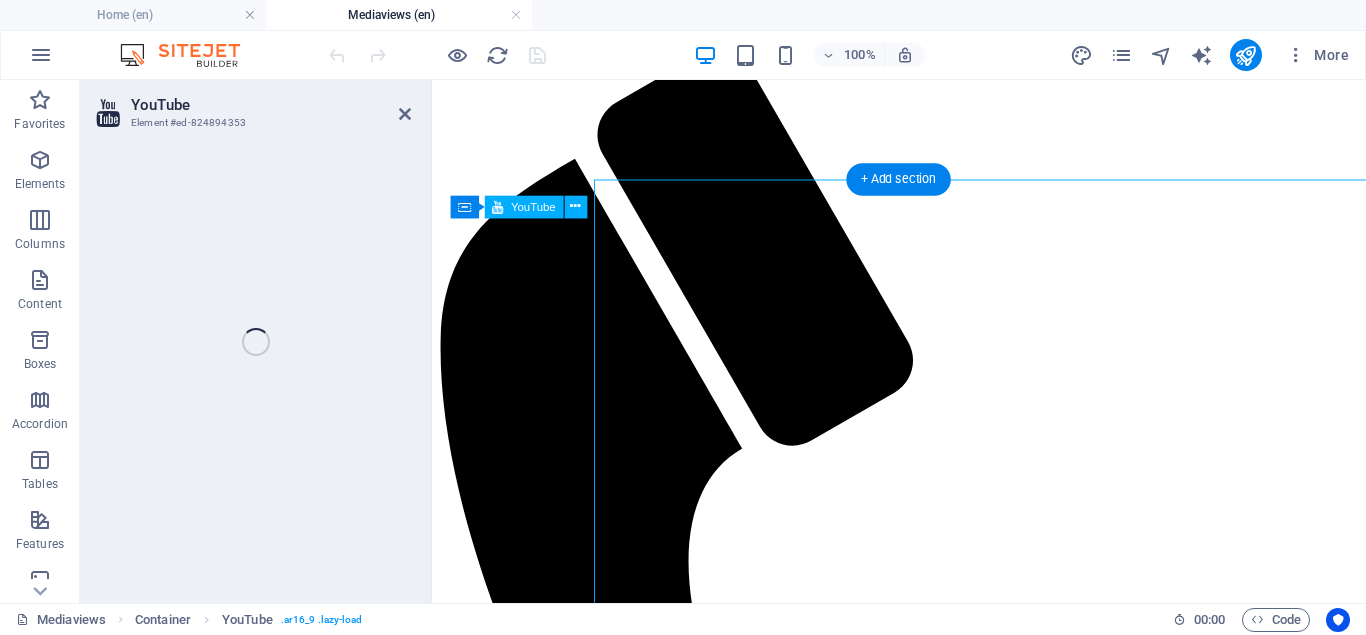 select on "ar16_9" 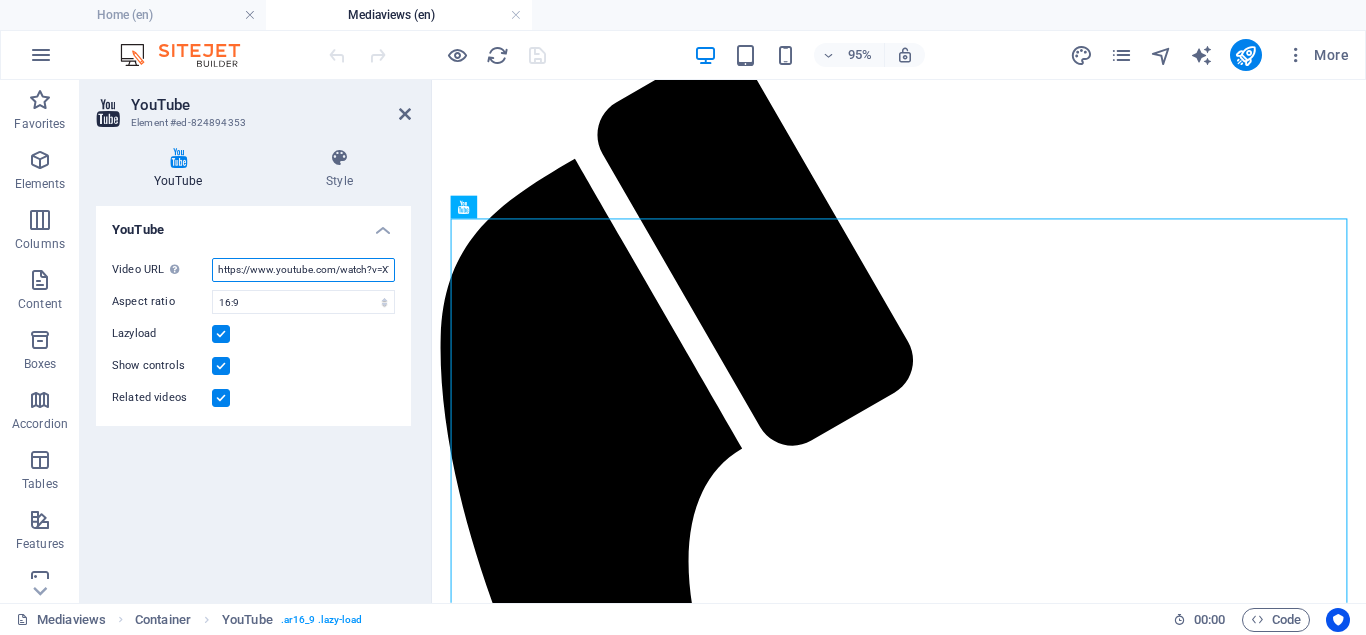 click on "https://www.youtube.com/watch?v=X76JKS-ft5s" at bounding box center [303, 270] 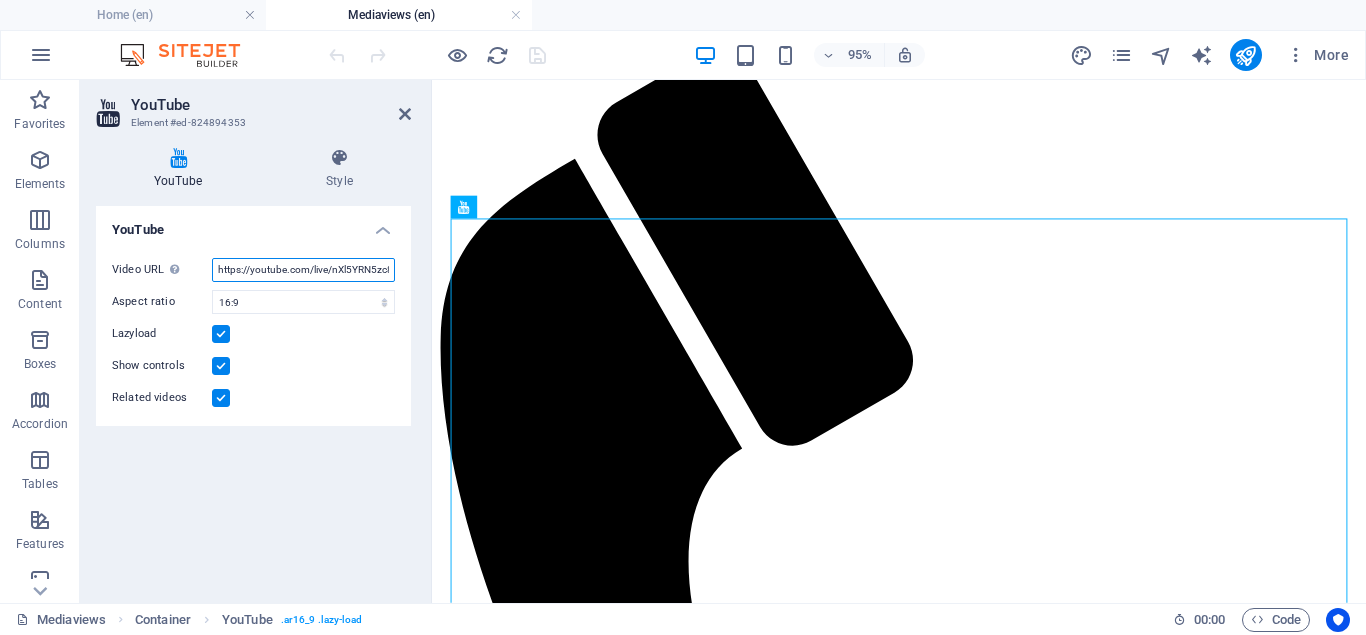 scroll, scrollTop: 0, scrollLeft: 3, axis: horizontal 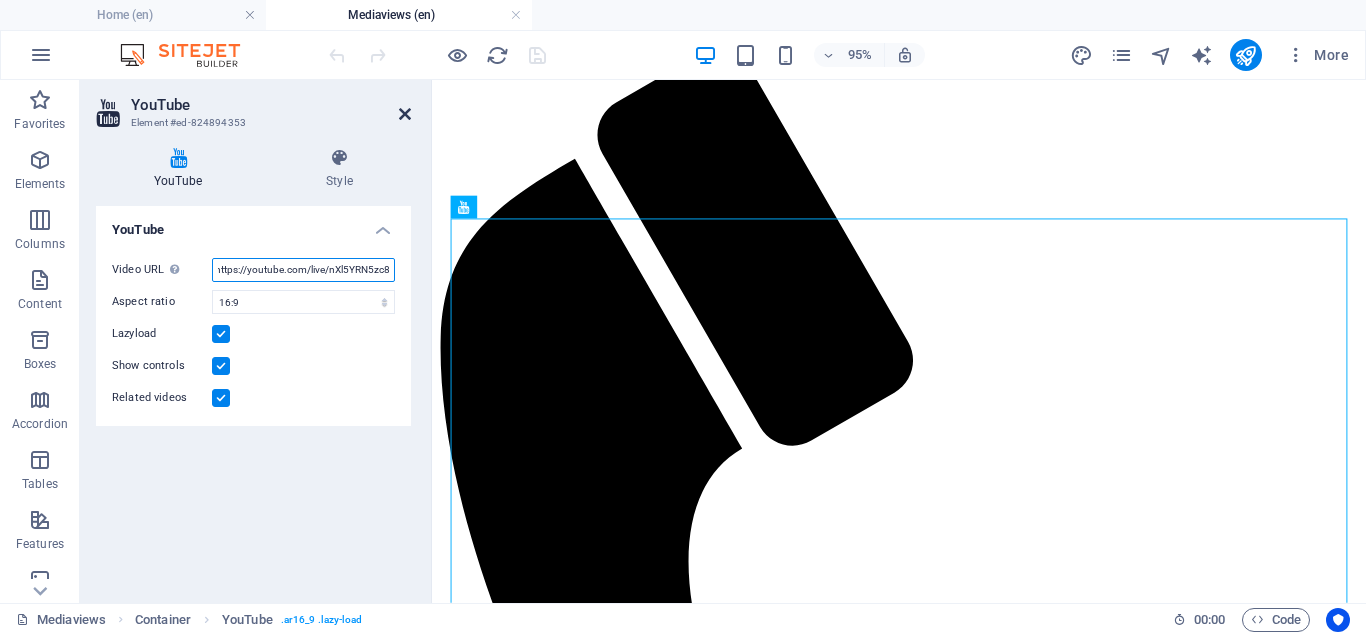 type on "https://youtube.com/live/nXl5YRN5zc8" 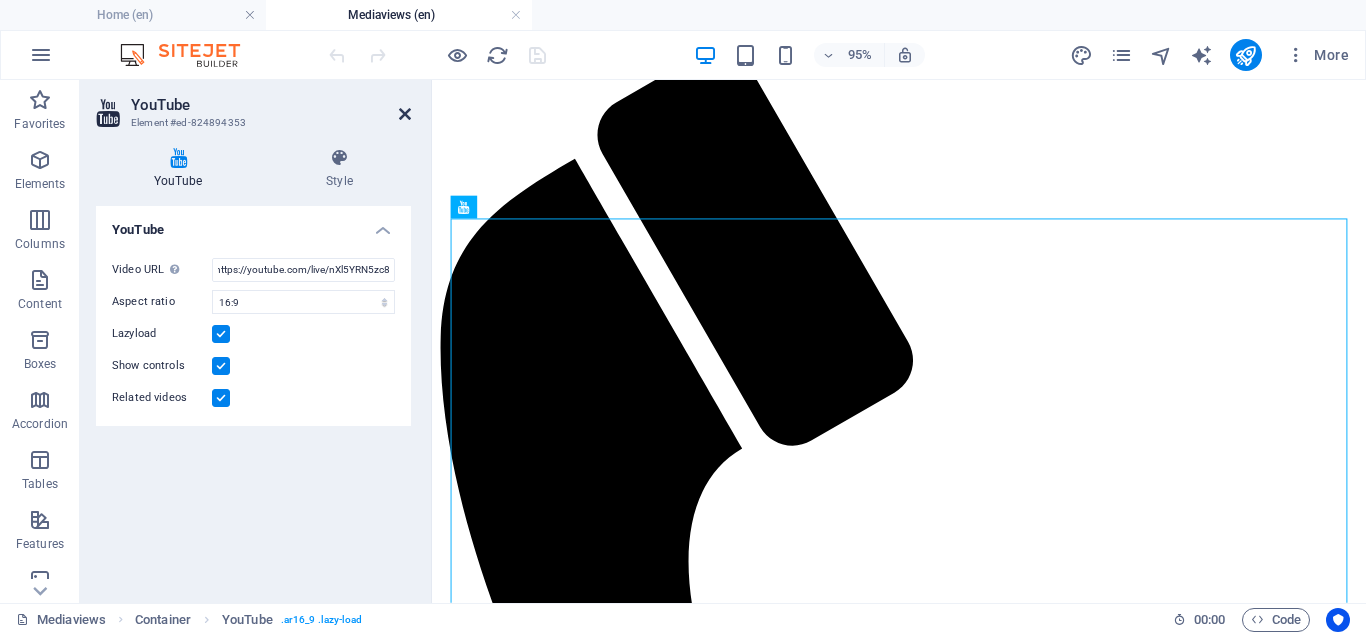 click at bounding box center (405, 114) 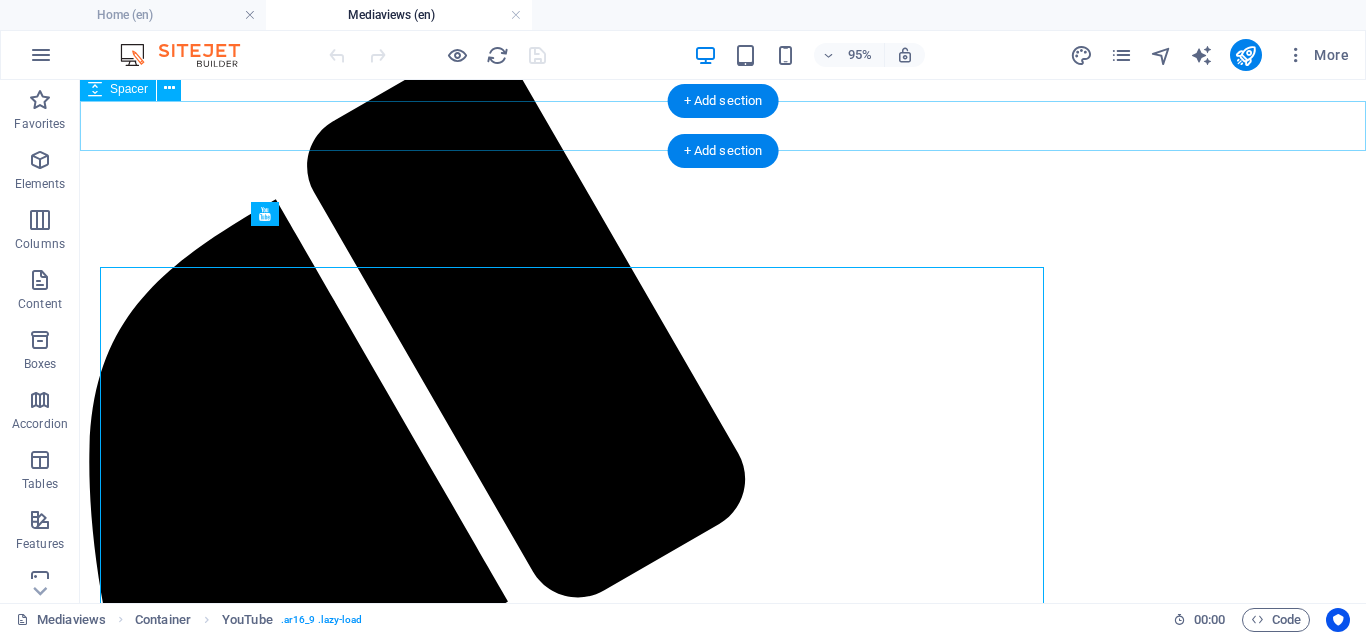 scroll, scrollTop: 61, scrollLeft: 0, axis: vertical 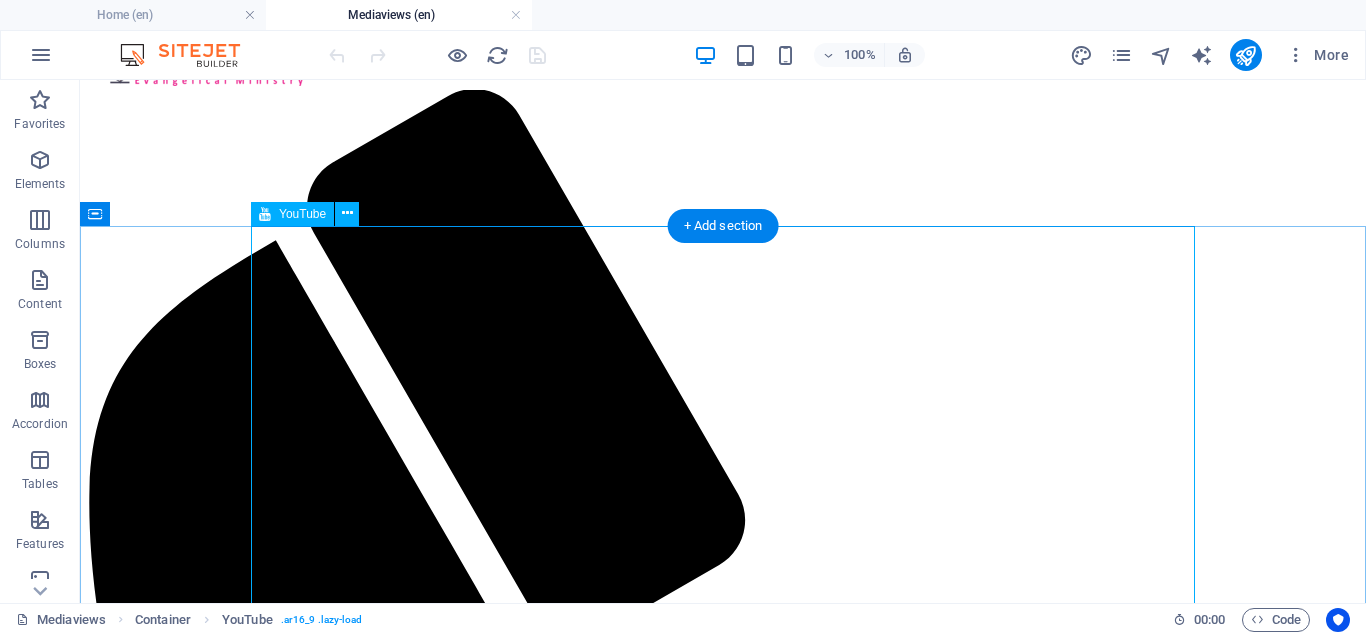 click at bounding box center [723, 2289] 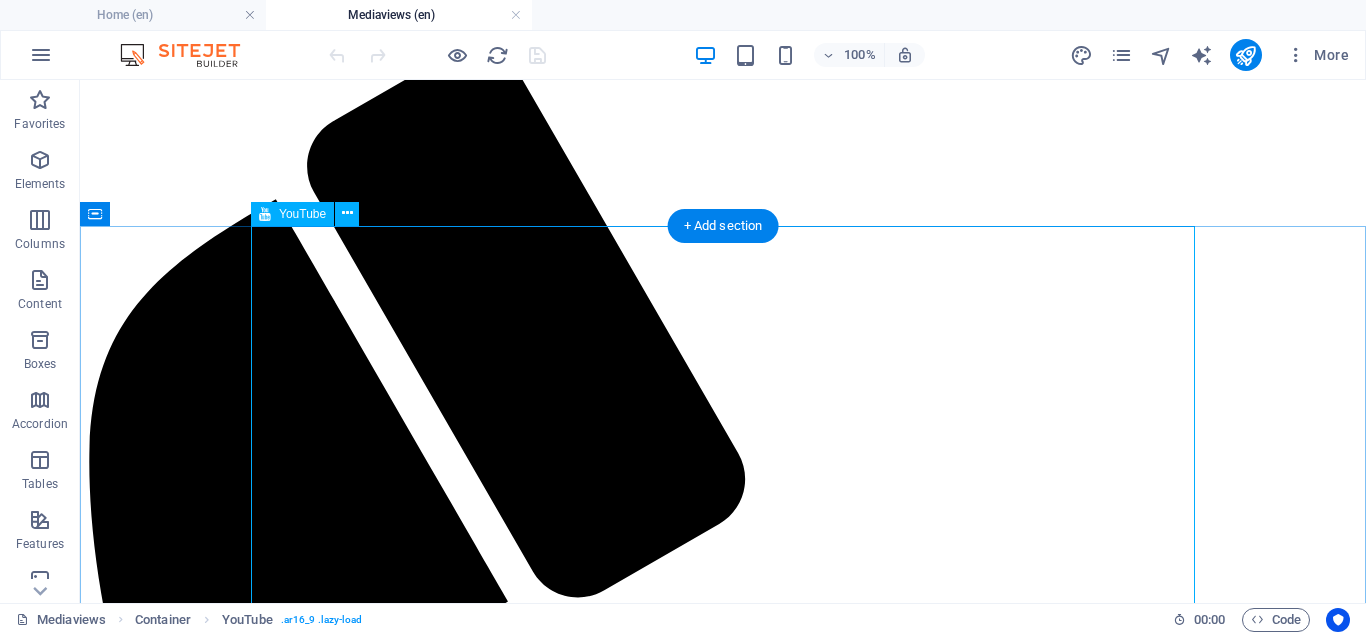 select on "ar16_9" 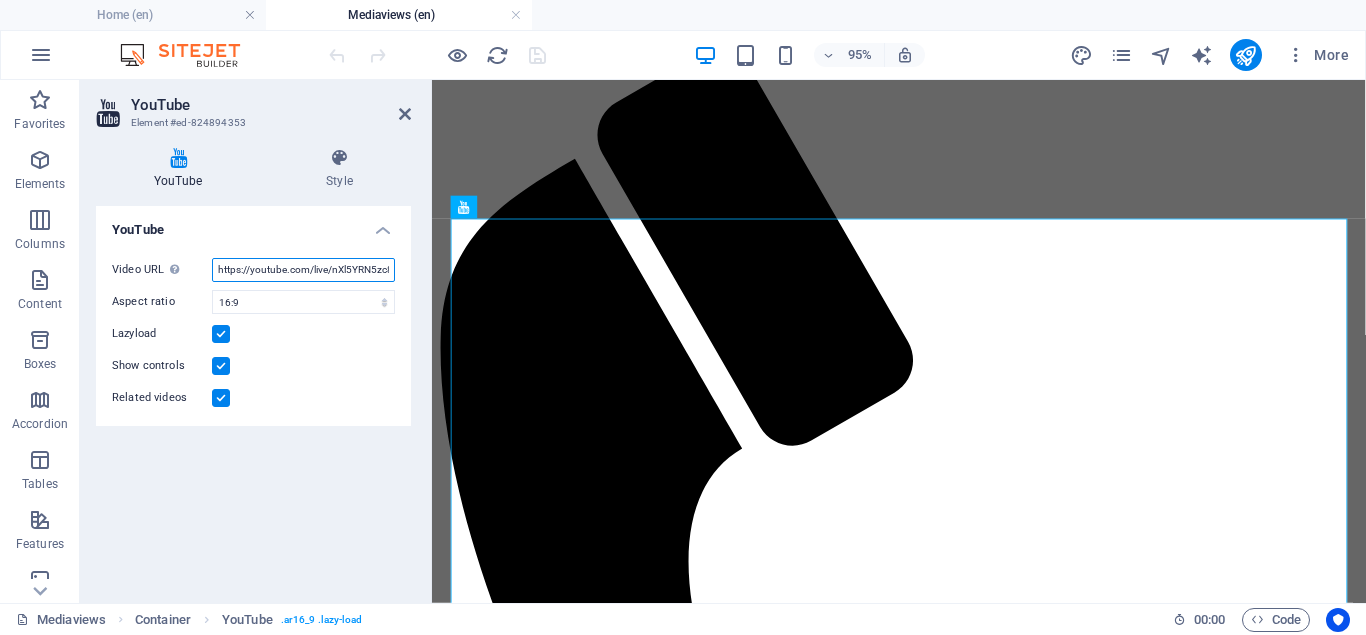 scroll, scrollTop: 0, scrollLeft: 3, axis: horizontal 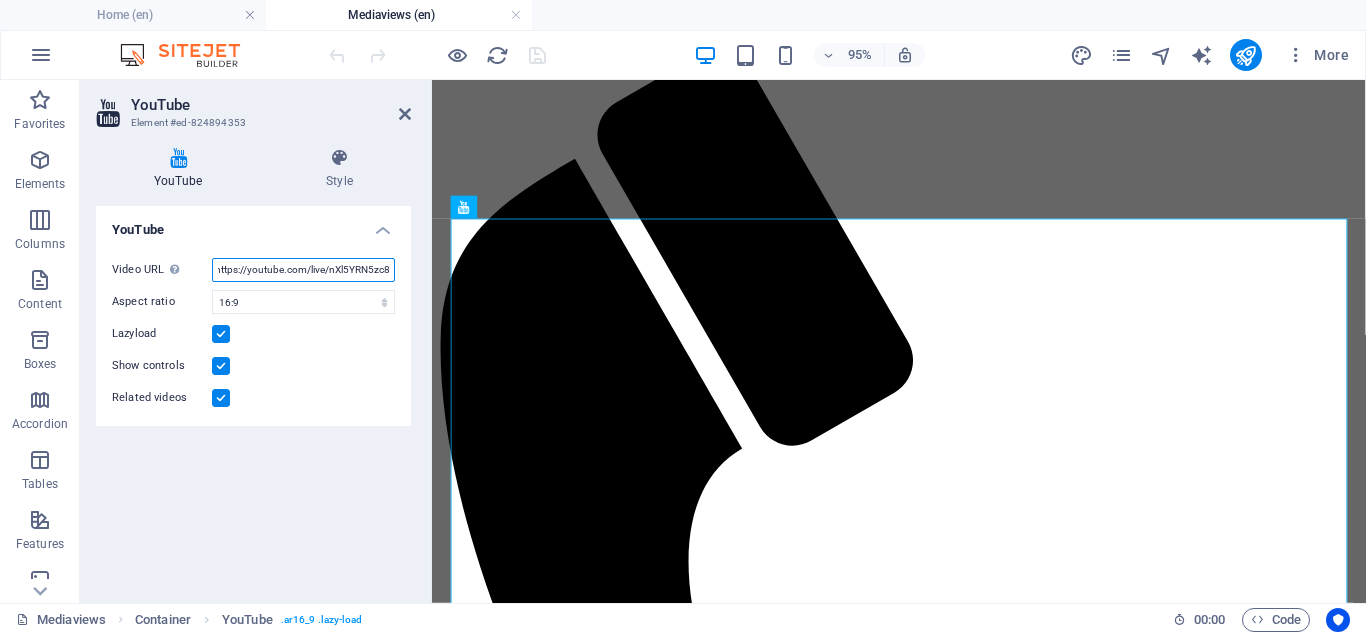 drag, startPoint x: 275, startPoint y: 267, endPoint x: 404, endPoint y: 263, distance: 129.062 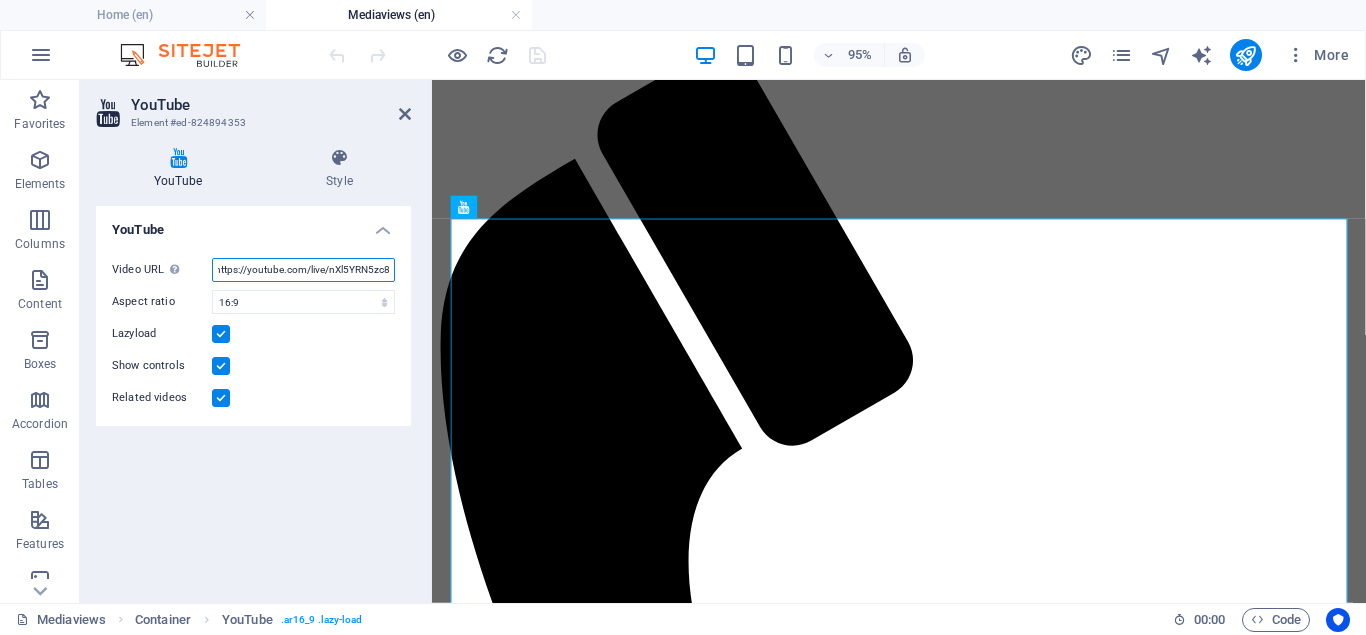 click on "https://youtube.com/live/nXl5YRN5zc8" at bounding box center [303, 270] 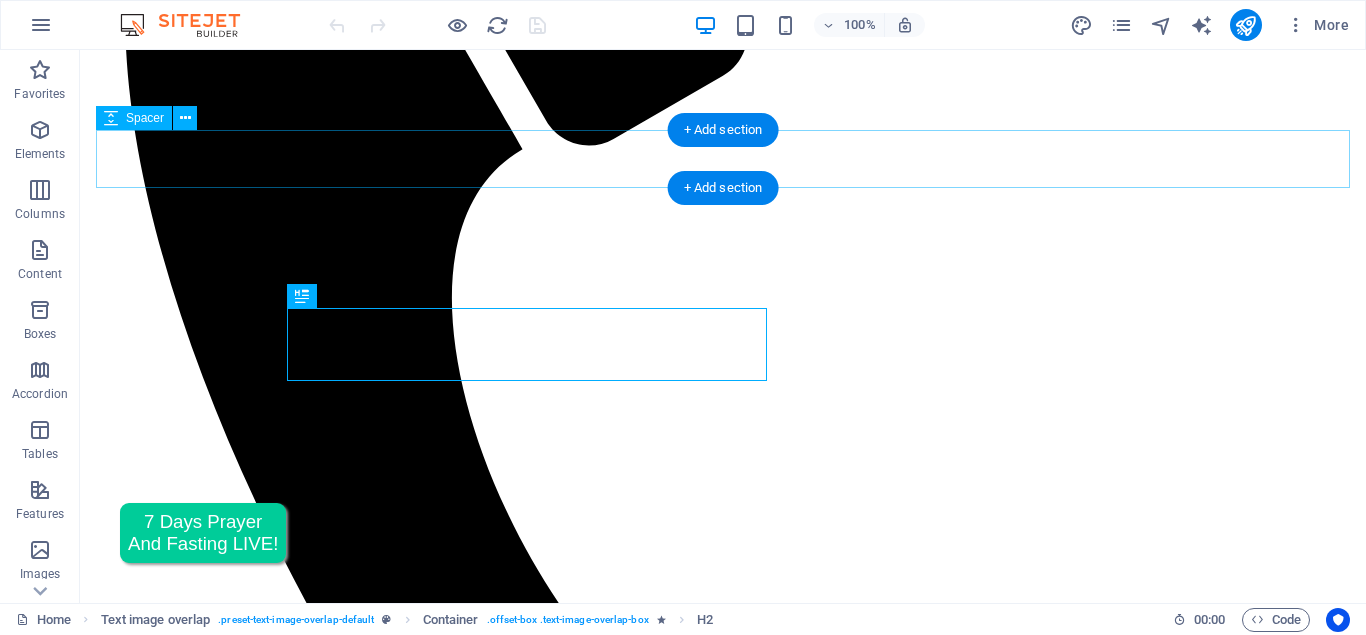 scroll, scrollTop: 544, scrollLeft: 0, axis: vertical 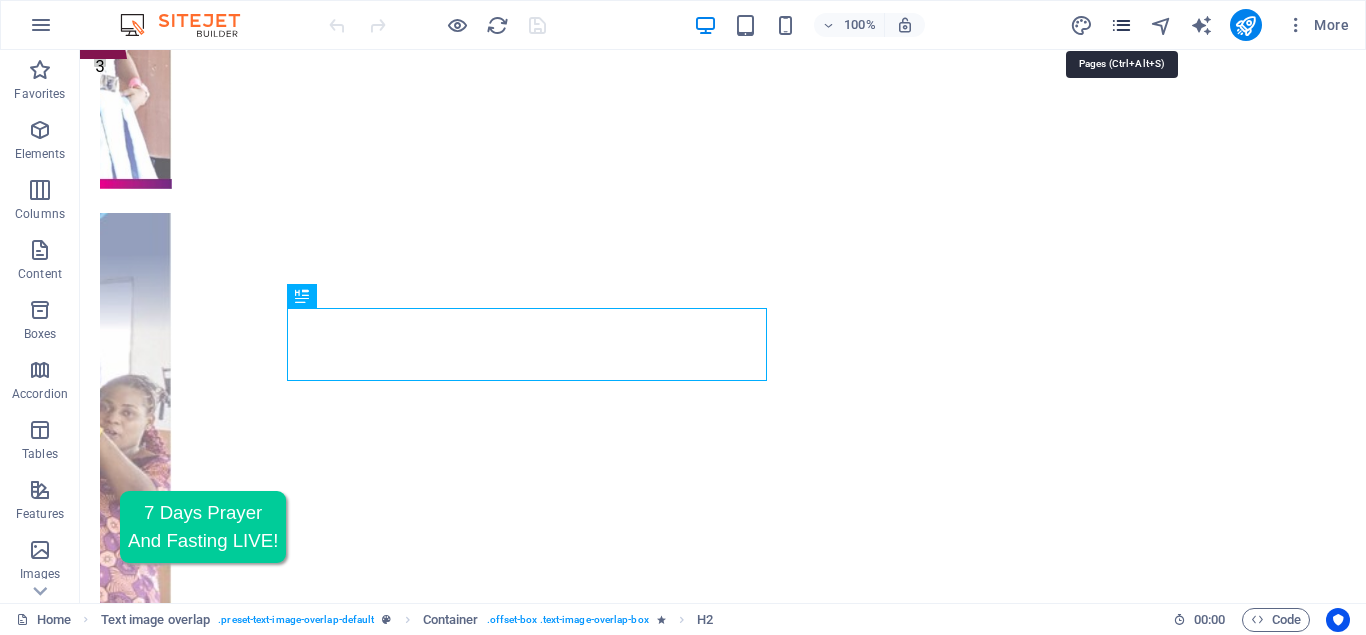 click at bounding box center (1121, 25) 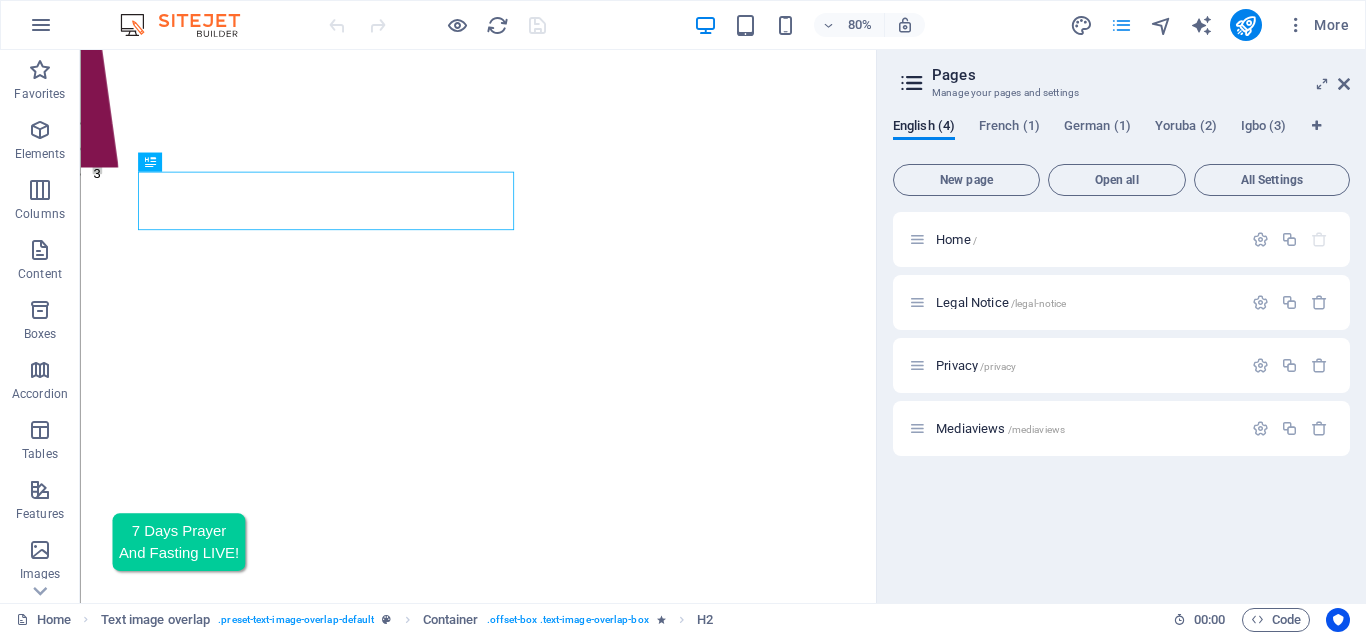 scroll, scrollTop: 599, scrollLeft: 0, axis: vertical 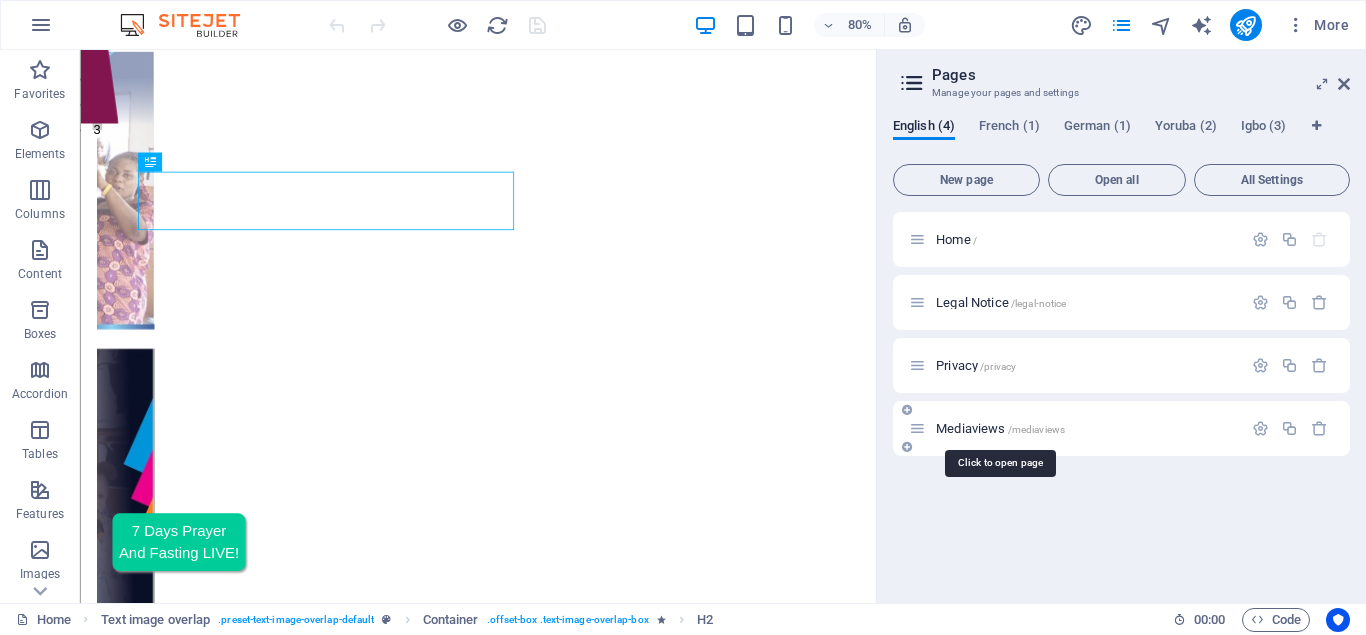 click on "Mediaviews /mediaviews" at bounding box center (1000, 428) 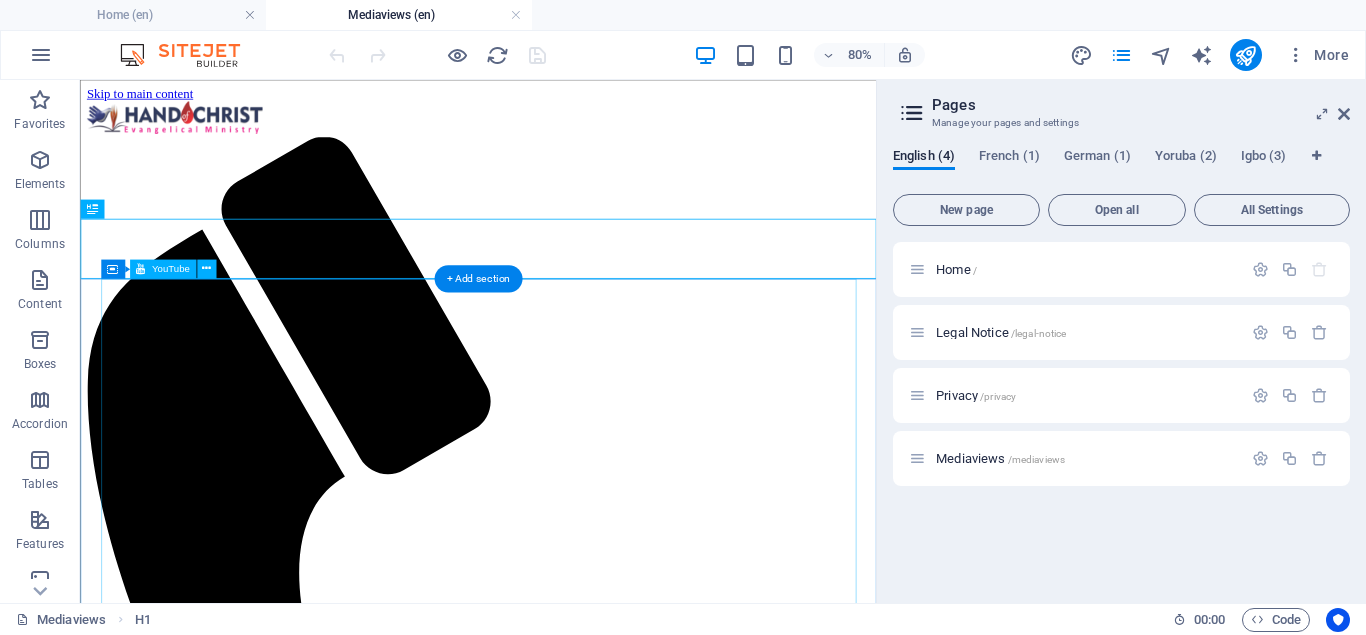 scroll, scrollTop: 0, scrollLeft: 0, axis: both 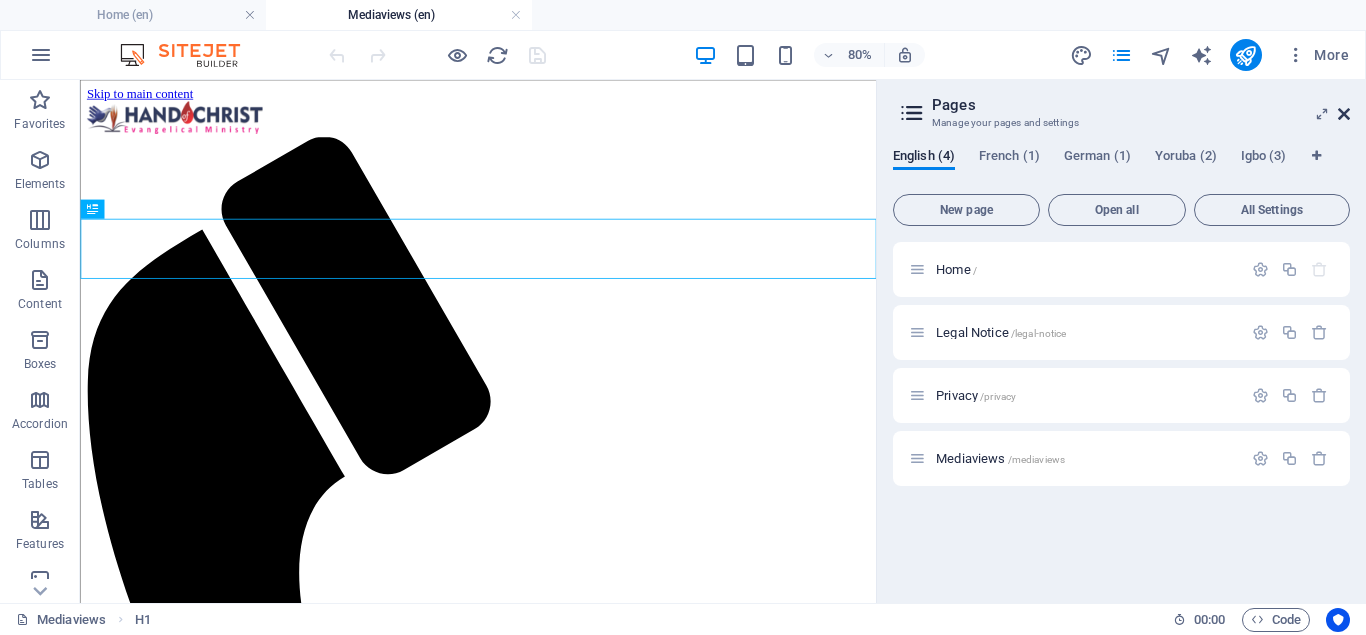 drag, startPoint x: 1344, startPoint y: 112, endPoint x: 826, endPoint y: 142, distance: 518.868 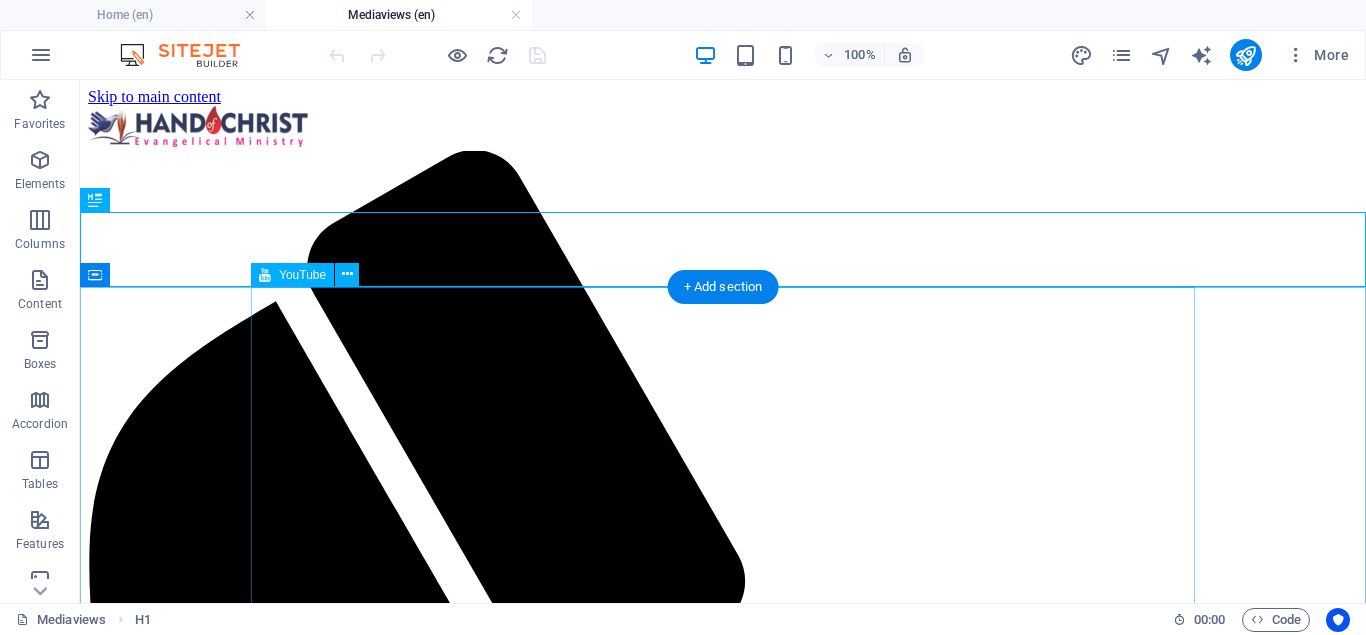 click at bounding box center (723, 2350) 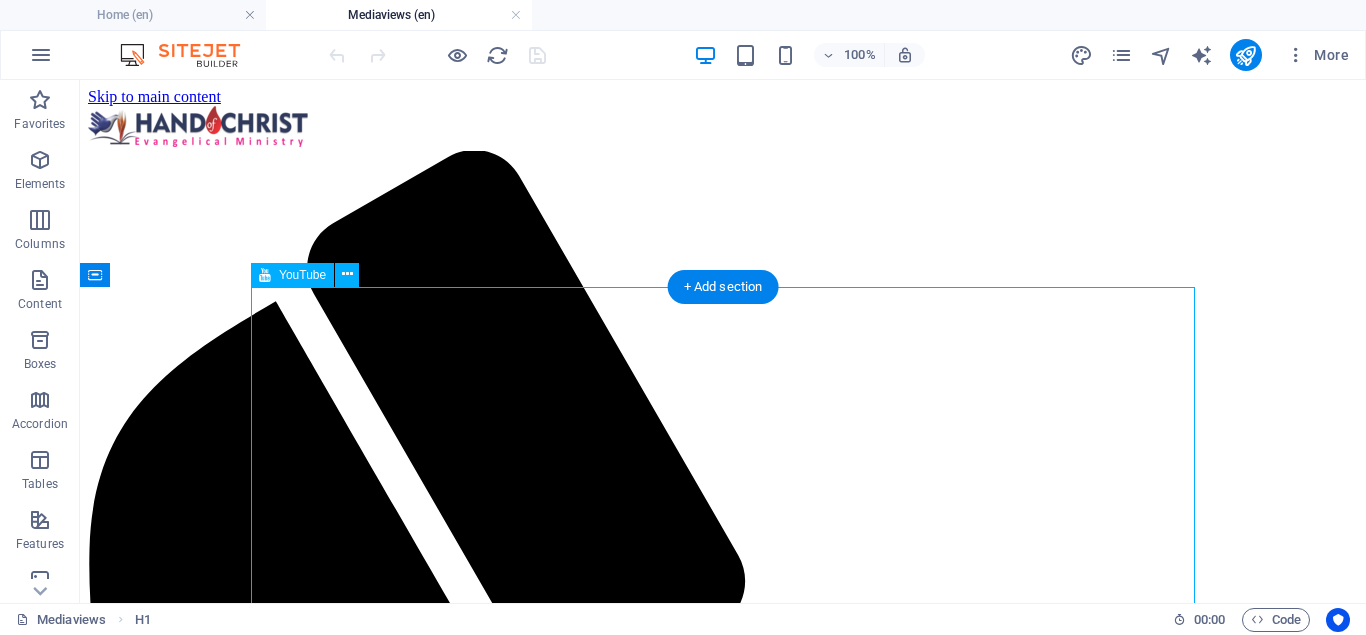 click at bounding box center (723, 2350) 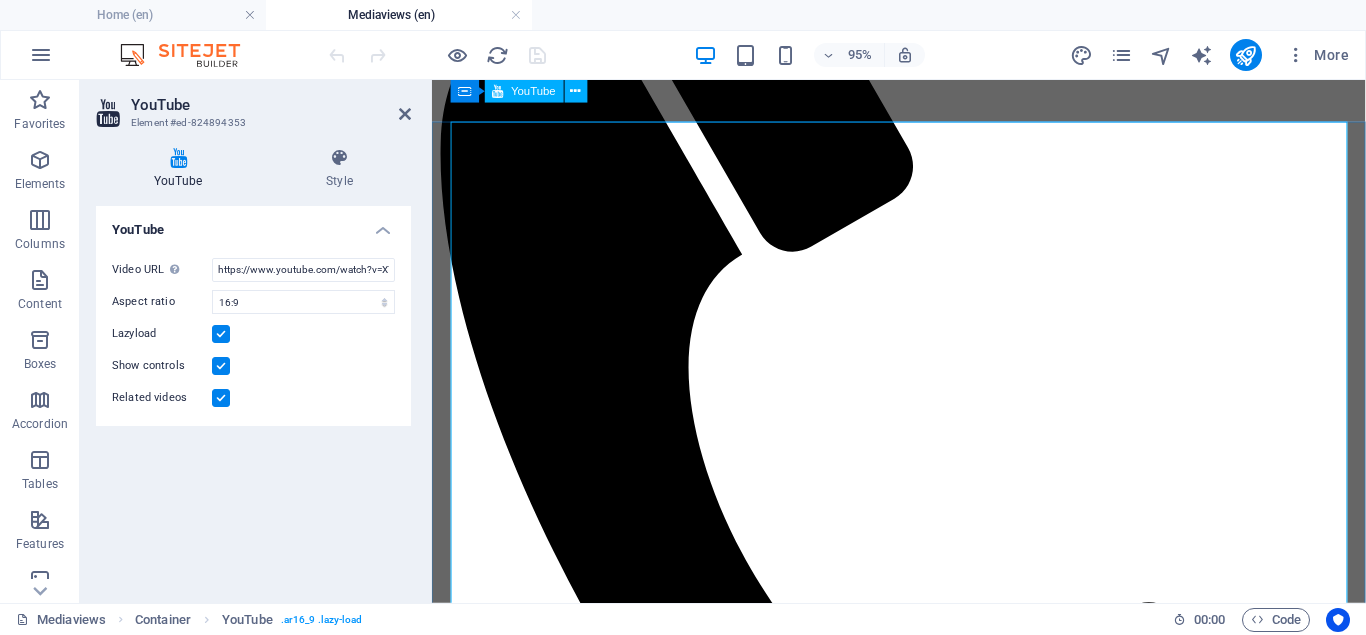 scroll, scrollTop: 204, scrollLeft: 0, axis: vertical 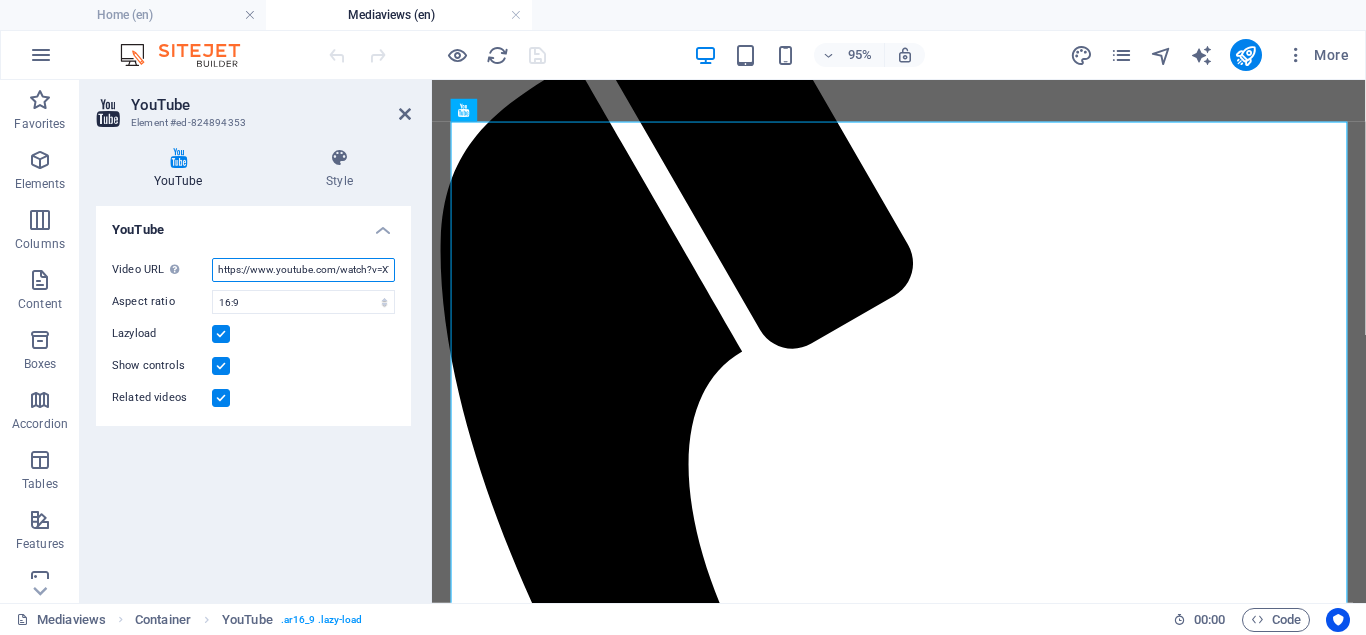 click on "https://www.youtube.com/watch?v=X76JKS-ft5s" at bounding box center (303, 270) 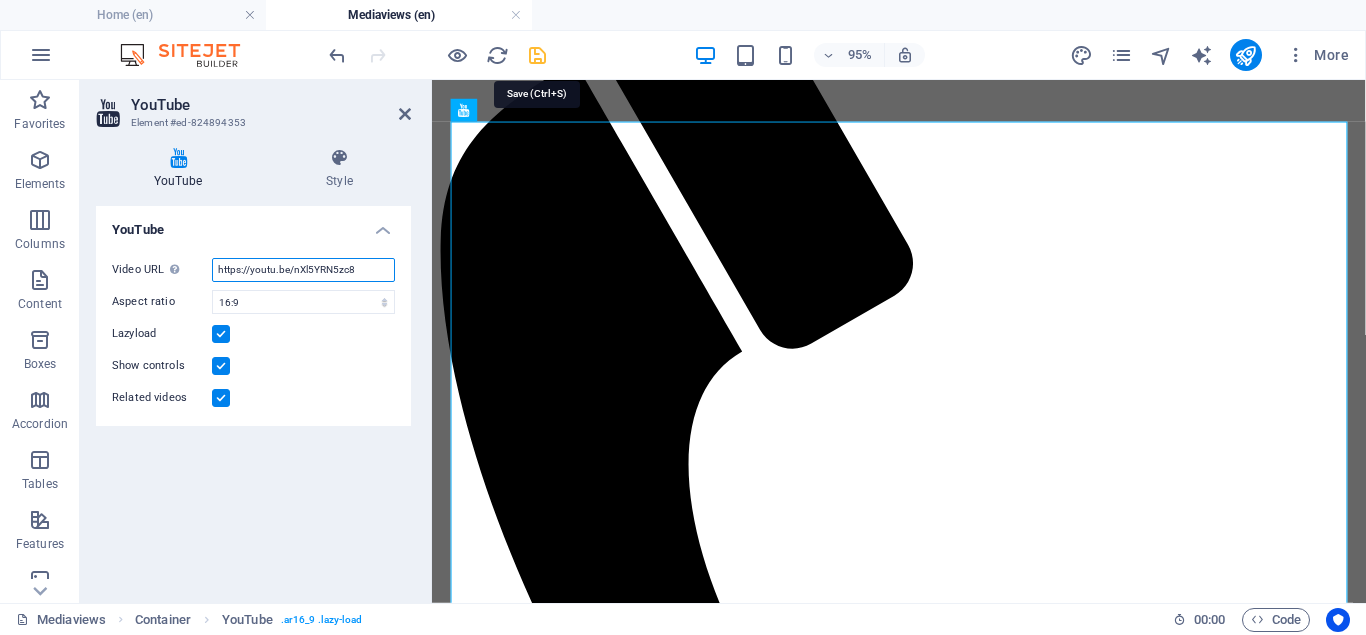 type on "https://youtu.be/nXl5YRN5zc8" 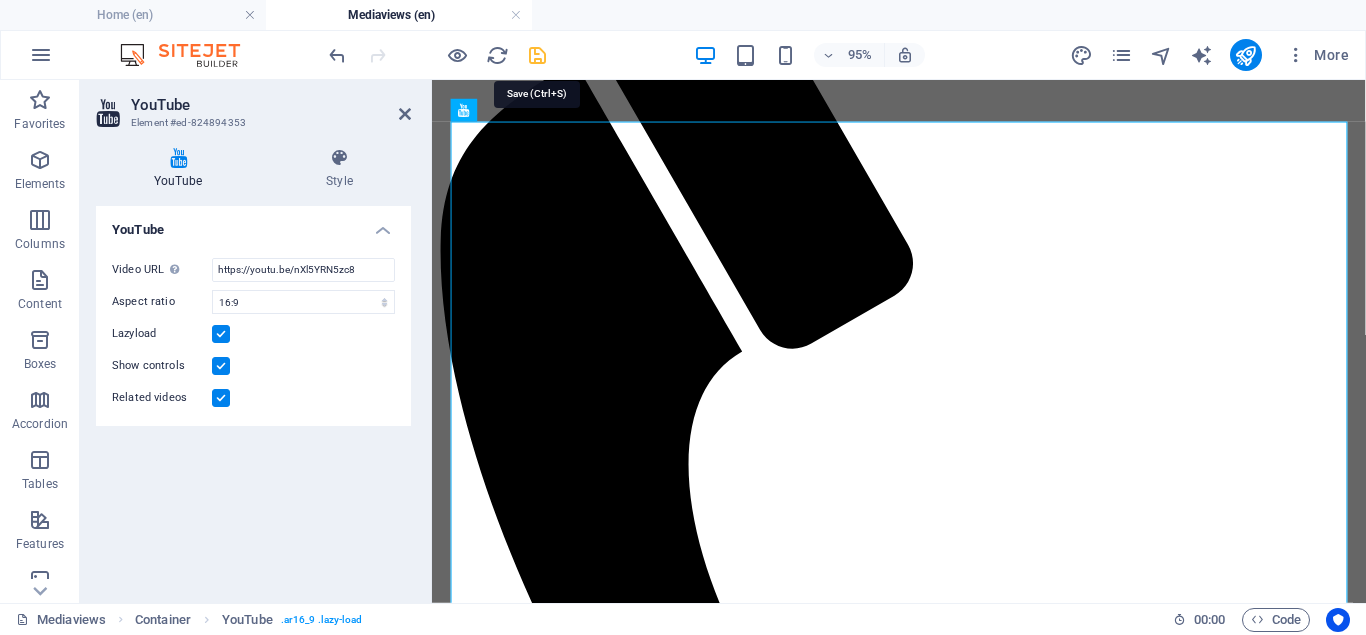 click at bounding box center [537, 55] 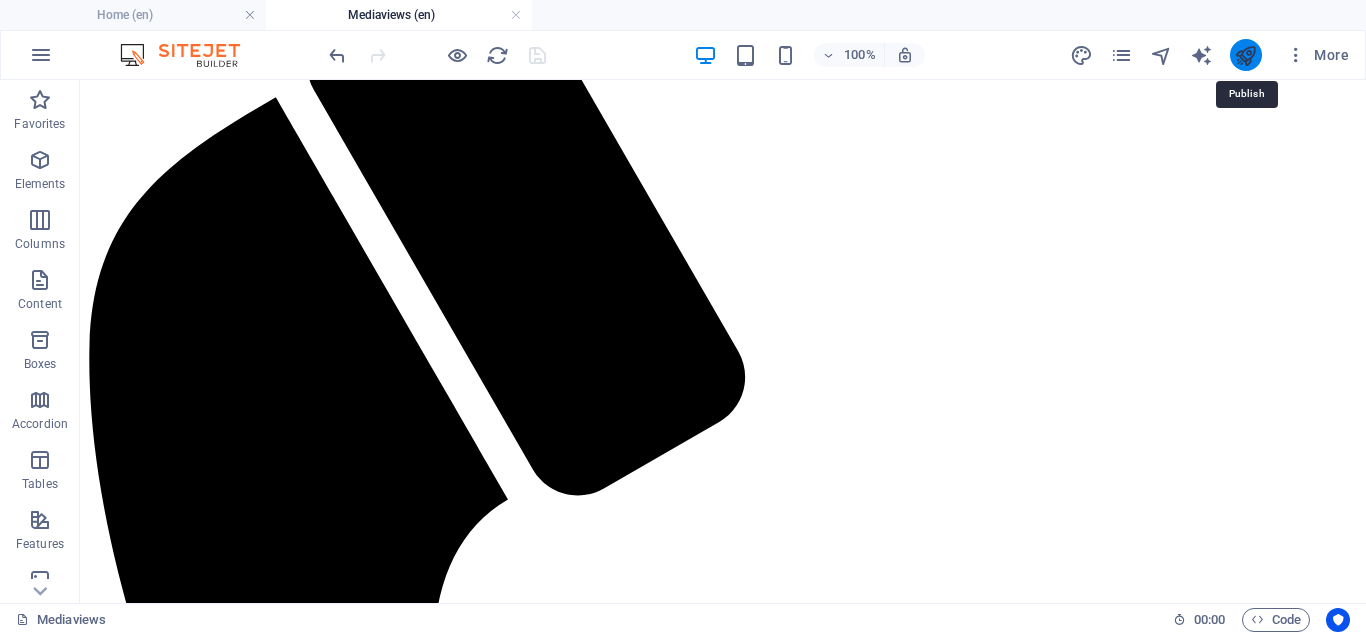 click at bounding box center (1245, 55) 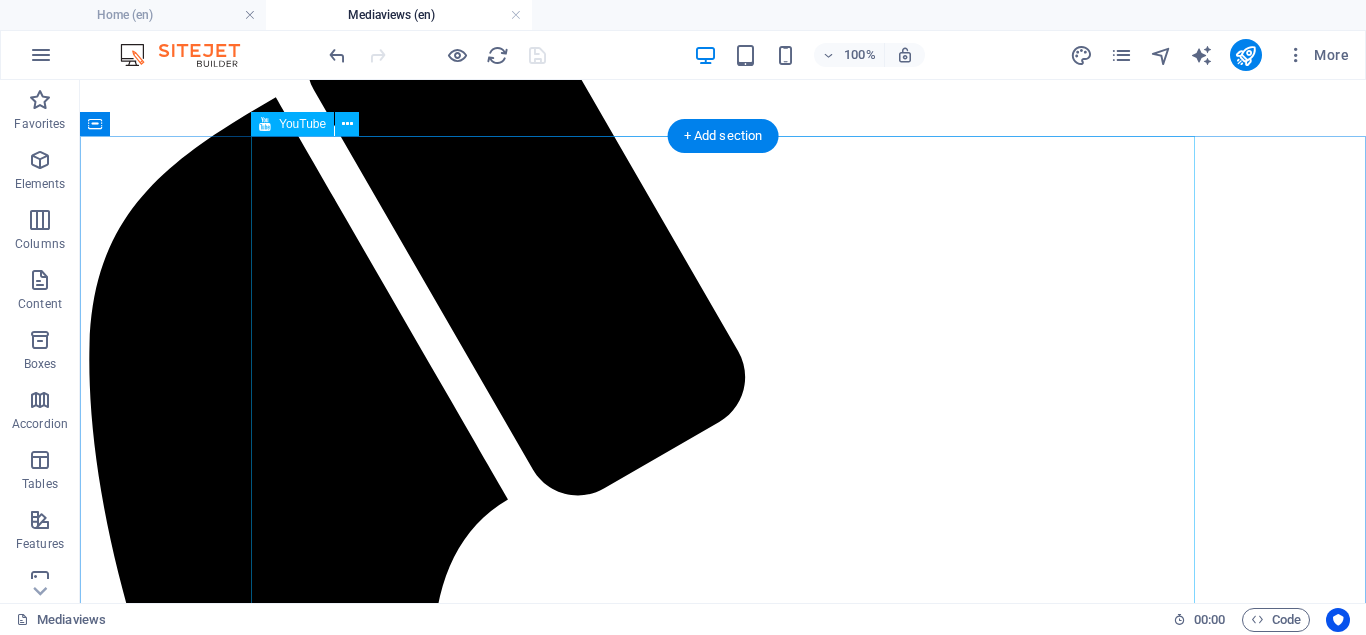 scroll, scrollTop: 0, scrollLeft: 0, axis: both 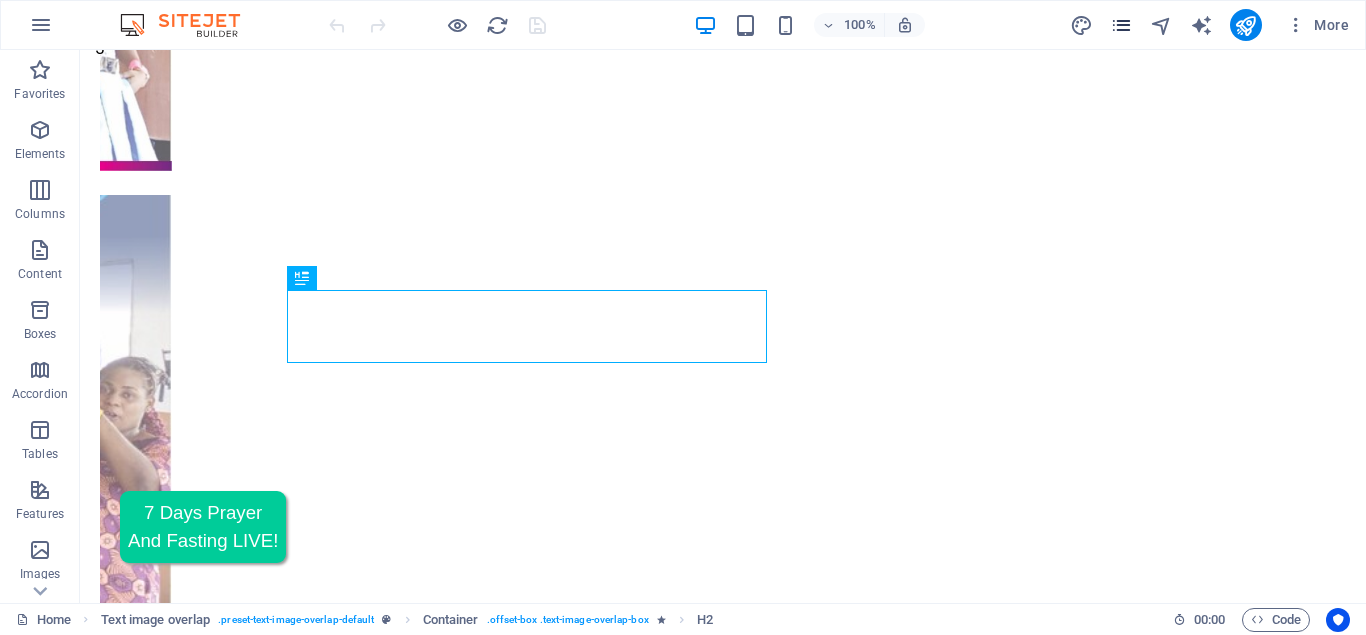 click at bounding box center (1121, 25) 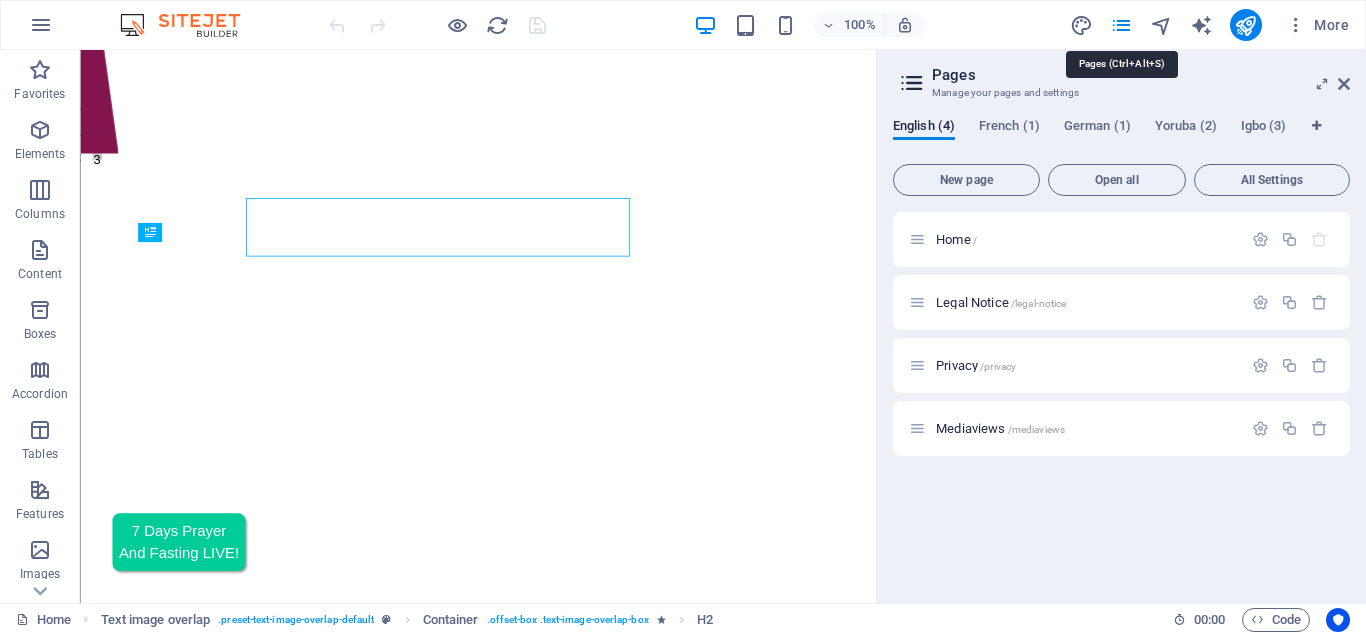 scroll, scrollTop: 617, scrollLeft: 0, axis: vertical 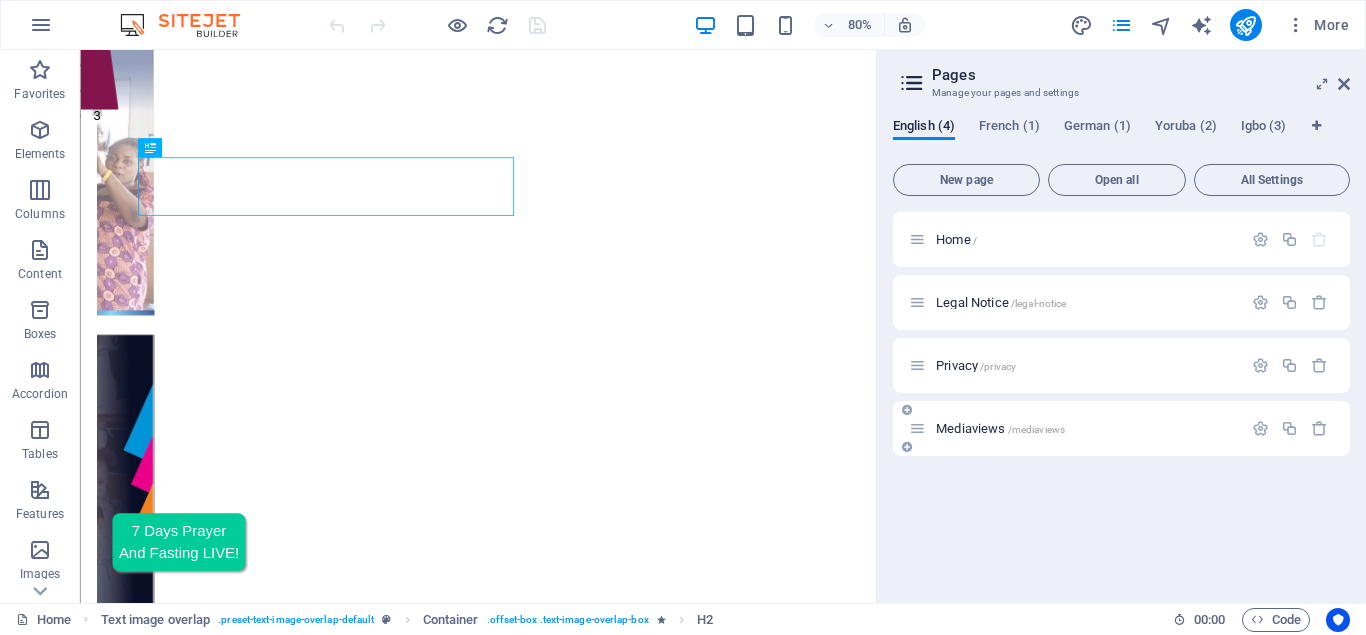 click on "Mediaviews /mediaviews" at bounding box center [1000, 428] 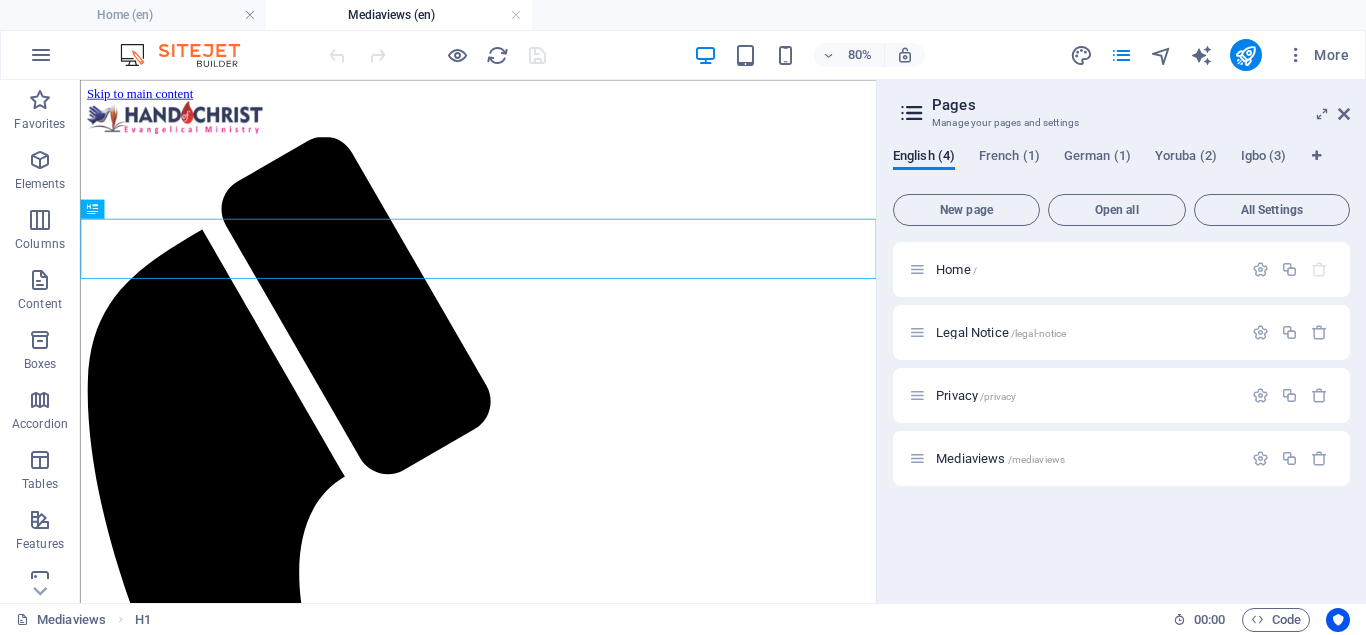 scroll, scrollTop: 0, scrollLeft: 0, axis: both 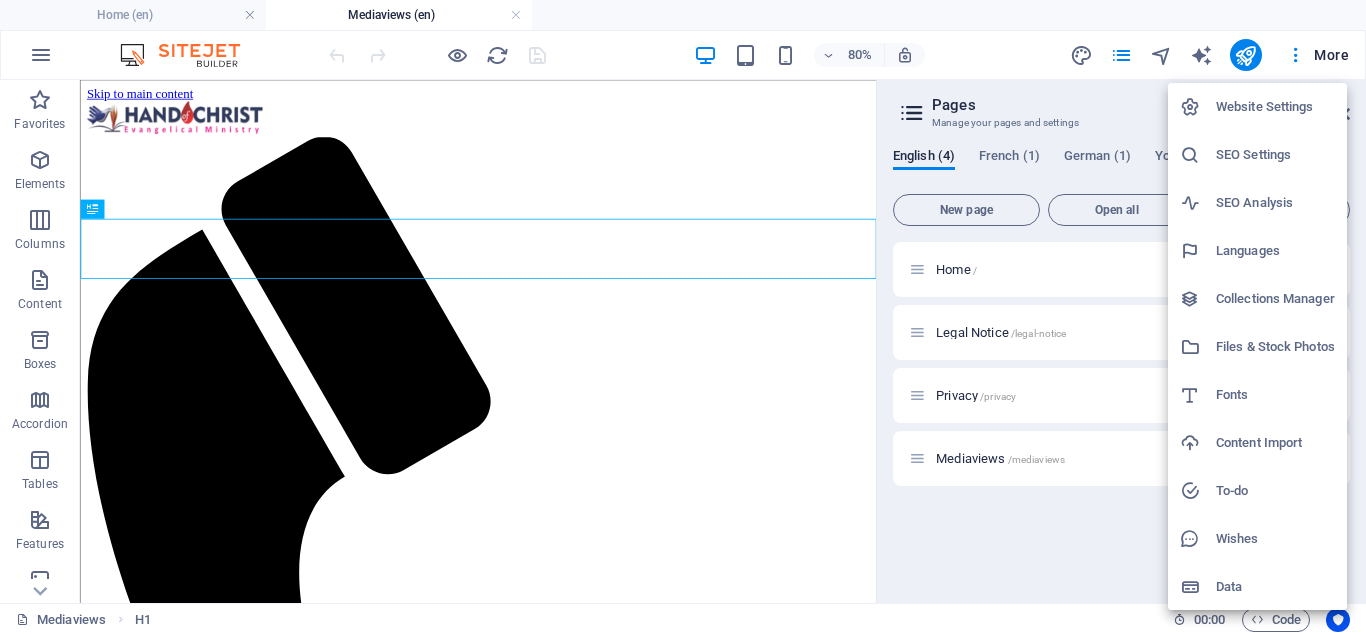 click at bounding box center [683, 317] 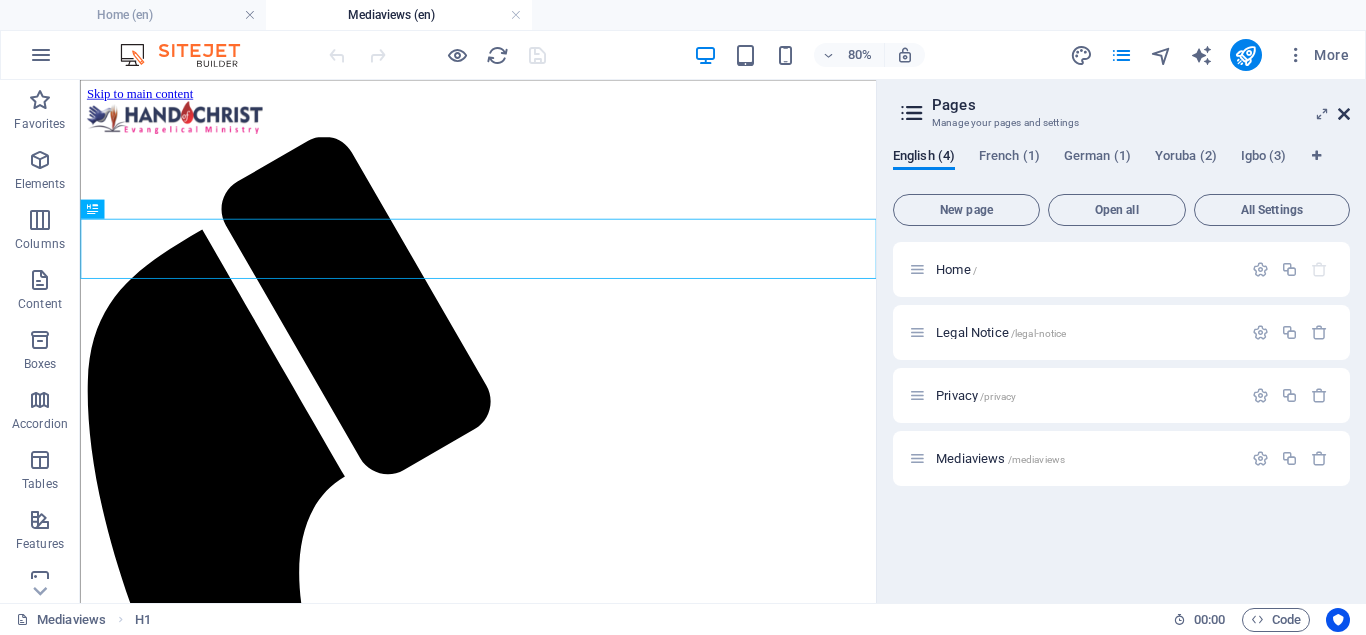 click at bounding box center (1344, 114) 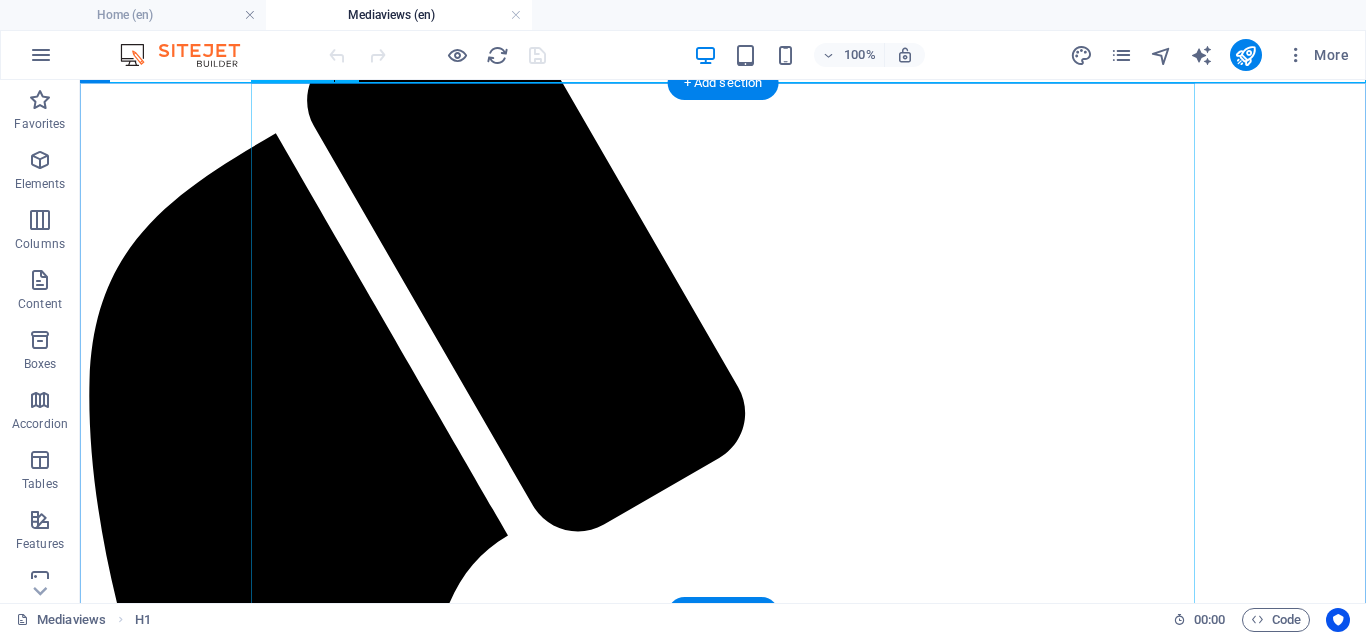 scroll, scrollTop: 204, scrollLeft: 0, axis: vertical 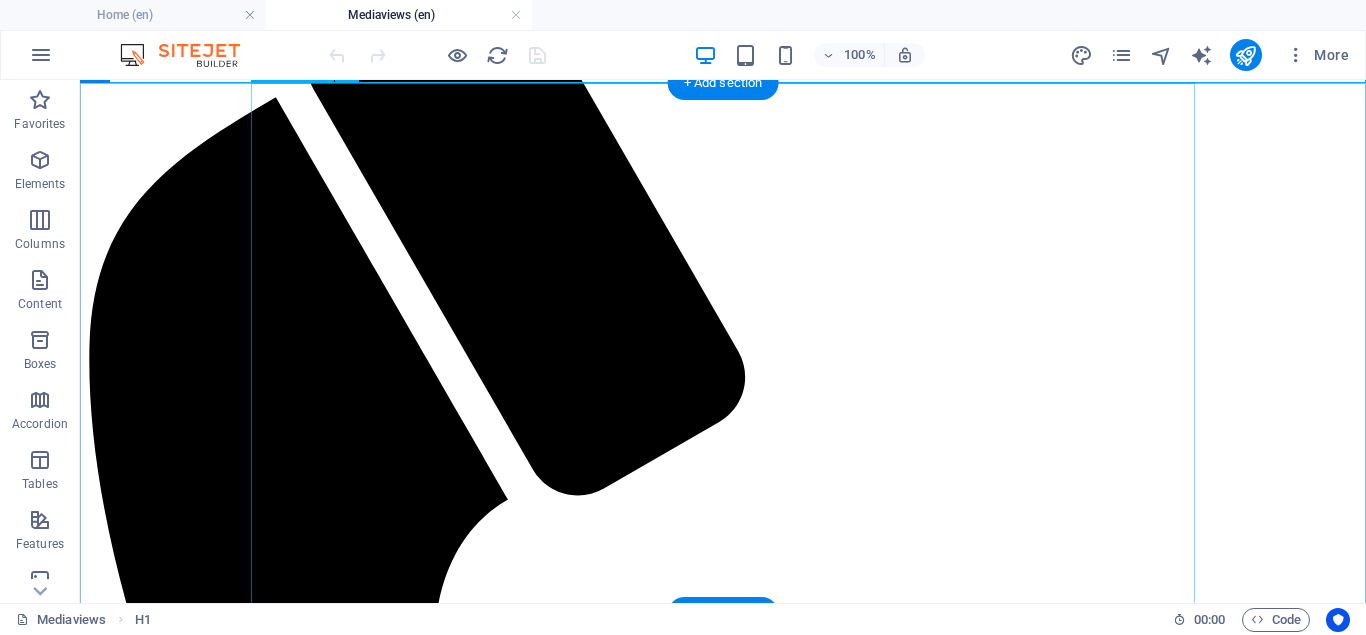 click at bounding box center [723, 2146] 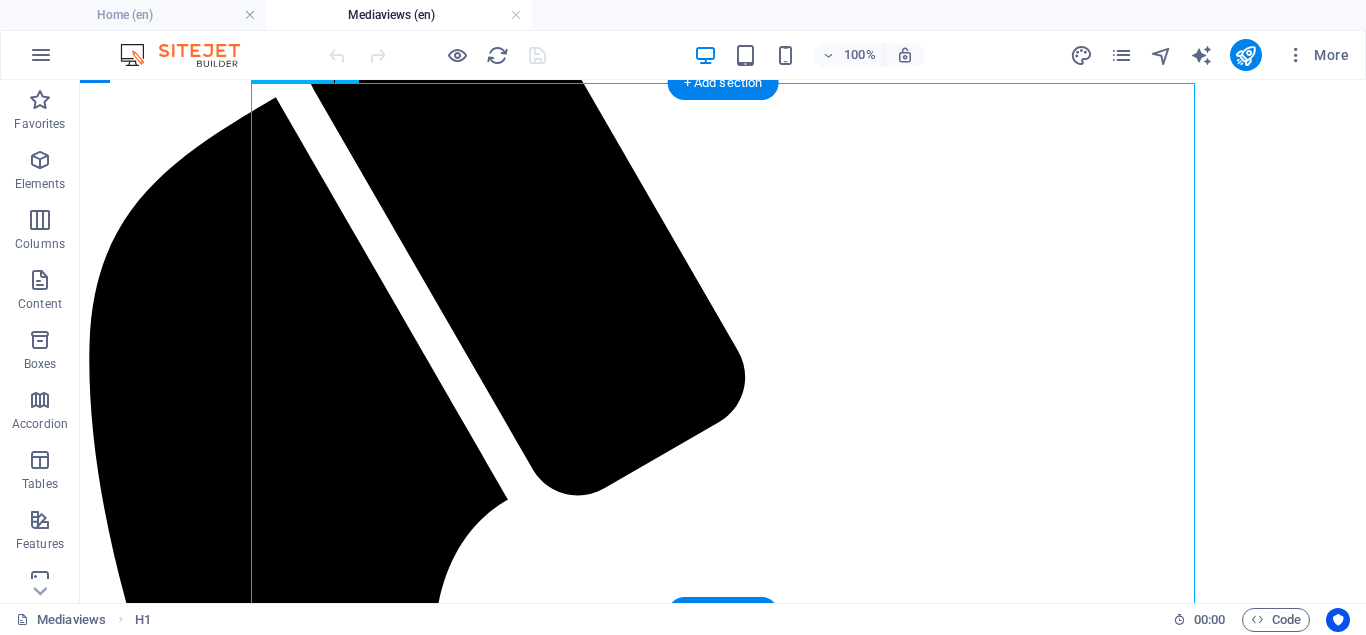 click at bounding box center (723, 2146) 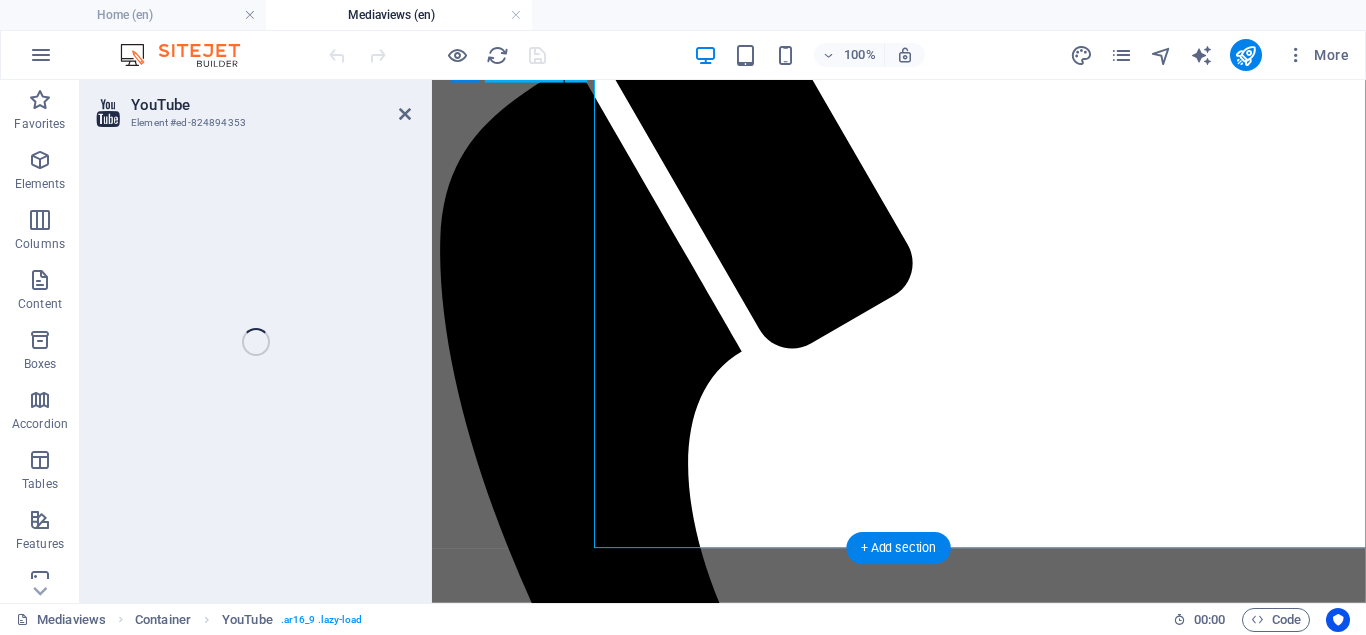 scroll, scrollTop: 245, scrollLeft: 0, axis: vertical 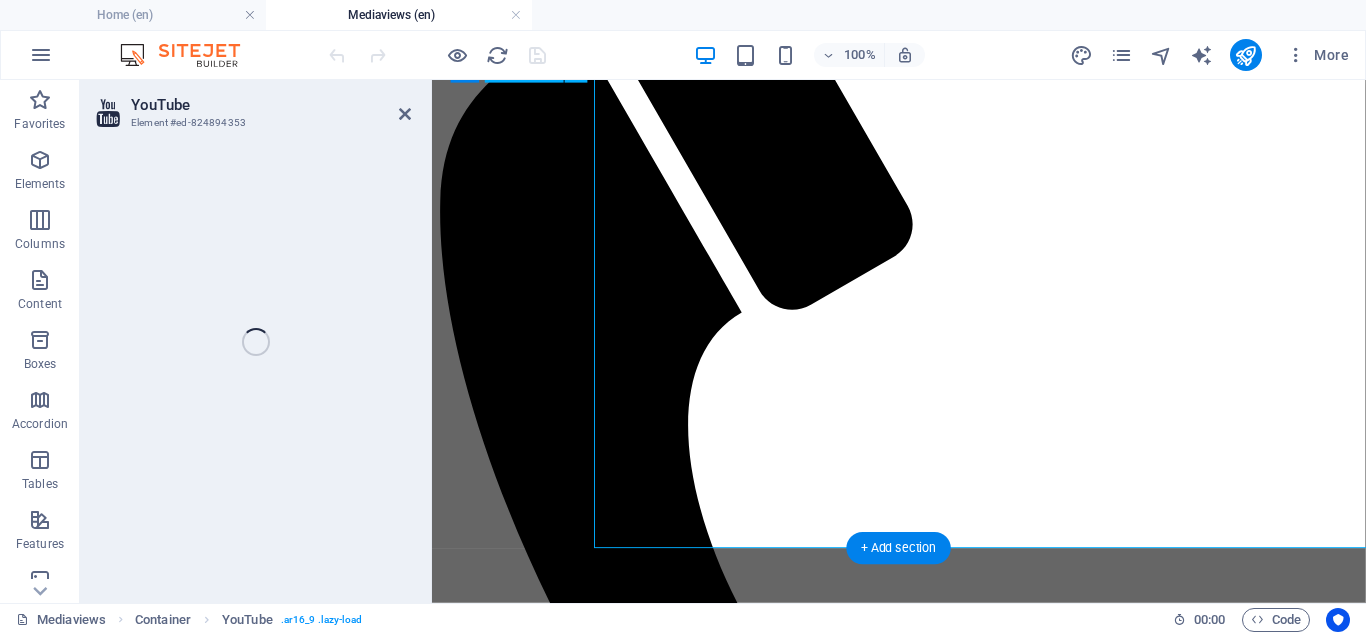select on "ar16_9" 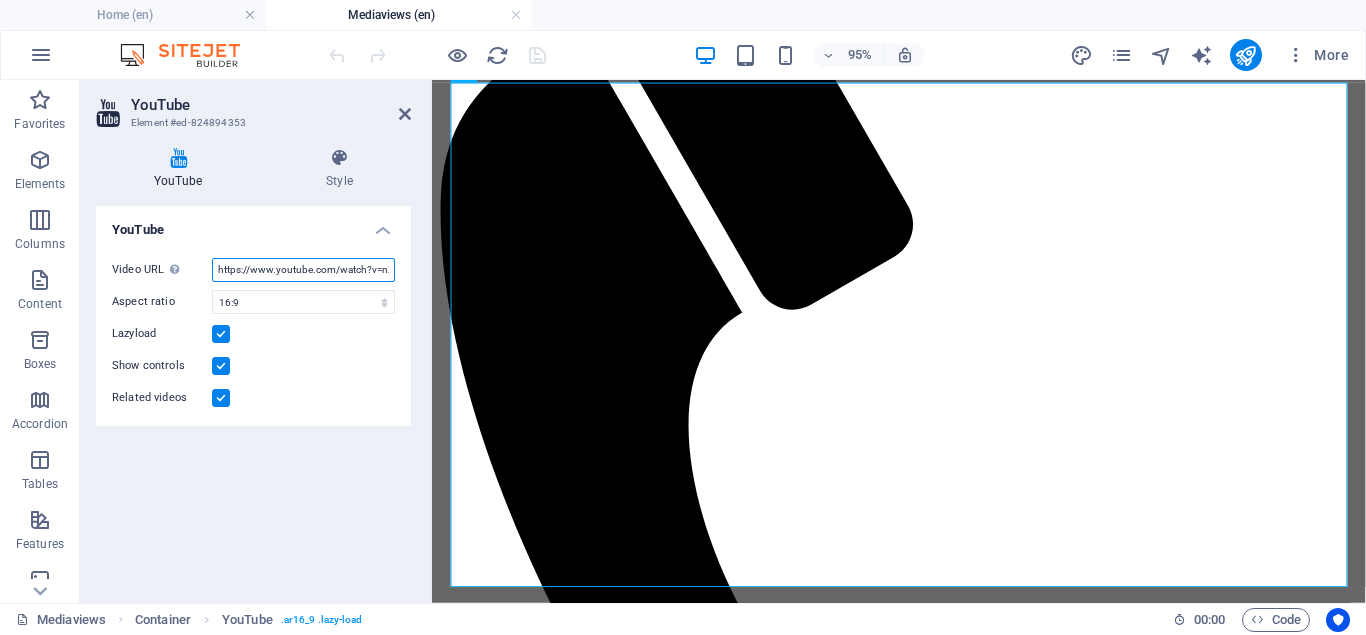 click on "https://www.youtube.com/watch?v=nXl5YRN5zc8" at bounding box center (303, 270) 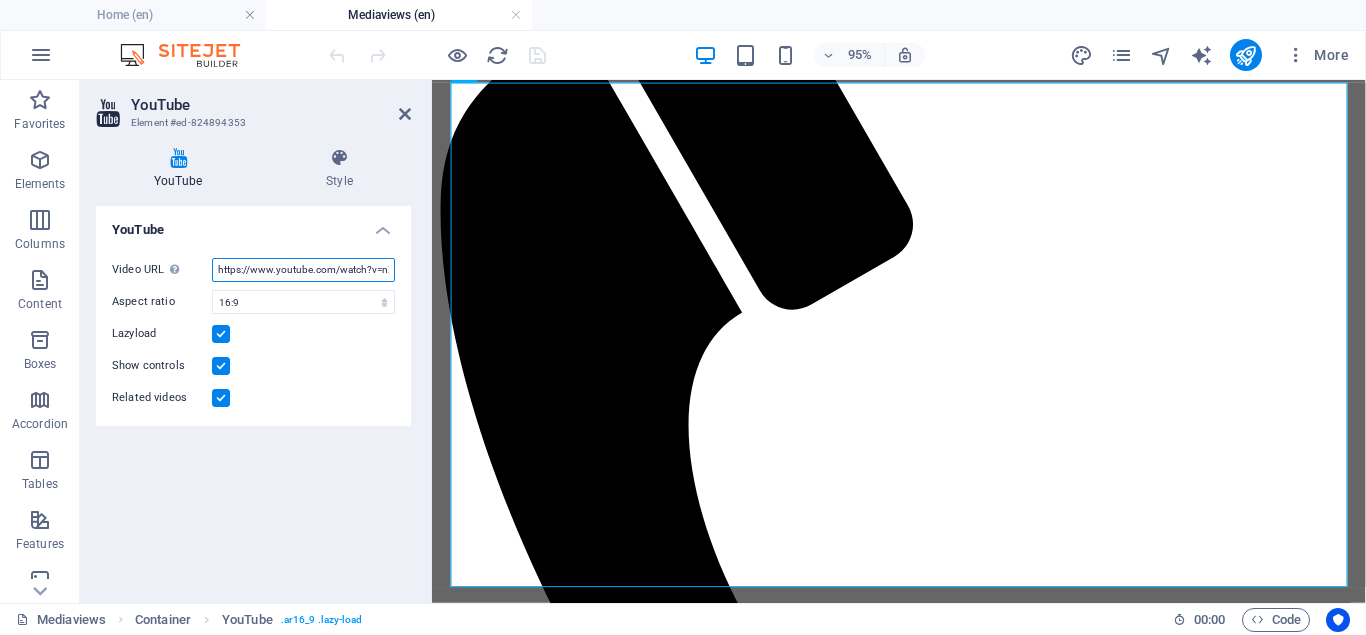 type on "https://youtube.com/live/tgSY_mnC9H0" 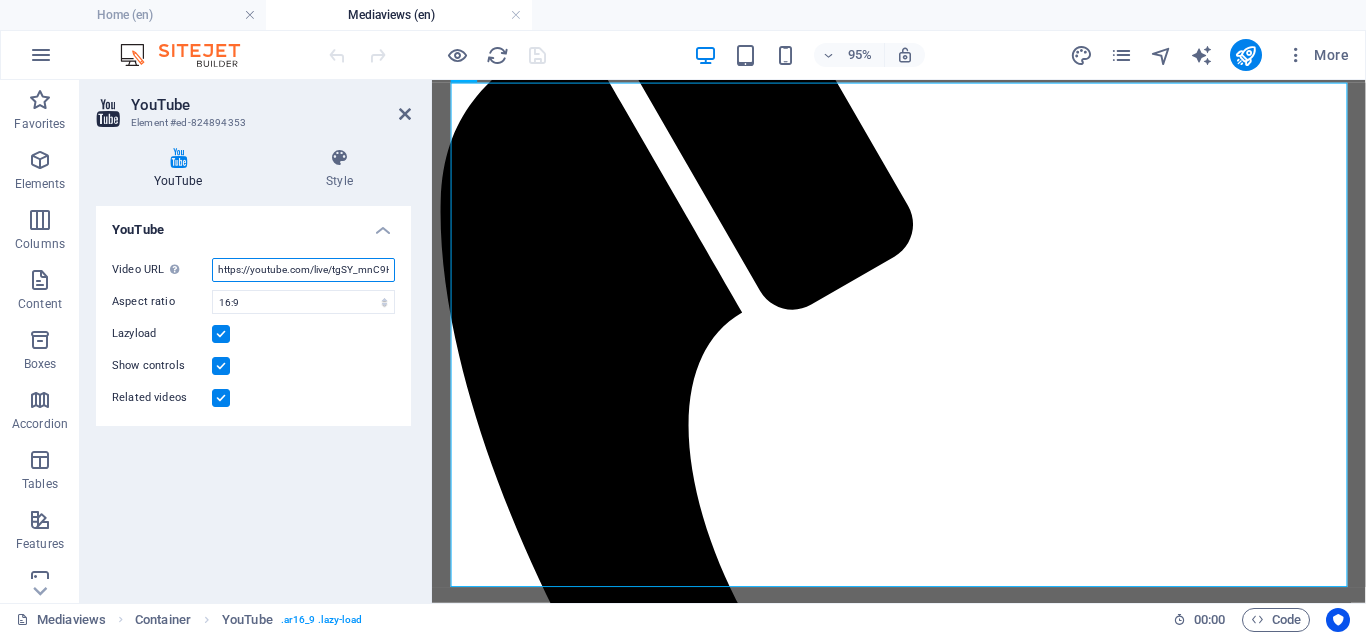 scroll, scrollTop: 0, scrollLeft: 7, axis: horizontal 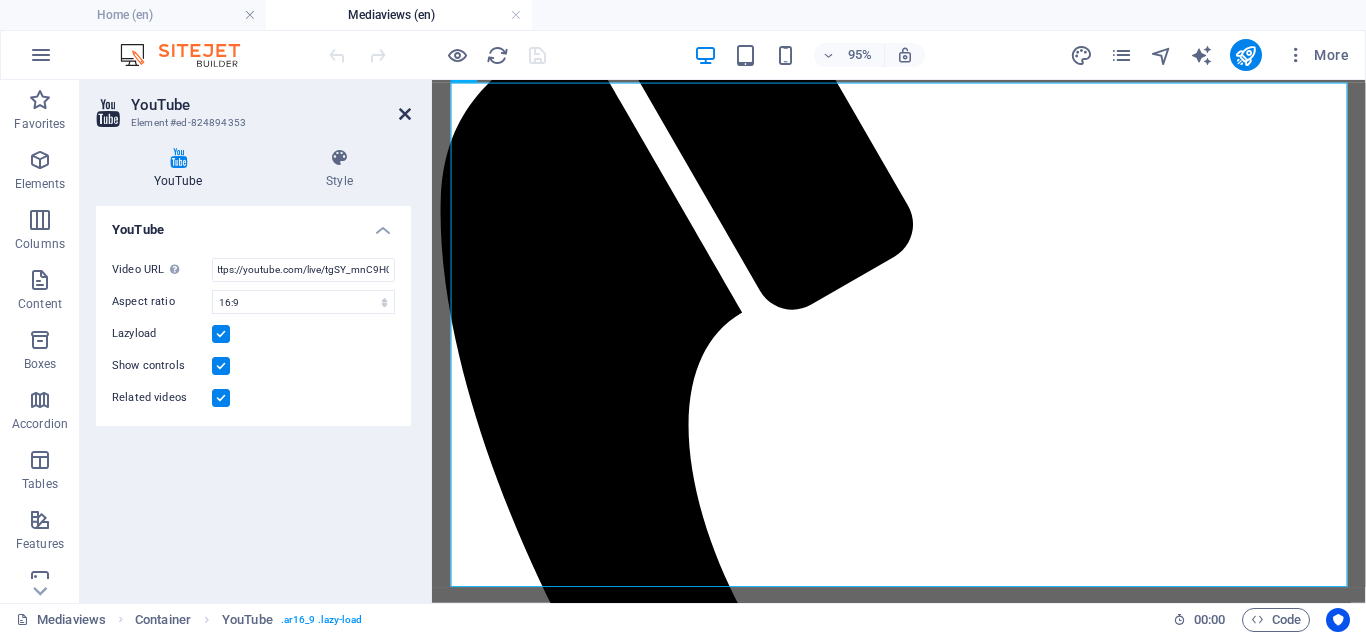 click at bounding box center (405, 114) 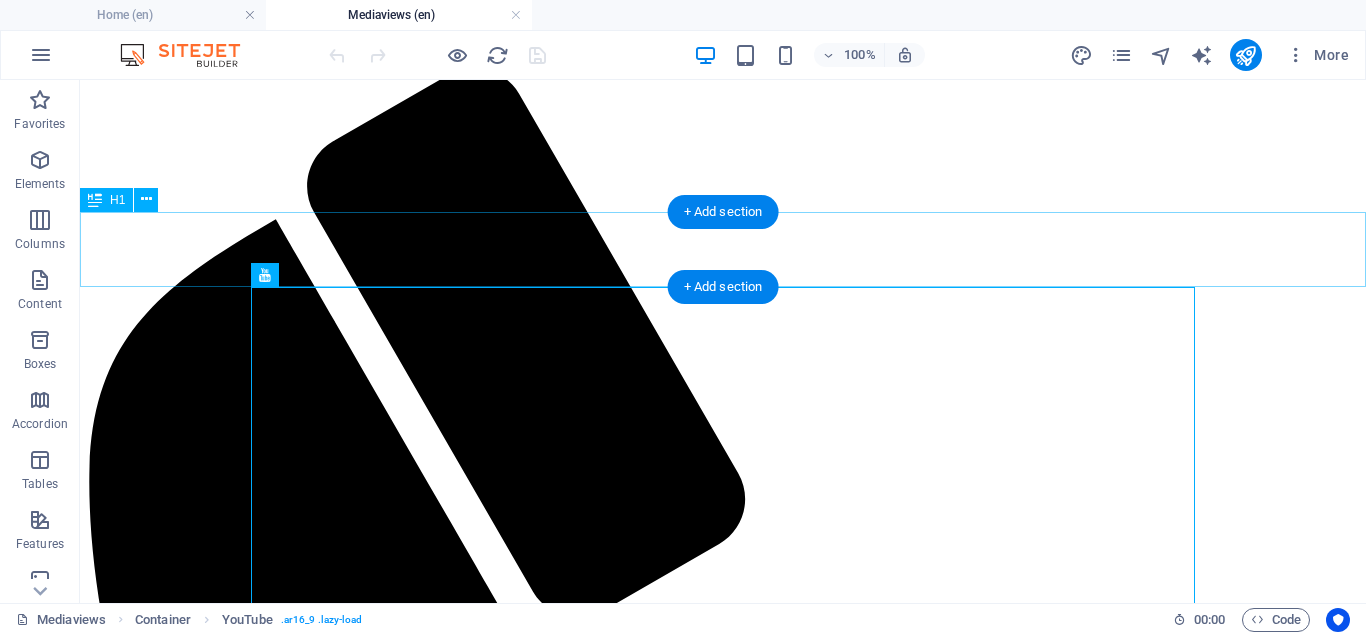 scroll, scrollTop: 0, scrollLeft: 0, axis: both 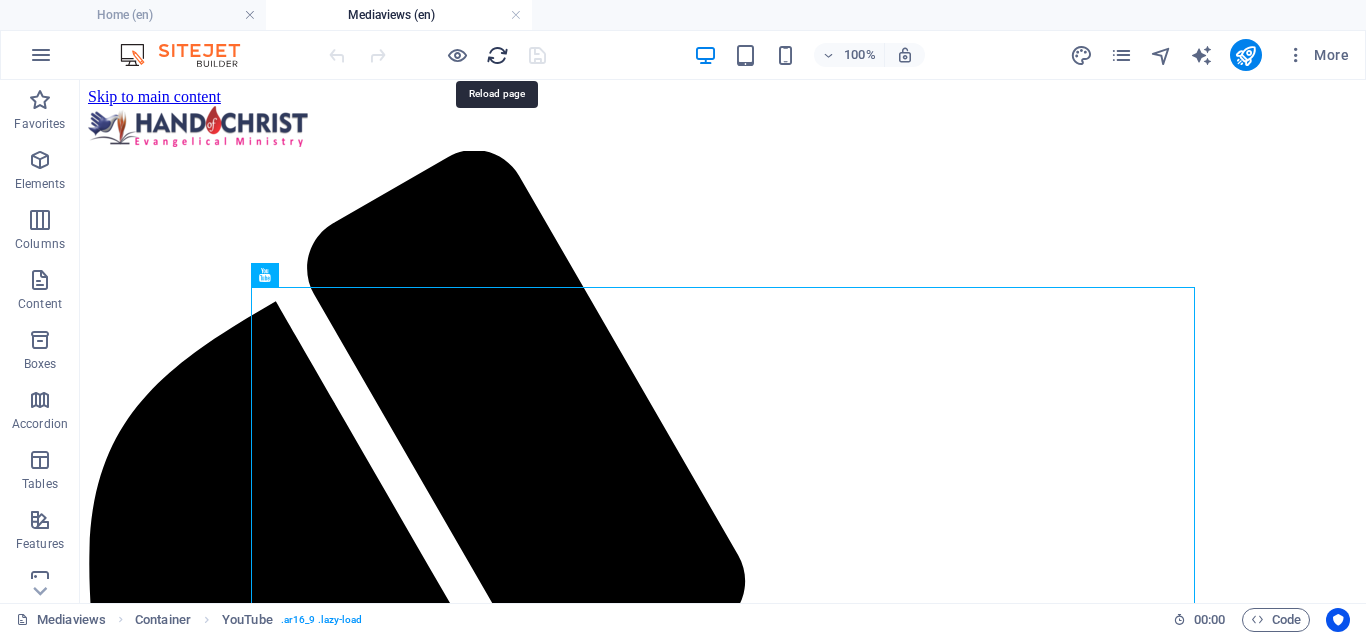 click at bounding box center [497, 55] 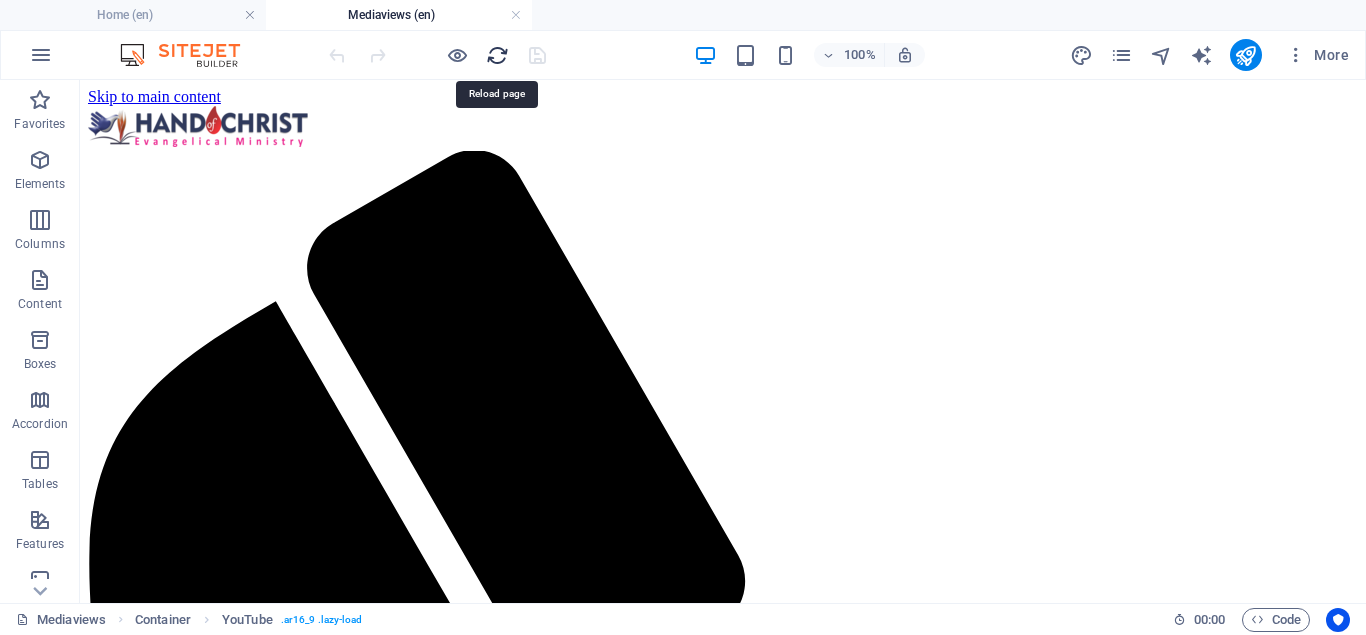 scroll, scrollTop: 0, scrollLeft: 0, axis: both 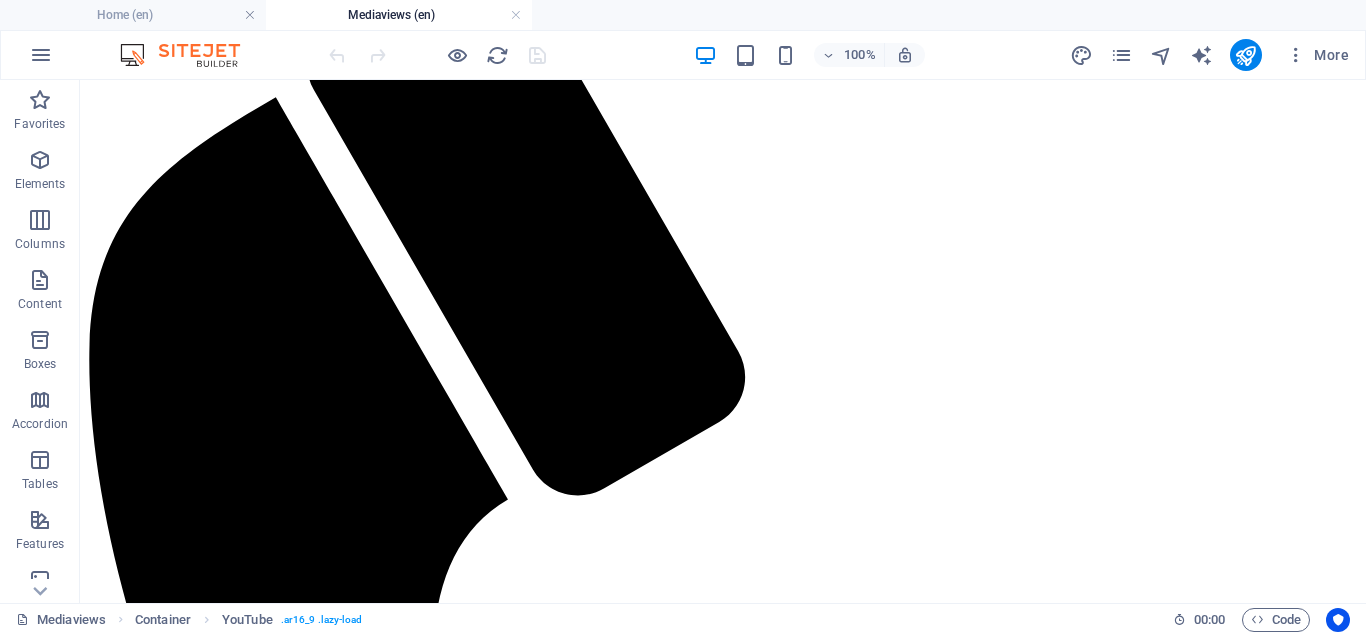 click on "More" at bounding box center [1213, 55] 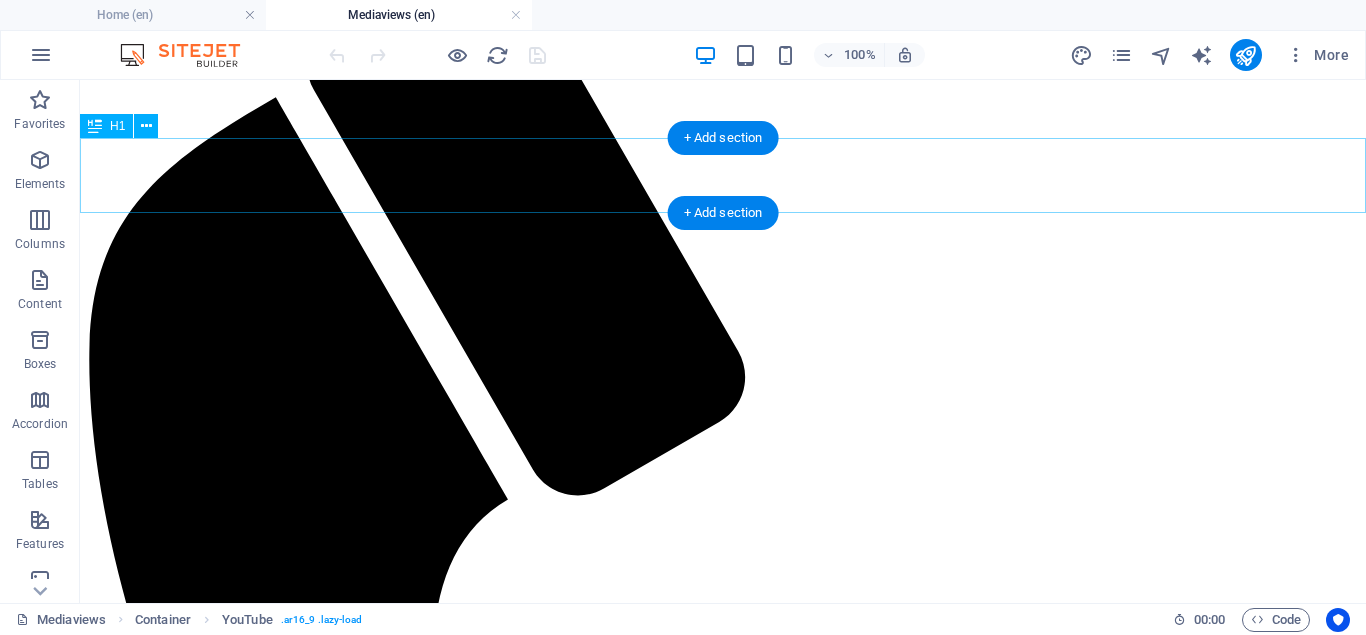 scroll, scrollTop: 0, scrollLeft: 0, axis: both 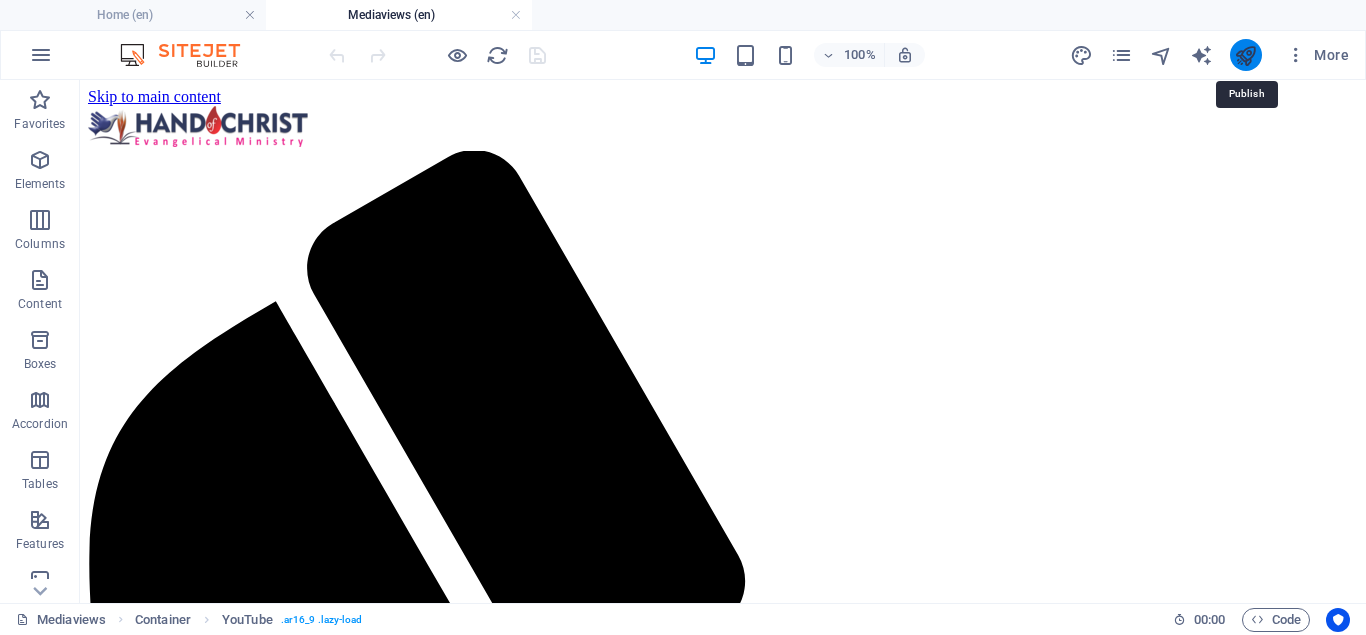 click at bounding box center (1245, 55) 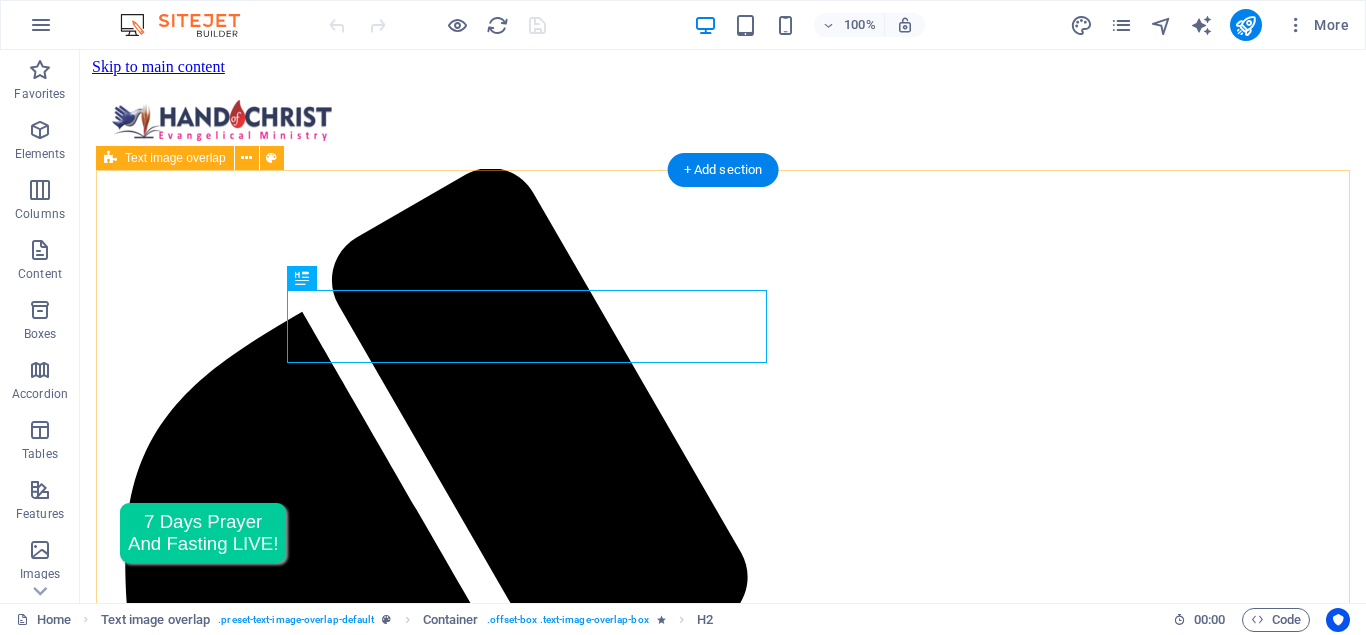 scroll, scrollTop: 562, scrollLeft: 0, axis: vertical 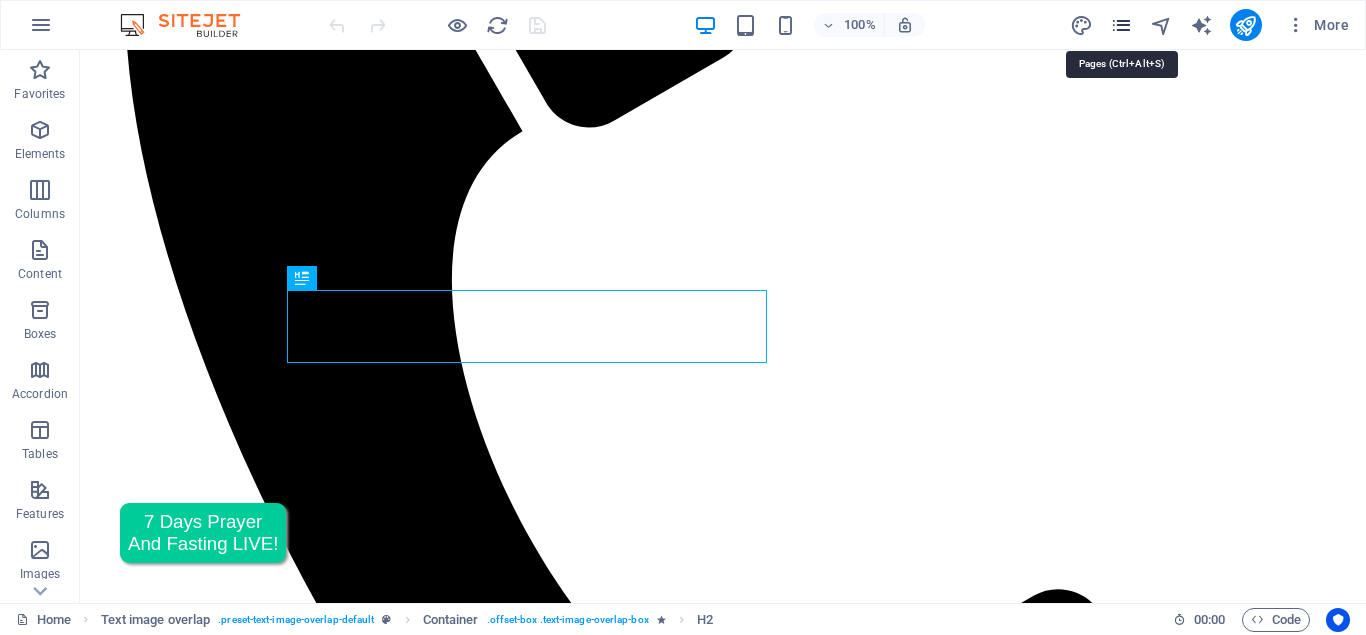 click at bounding box center [1121, 25] 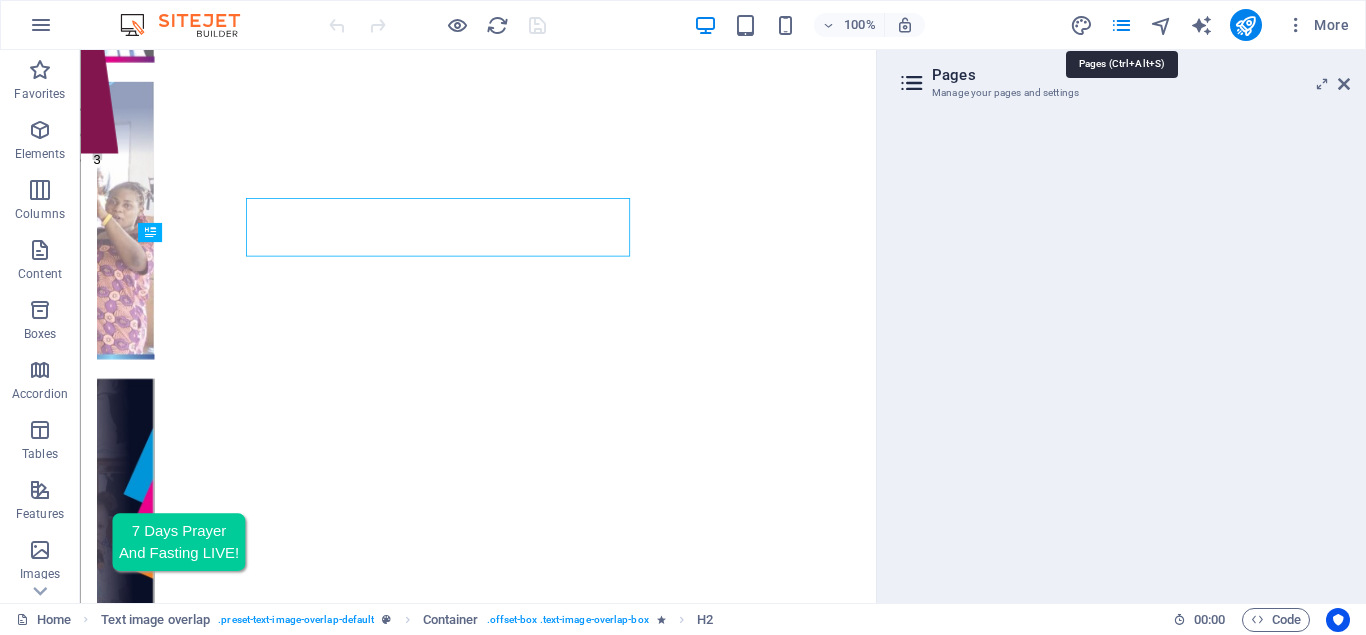 scroll, scrollTop: 617, scrollLeft: 0, axis: vertical 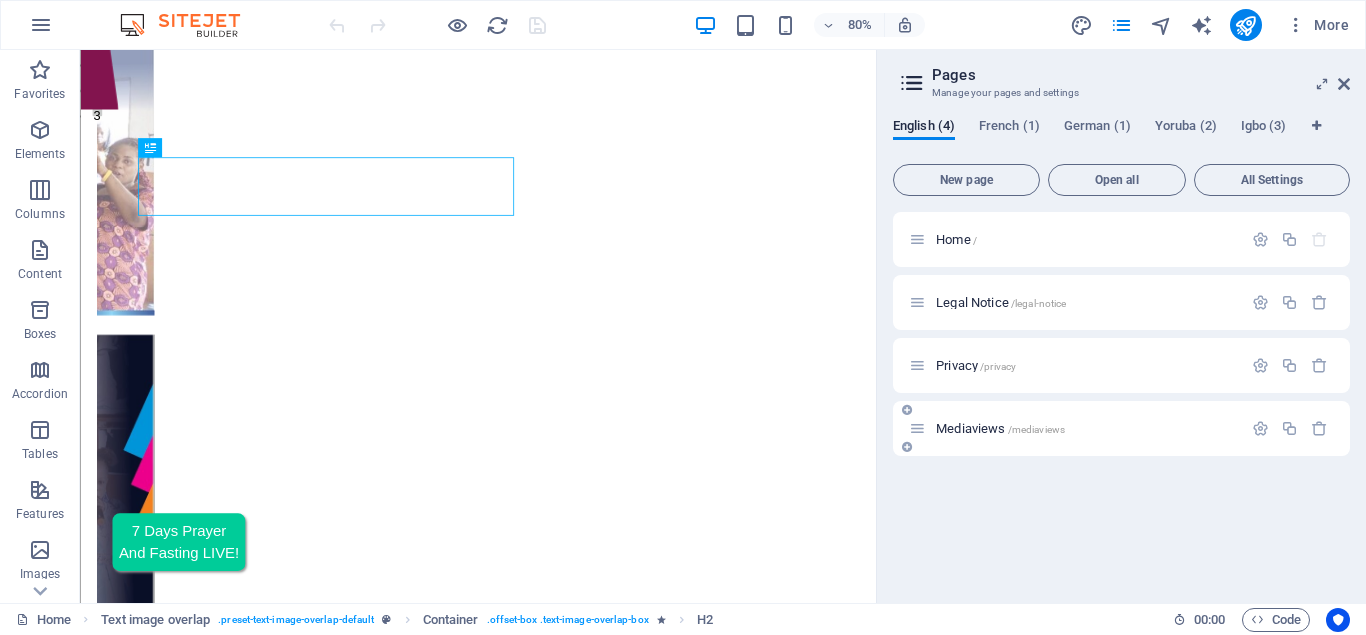 click on "Mediaviews /mediaviews" at bounding box center [1000, 428] 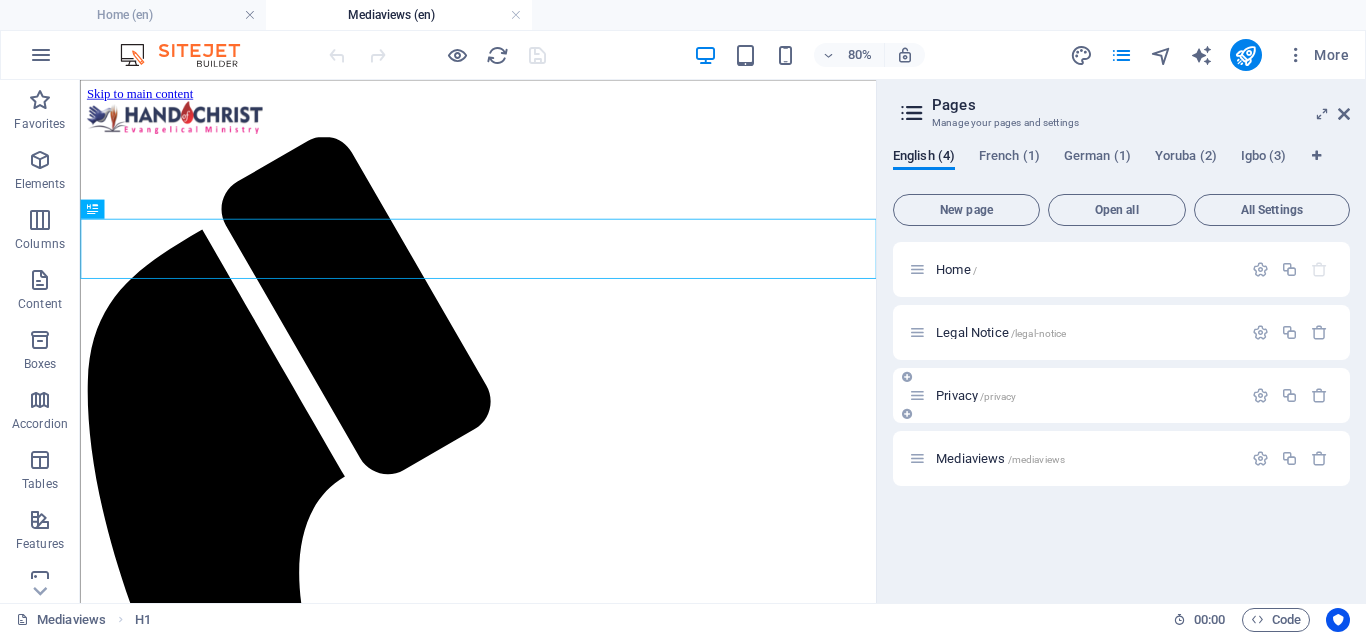 scroll, scrollTop: 0, scrollLeft: 0, axis: both 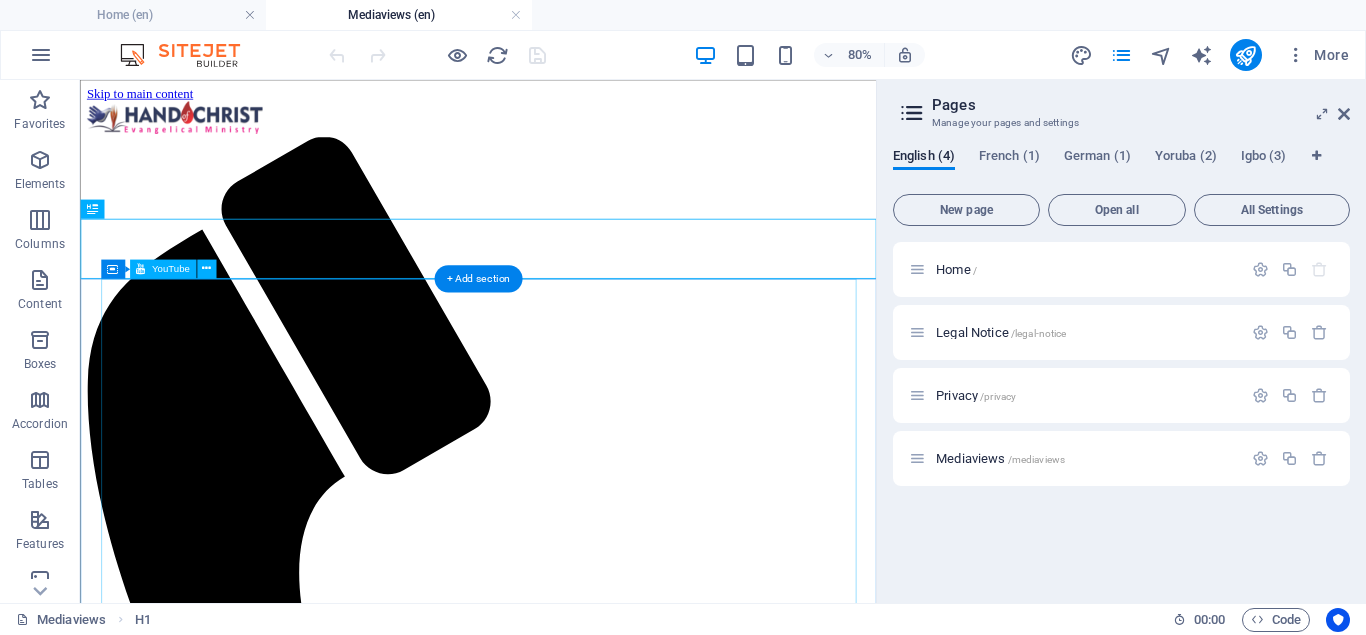 click at bounding box center [577, 1964] 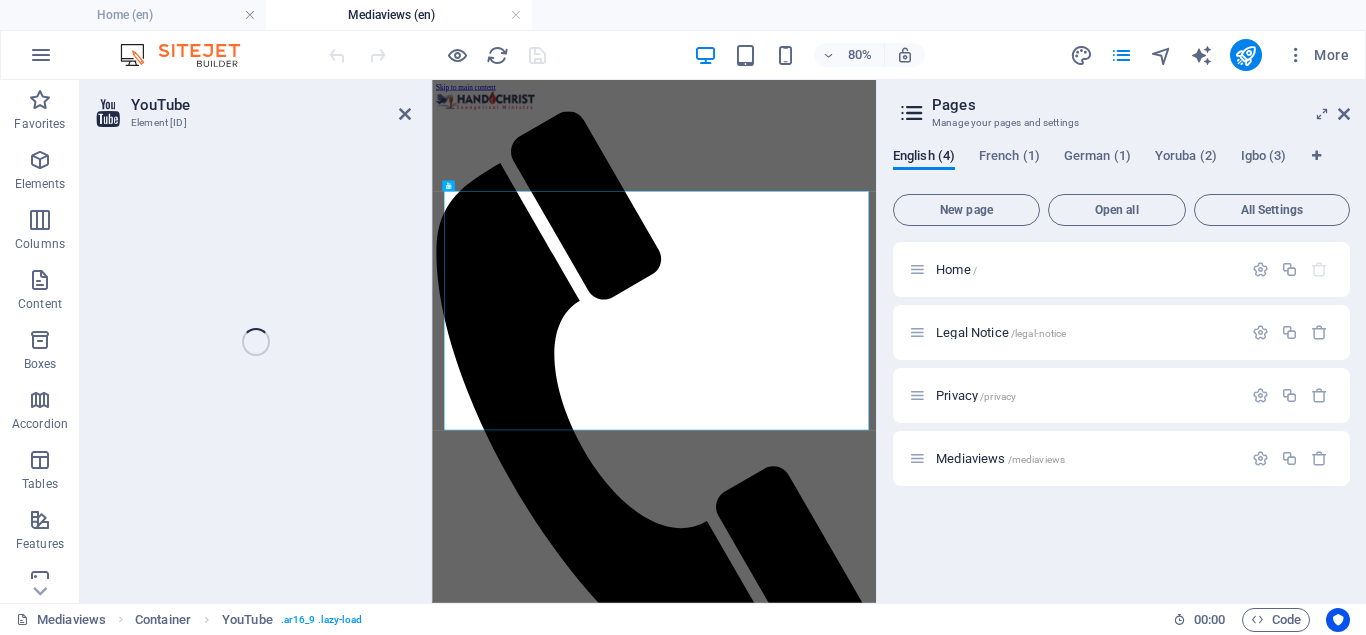 select on "ar16_9" 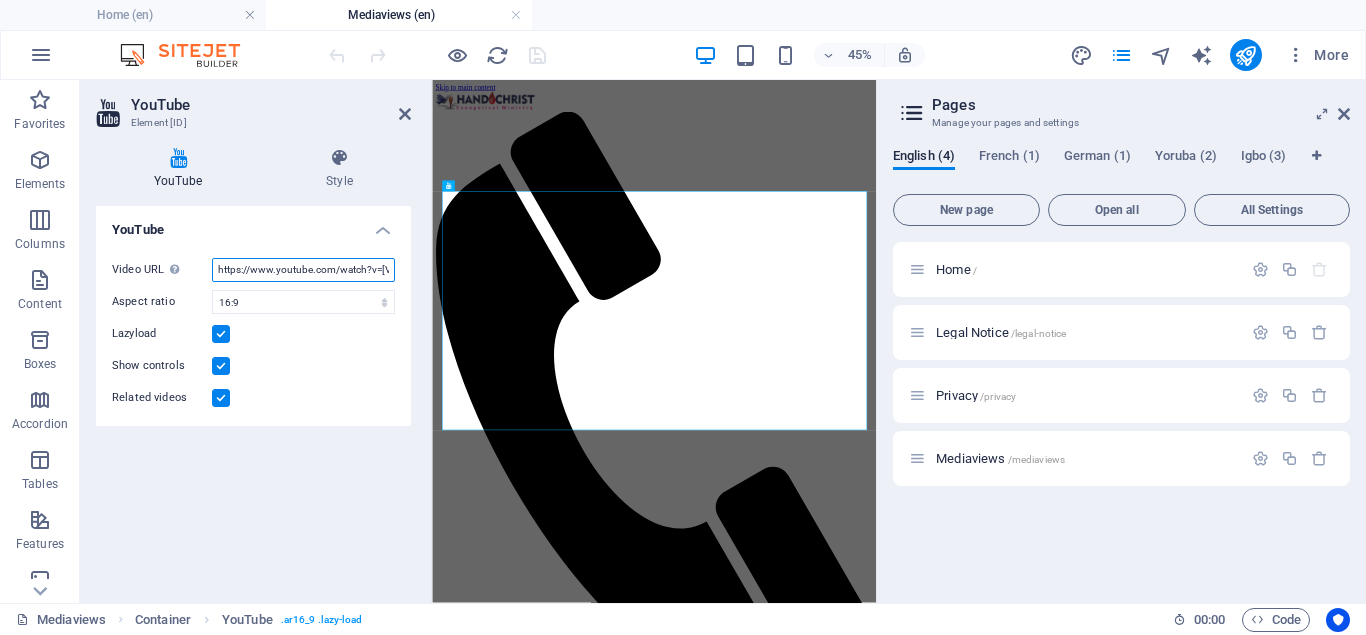 click on "https://www.youtube.com/watch?v=nXl5YRN5zc8" at bounding box center [303, 270] 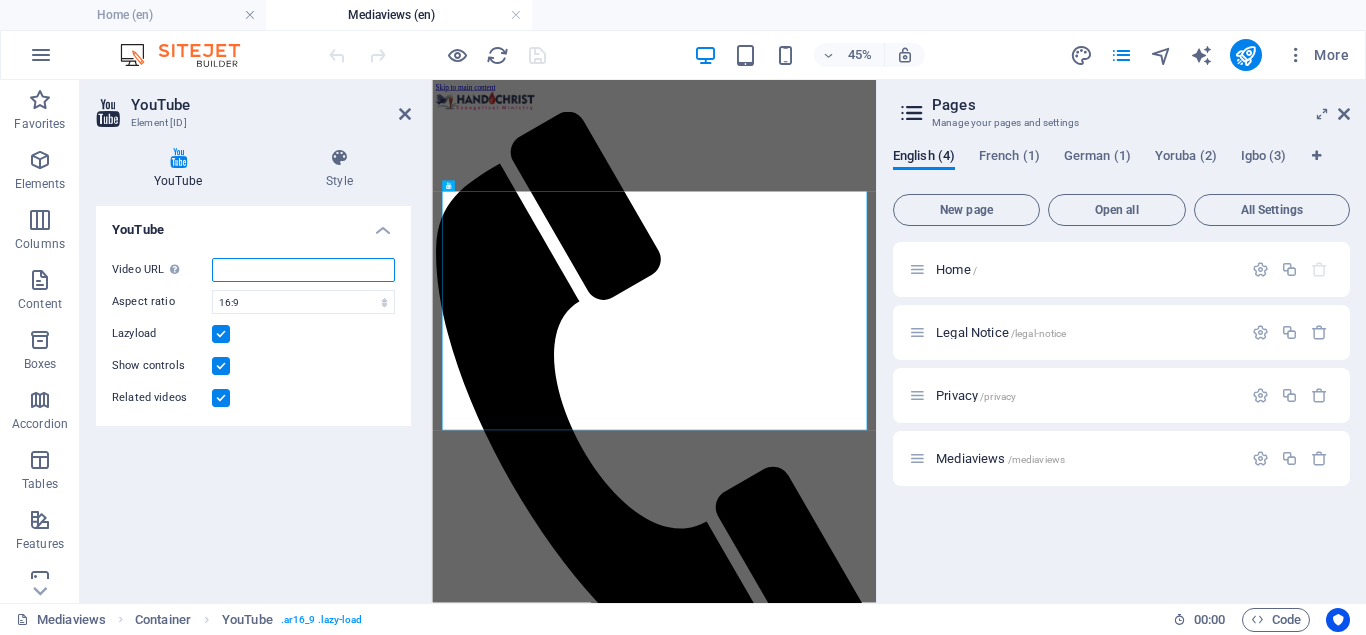 paste on "https://youtube.com/live/tgSY_mnC9H0" 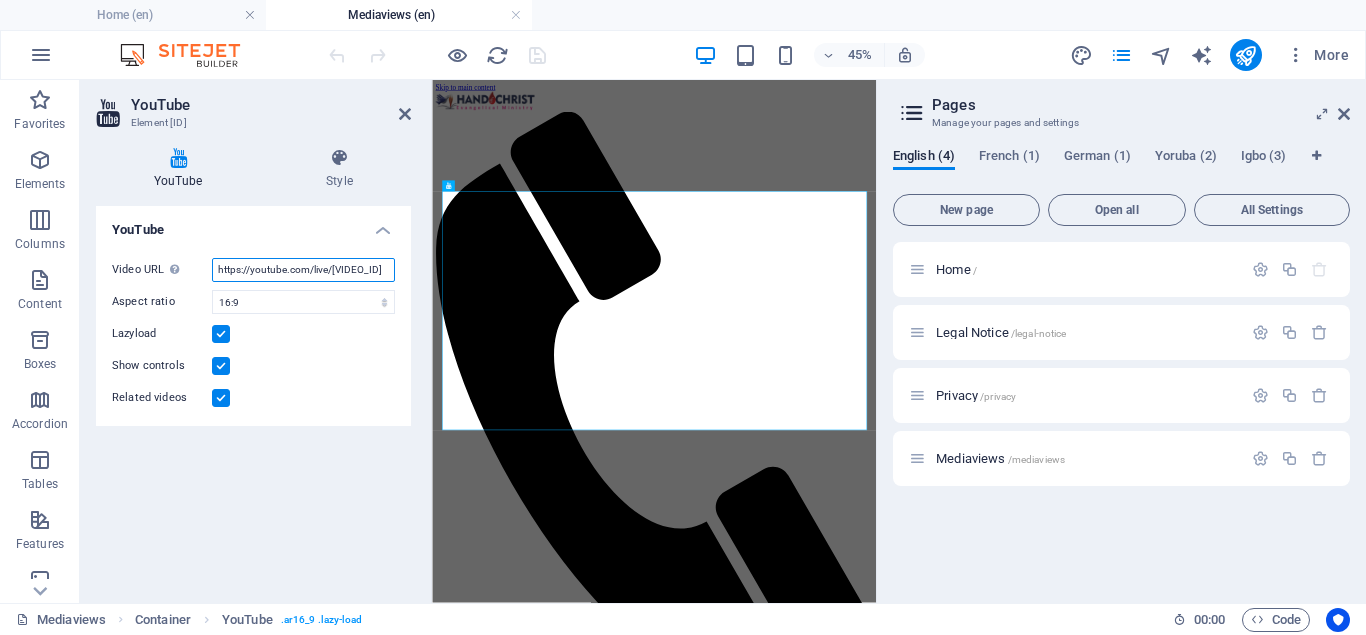 scroll, scrollTop: 0, scrollLeft: 7, axis: horizontal 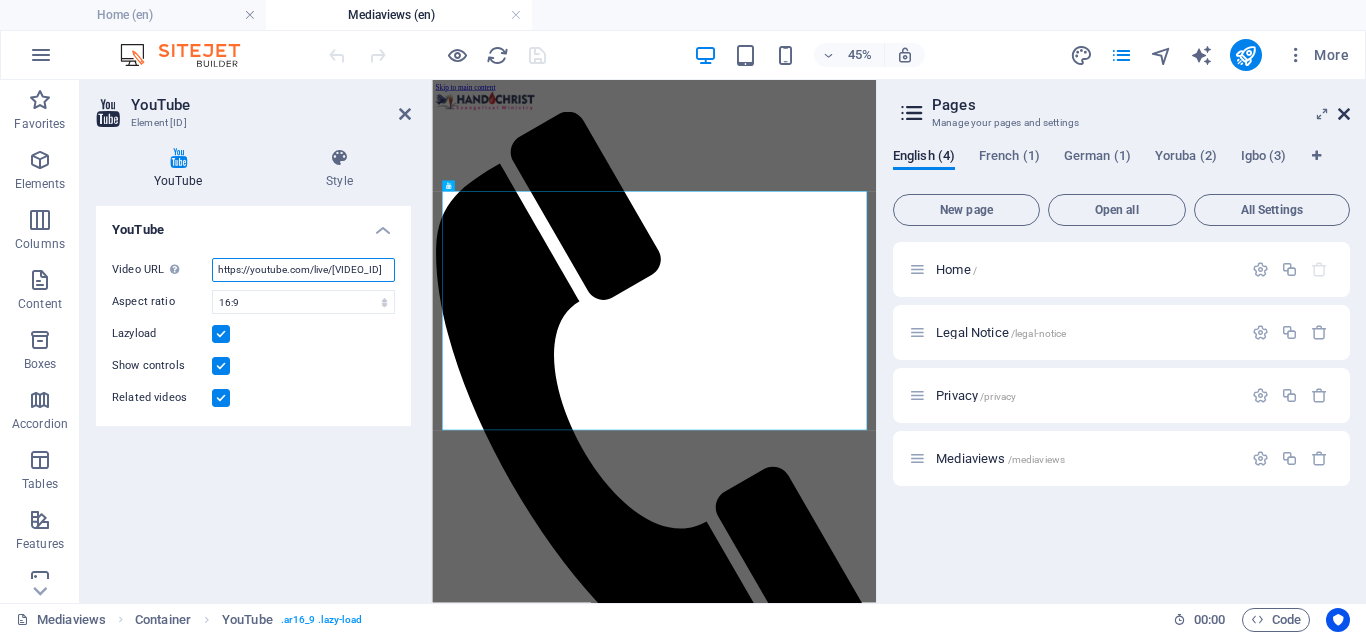 type on "https://youtube.com/live/tgSY_mnC9H0" 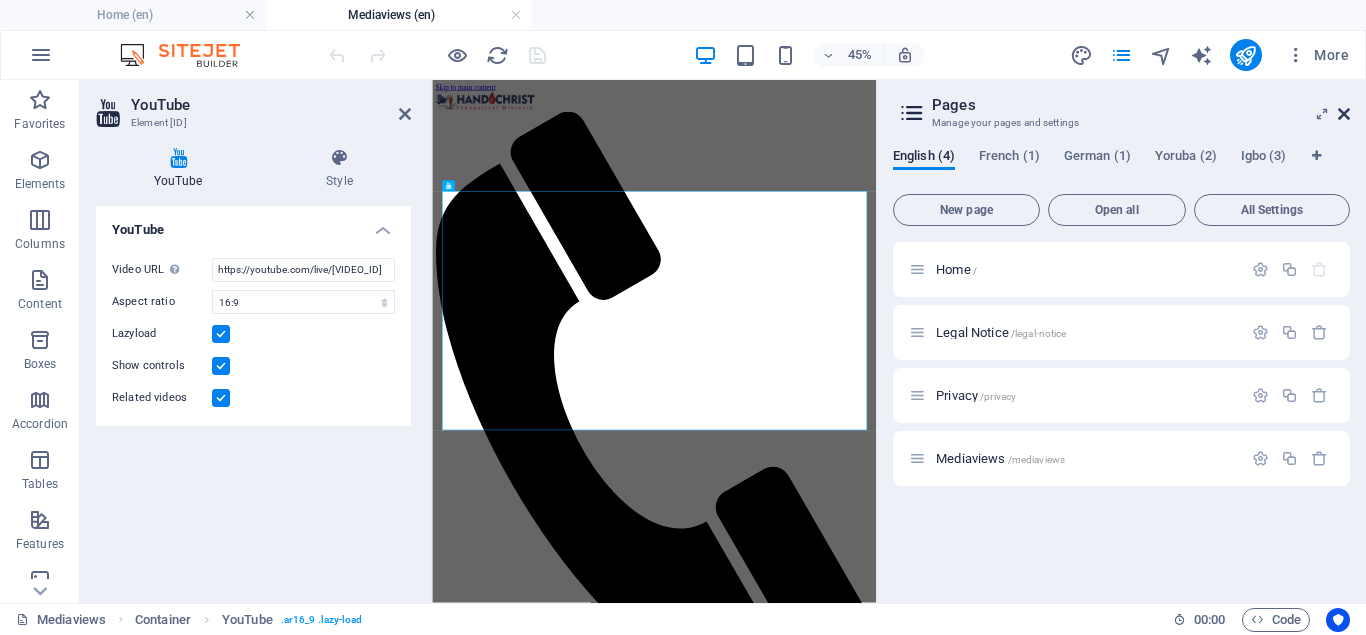 click at bounding box center [1344, 114] 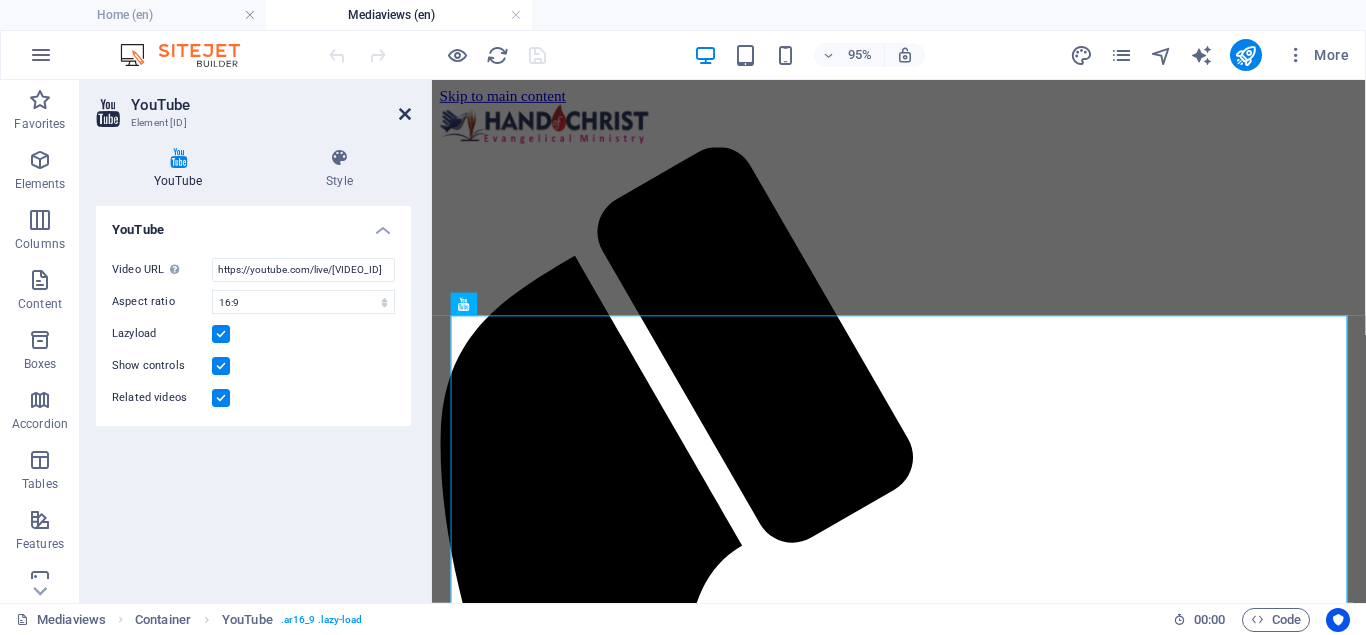 click at bounding box center (405, 114) 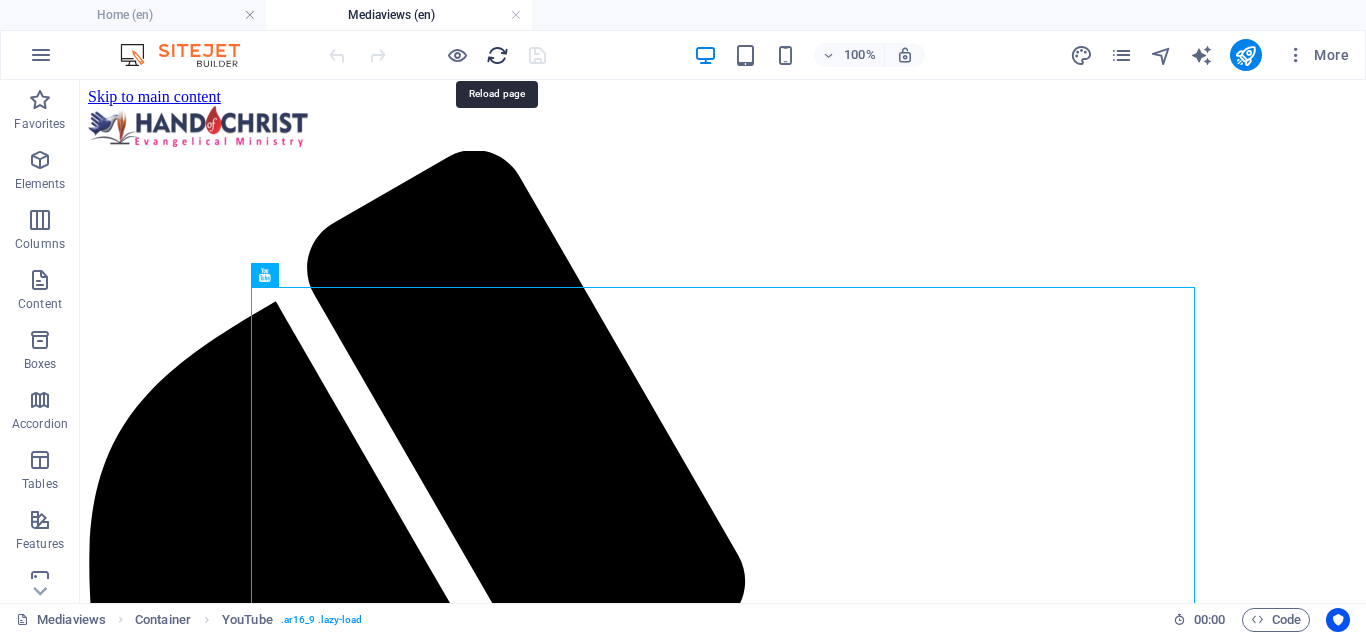 click at bounding box center (497, 55) 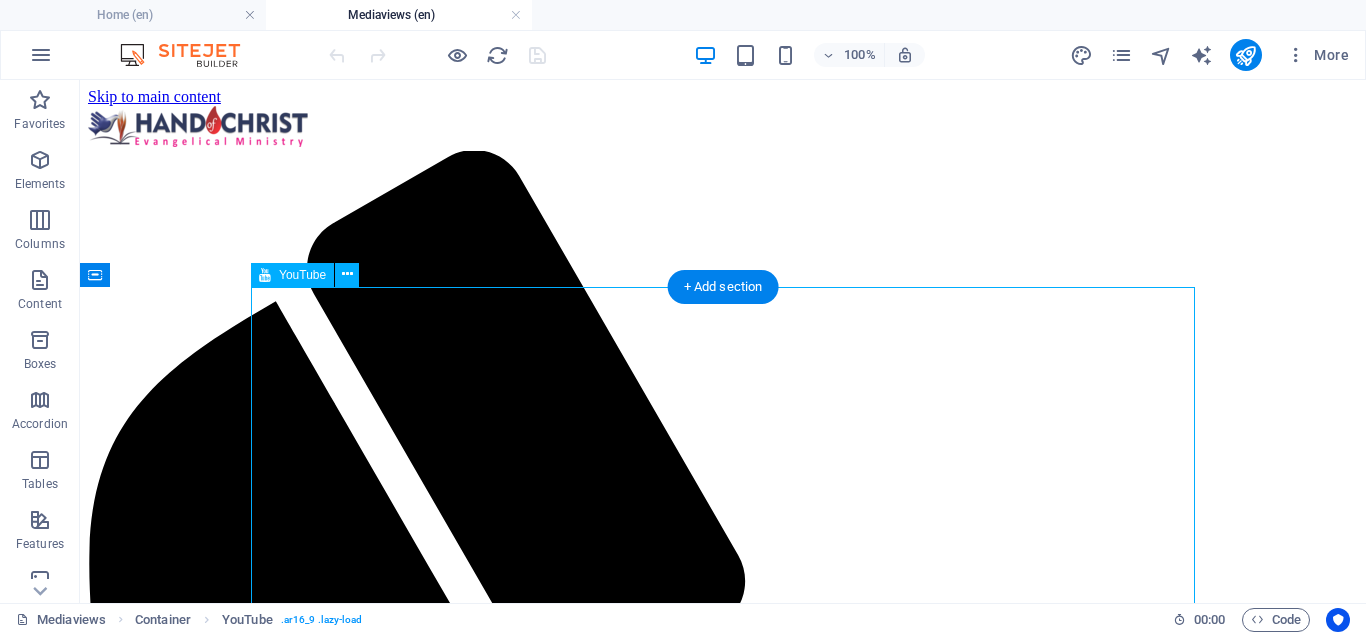 select on "ar16_9" 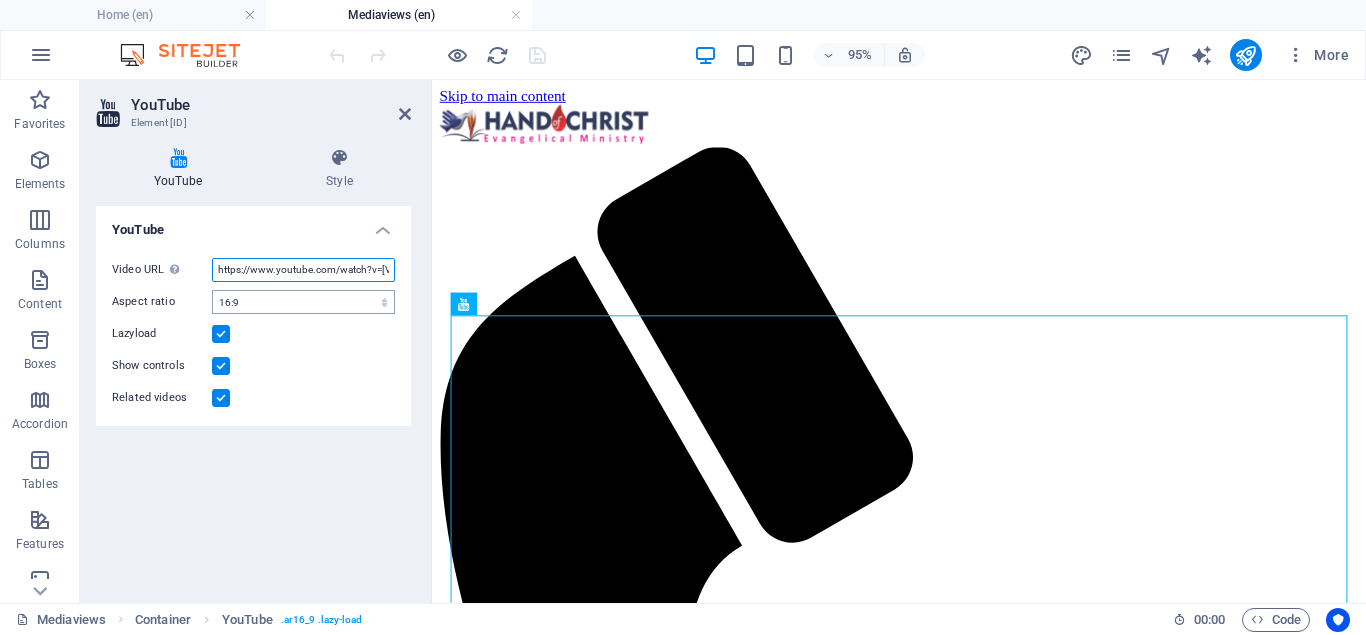 paste on "https://youtube.com/live/tgSY_mnC9H0" 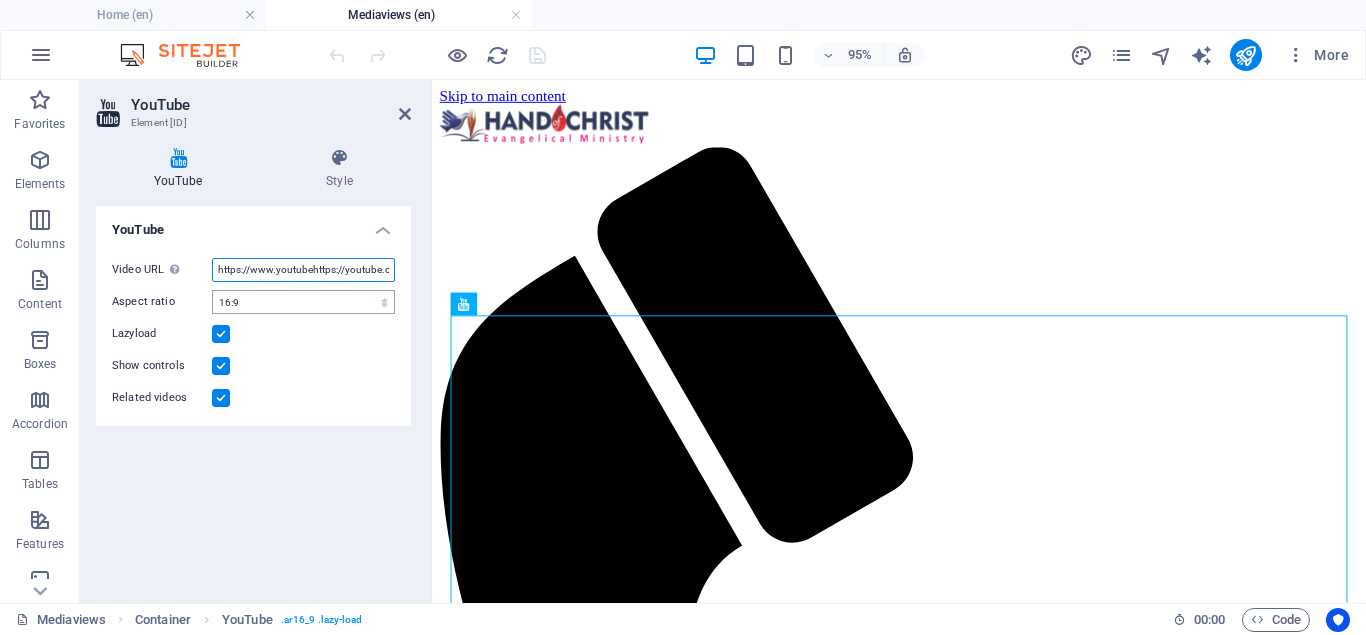 scroll, scrollTop: 0, scrollLeft: 100, axis: horizontal 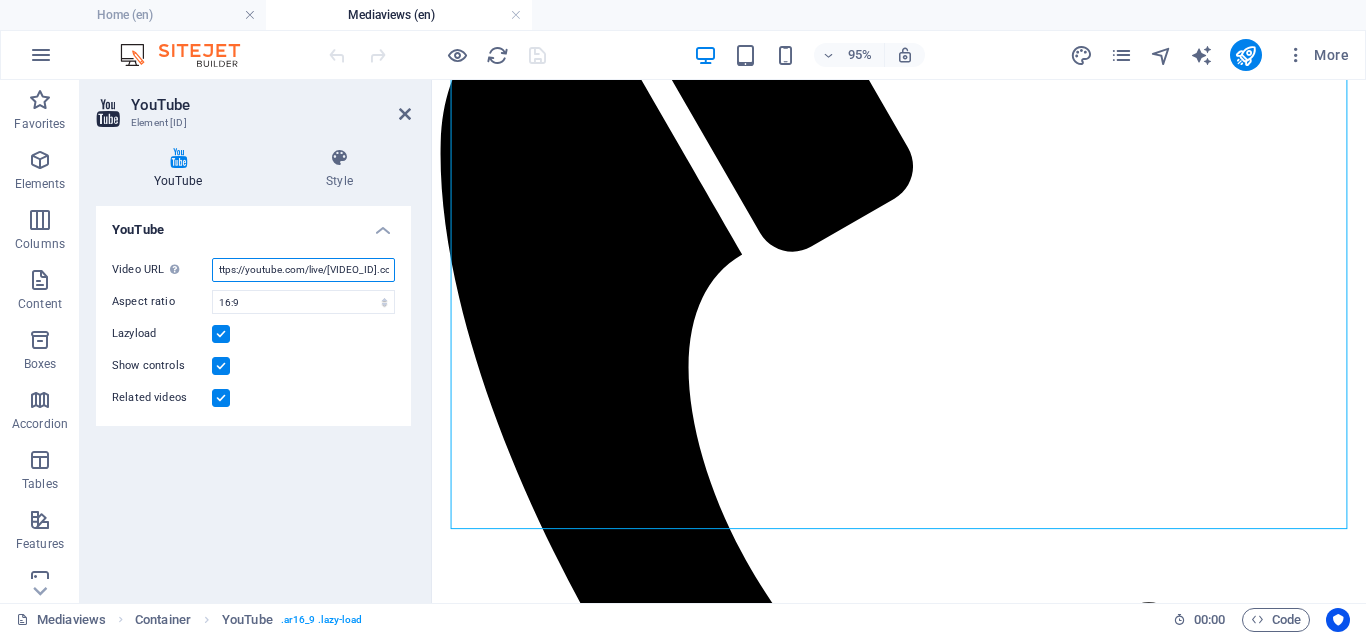 type on "https://www.youtubehttps://youtube.com/live/tgSY_mnC9H0.com/watch?v=nXl5YRN5zc8" 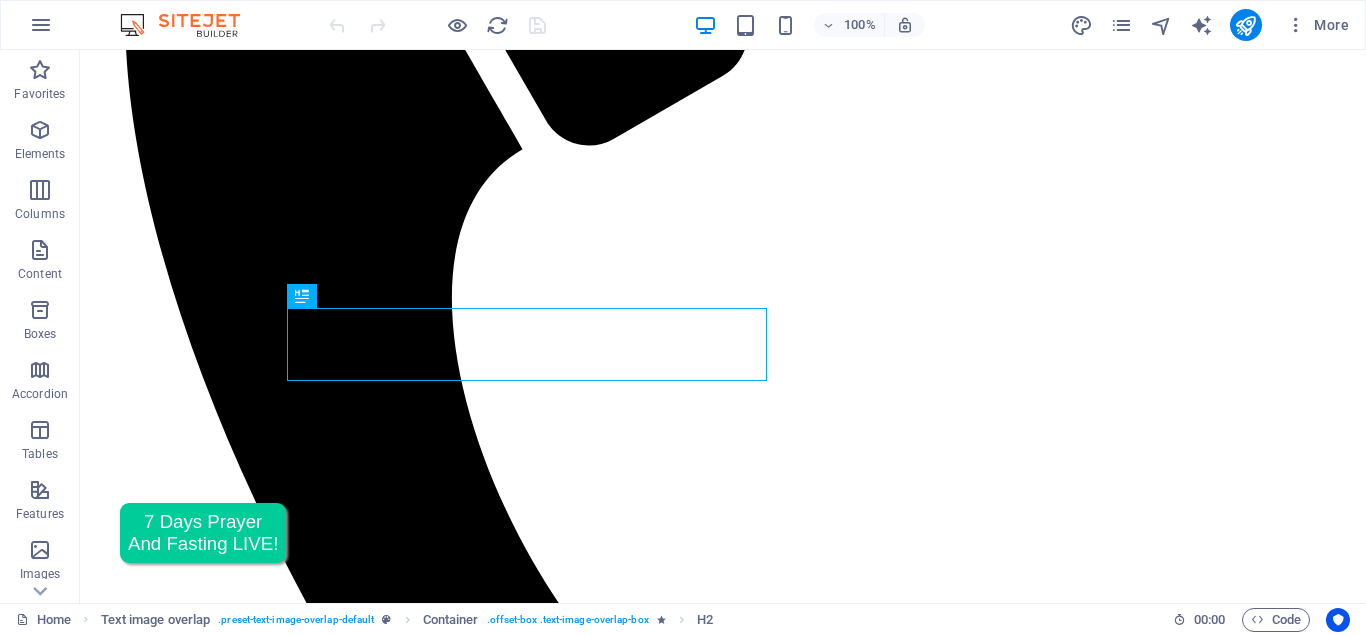 scroll, scrollTop: 544, scrollLeft: 0, axis: vertical 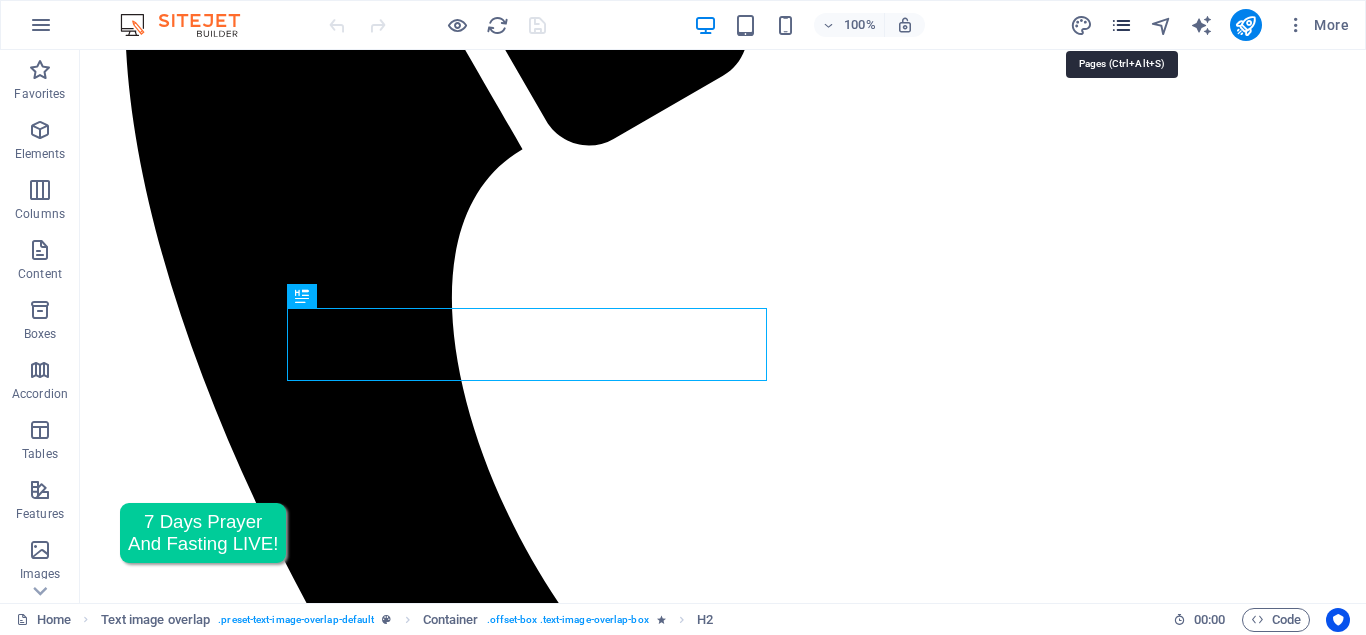 click at bounding box center (1121, 25) 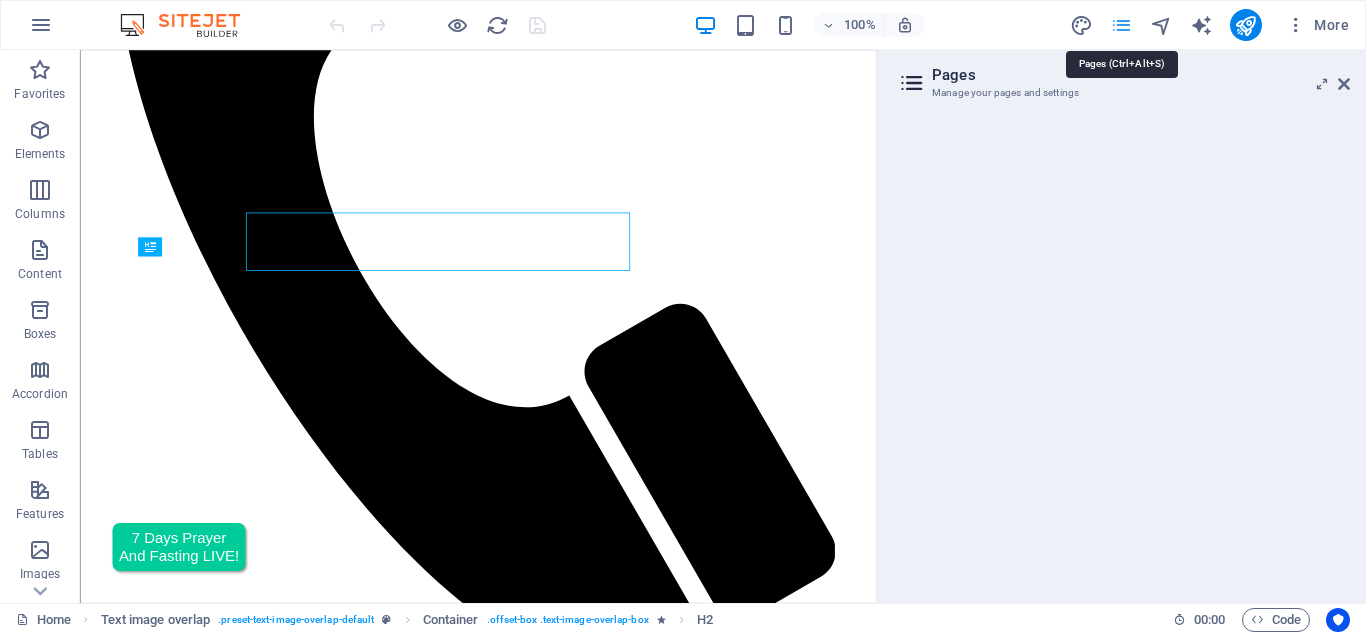 scroll, scrollTop: 599, scrollLeft: 0, axis: vertical 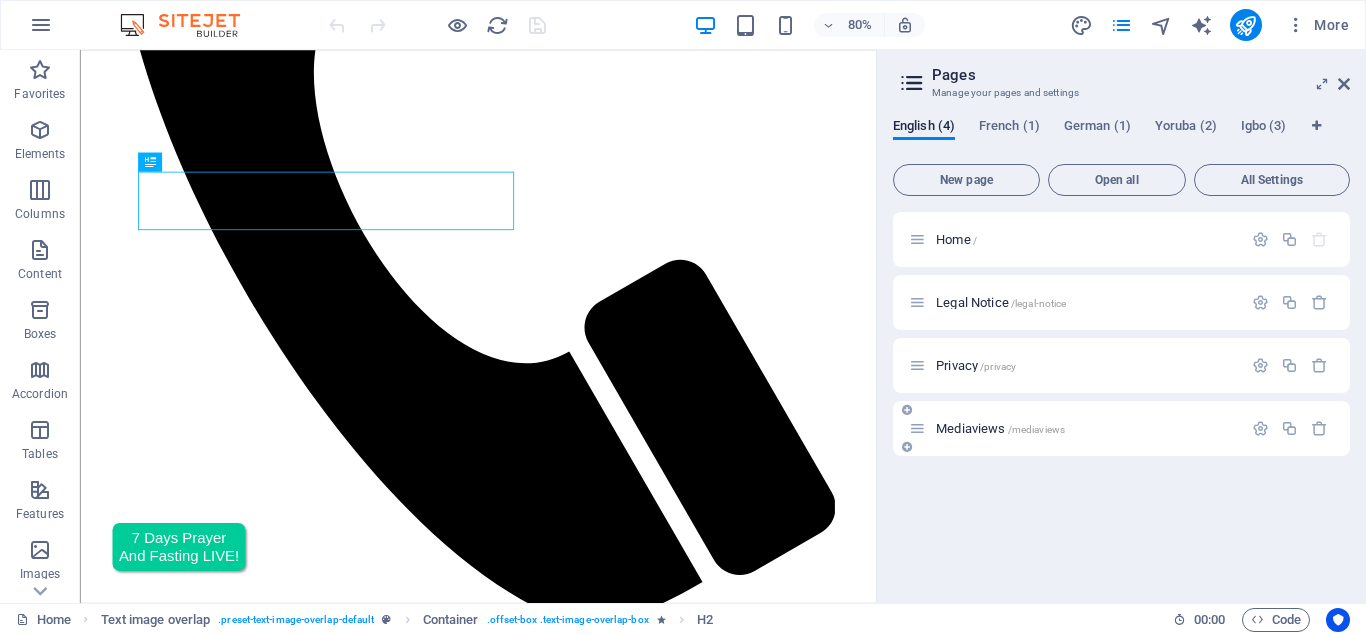 click on "Mediaviews /mediaviews" at bounding box center (1000, 428) 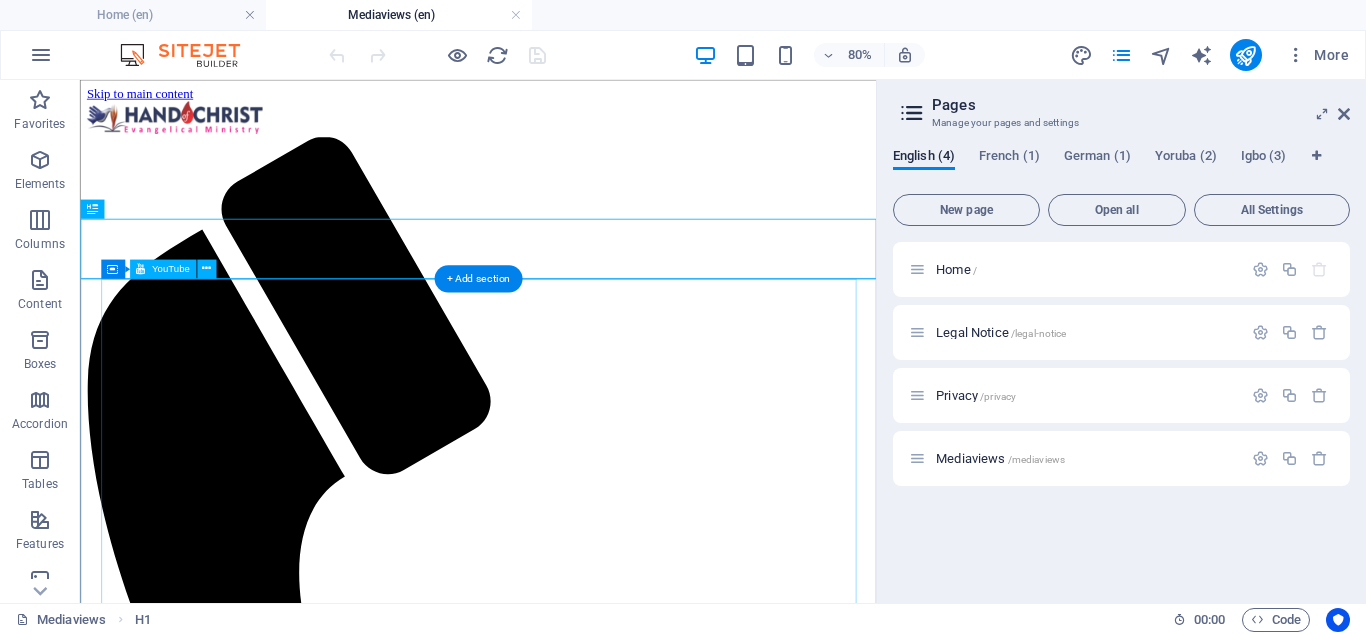 scroll, scrollTop: 0, scrollLeft: 0, axis: both 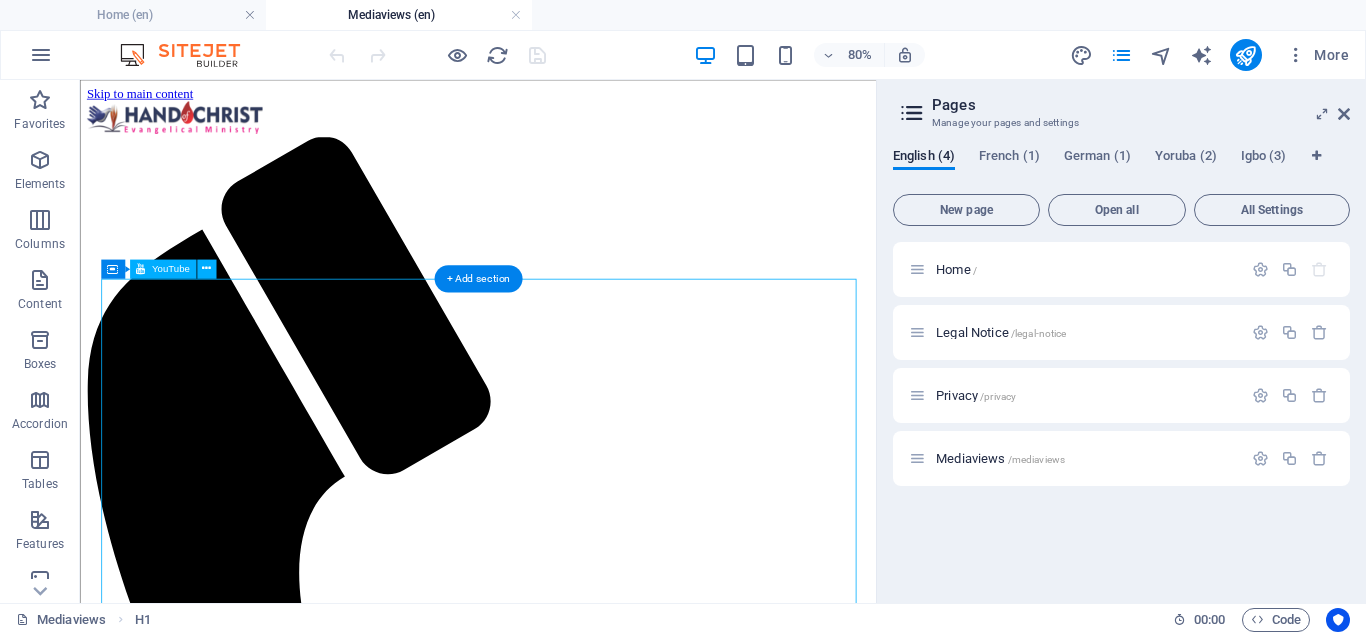 click at bounding box center [577, 1964] 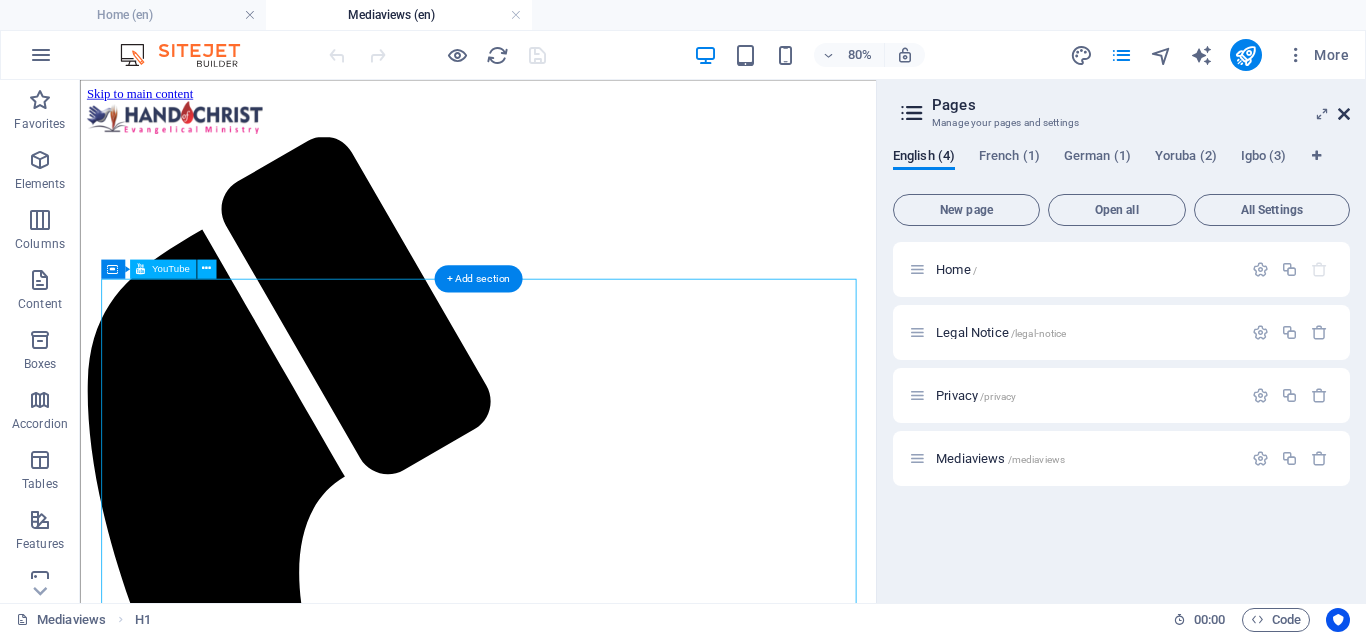 select on "ar16_9" 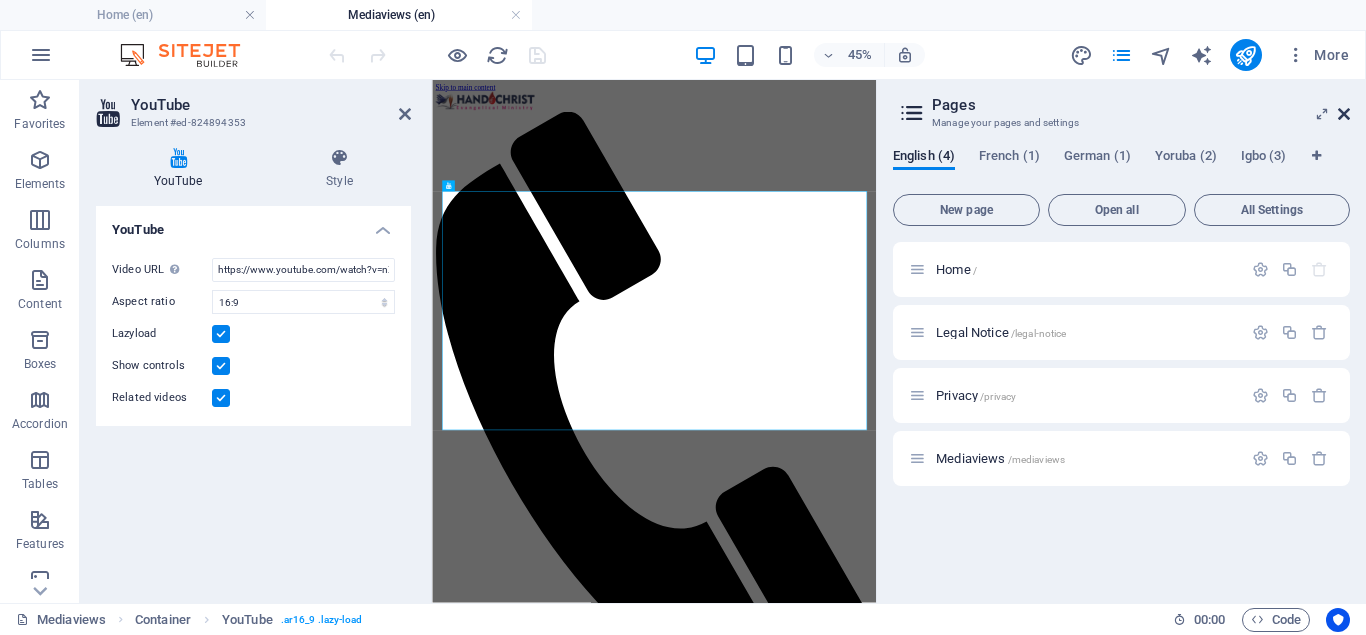 drag, startPoint x: 1347, startPoint y: 113, endPoint x: 962, endPoint y: 36, distance: 392.6245 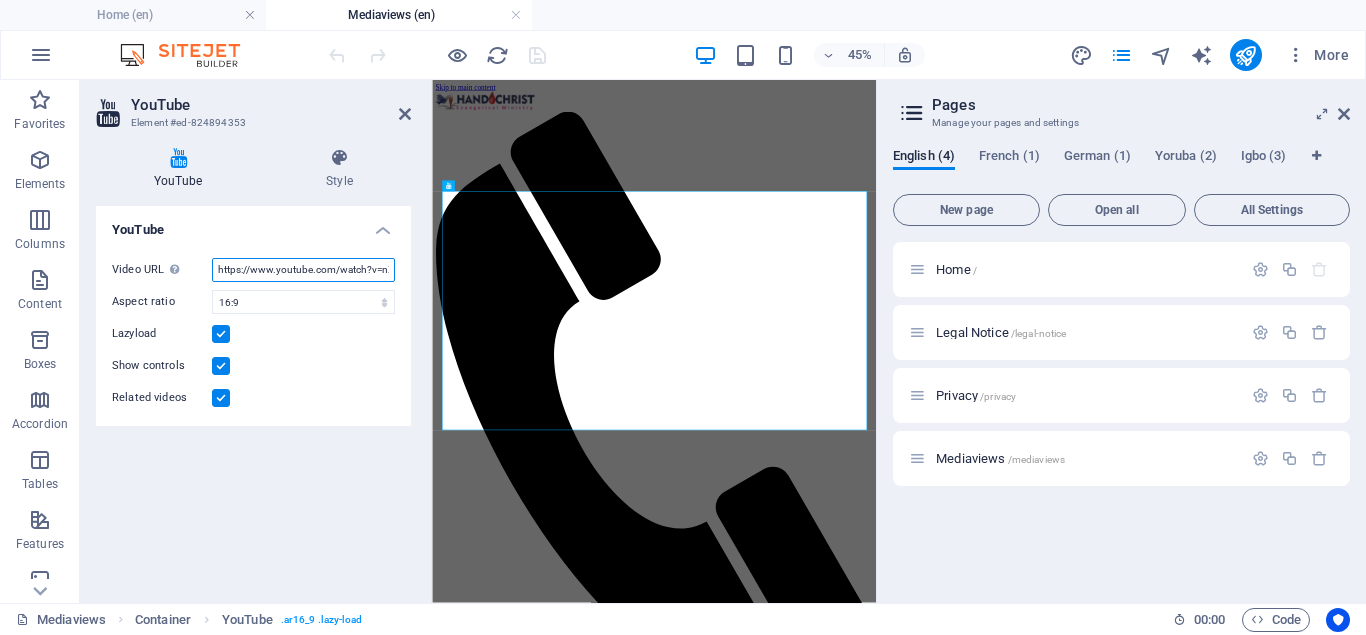 click on "https://www.youtube.com/watch?v=nXl5YRN5zc8" at bounding box center (303, 270) 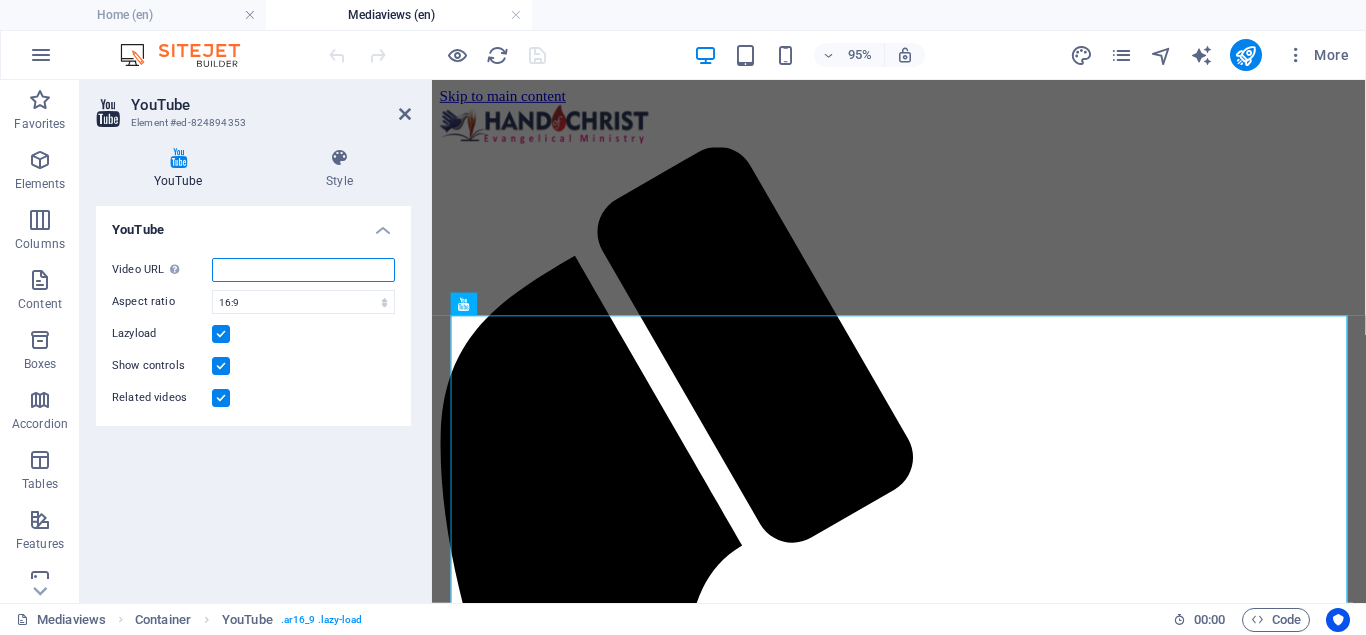 paste on "https://youtu.be/tgSY_mnC9H0" 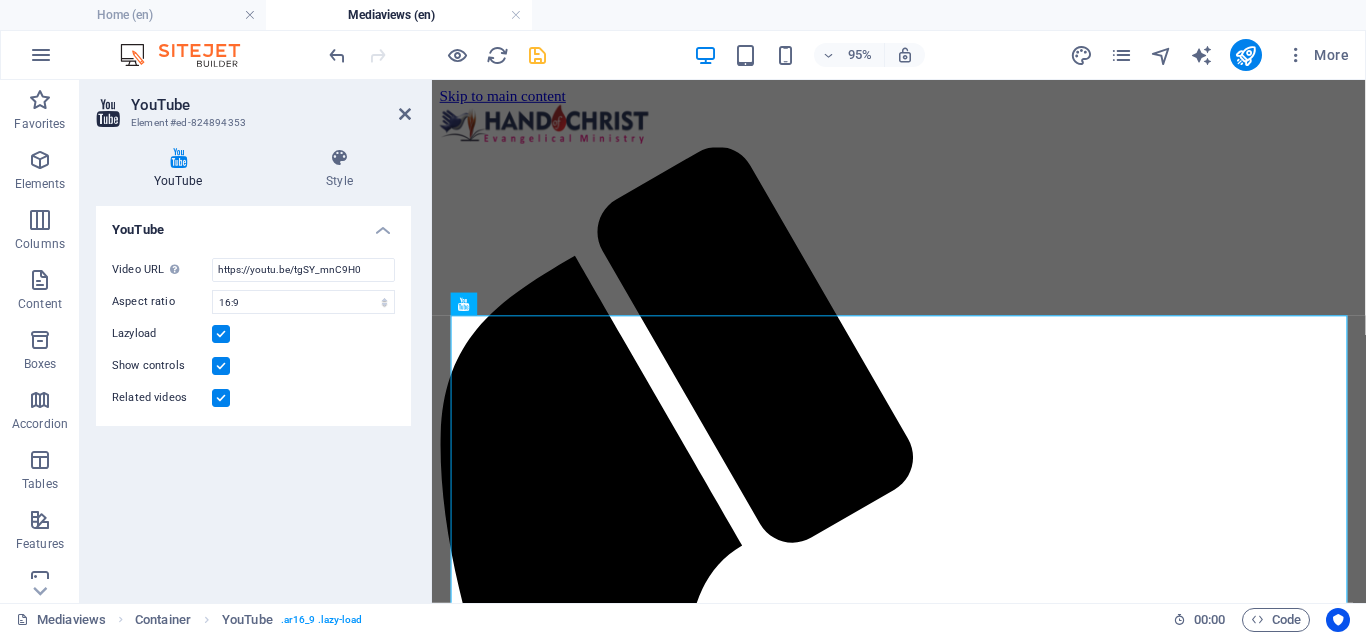 click at bounding box center [537, 55] 